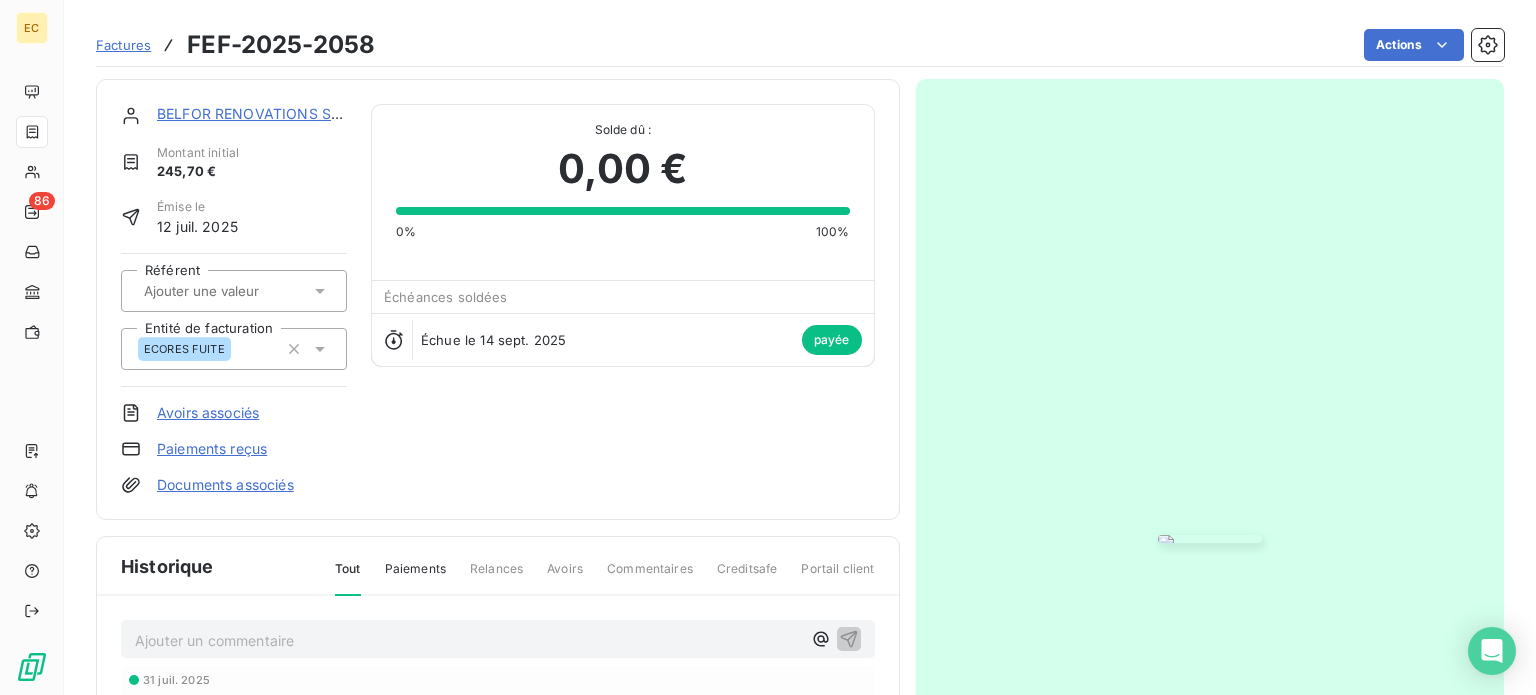 scroll, scrollTop: 0, scrollLeft: 0, axis: both 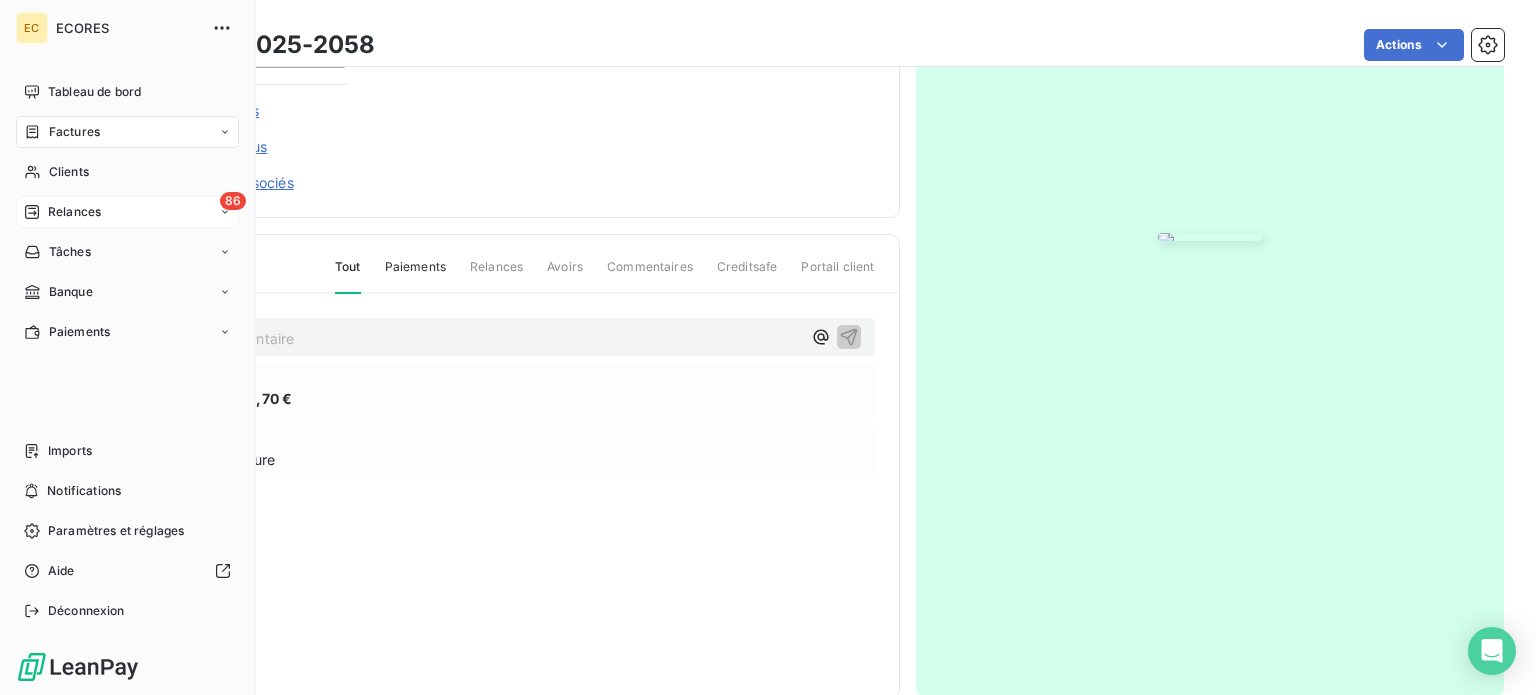 click on "Relances" at bounding box center [74, 212] 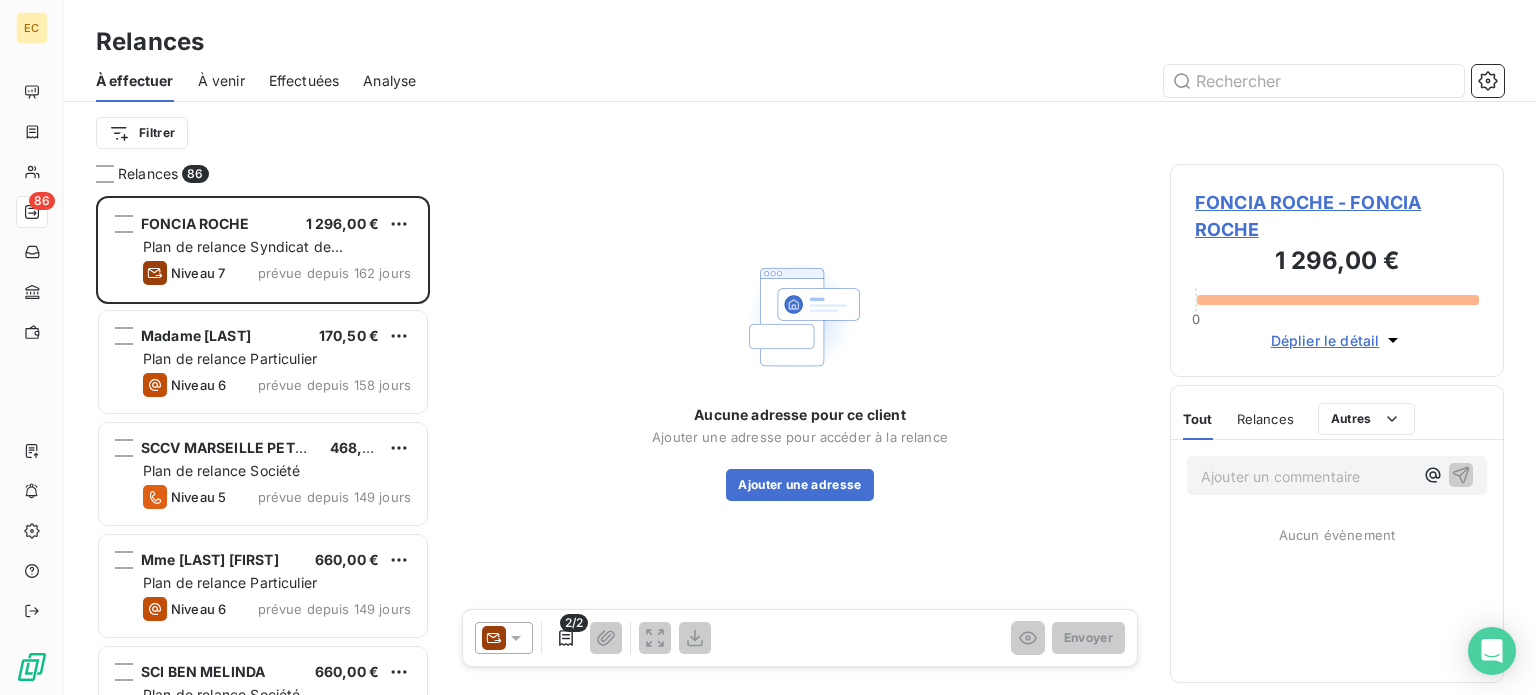 scroll, scrollTop: 16, scrollLeft: 16, axis: both 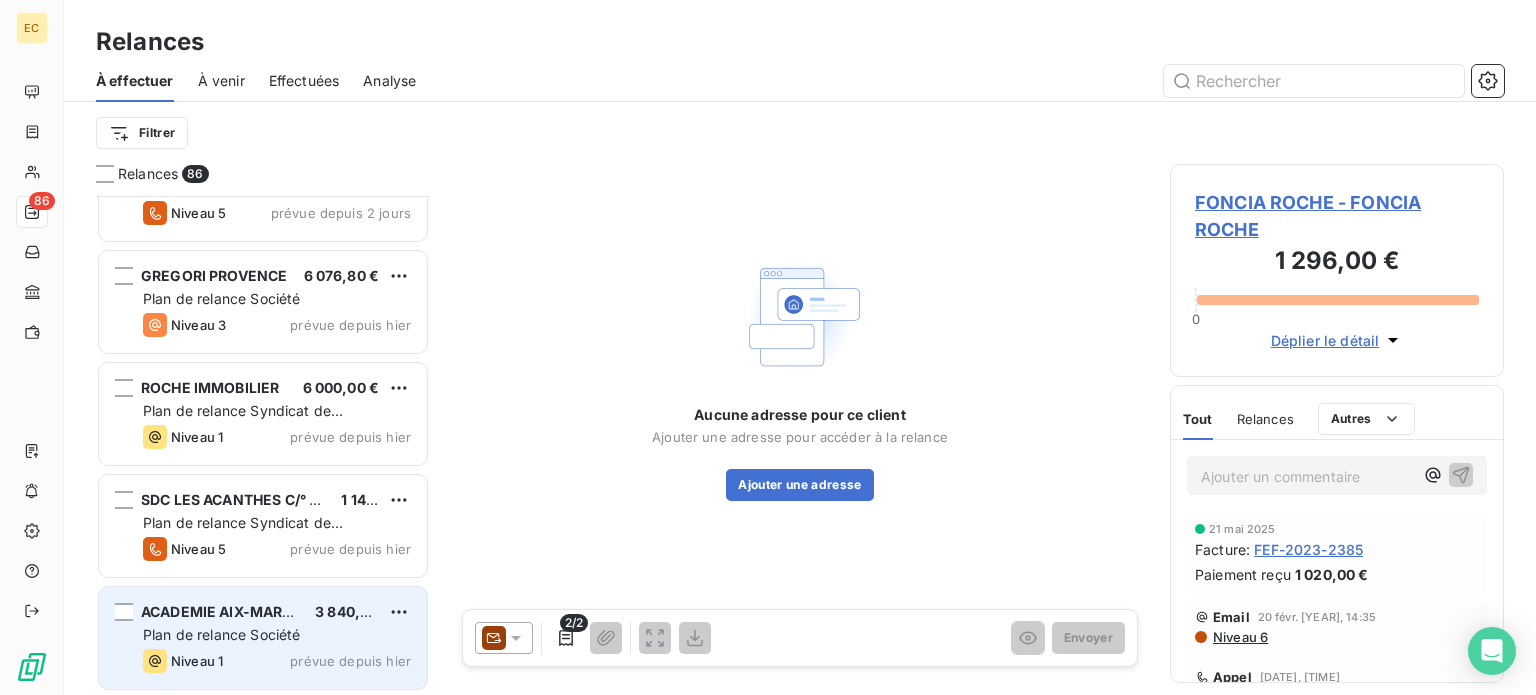 click on "Plan de relance Société" at bounding box center [221, 634] 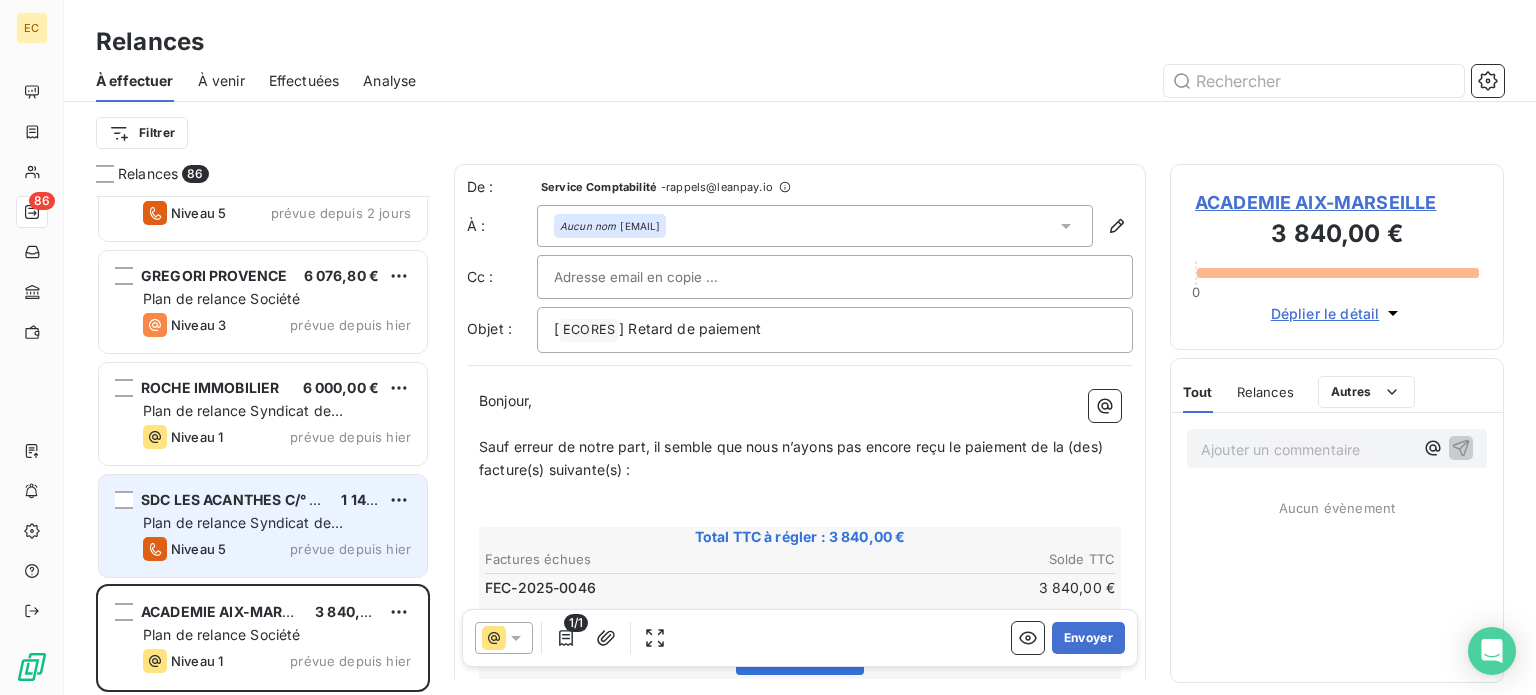 click on "Niveau 5 prévue depuis hier" at bounding box center (277, 549) 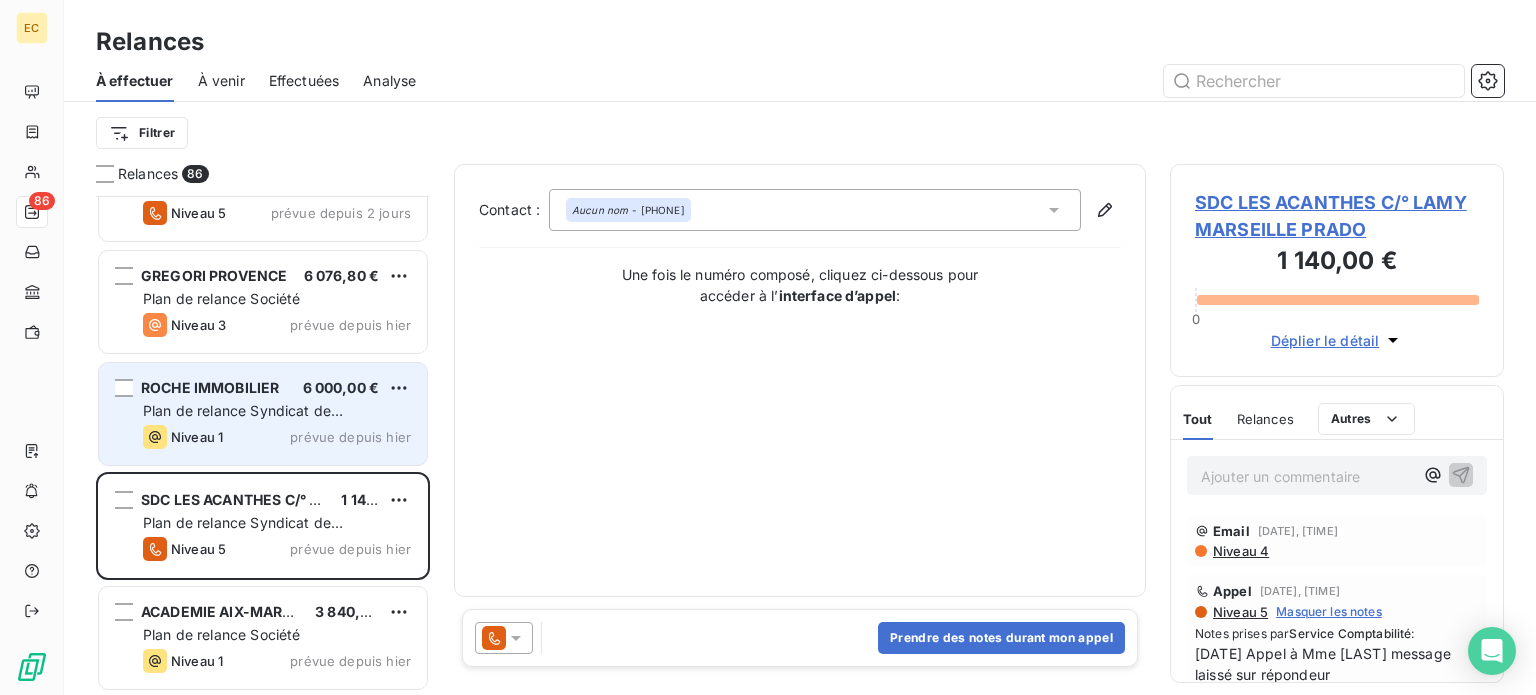 click on "Plan de relance Syndicat de copropriété" at bounding box center (243, 420) 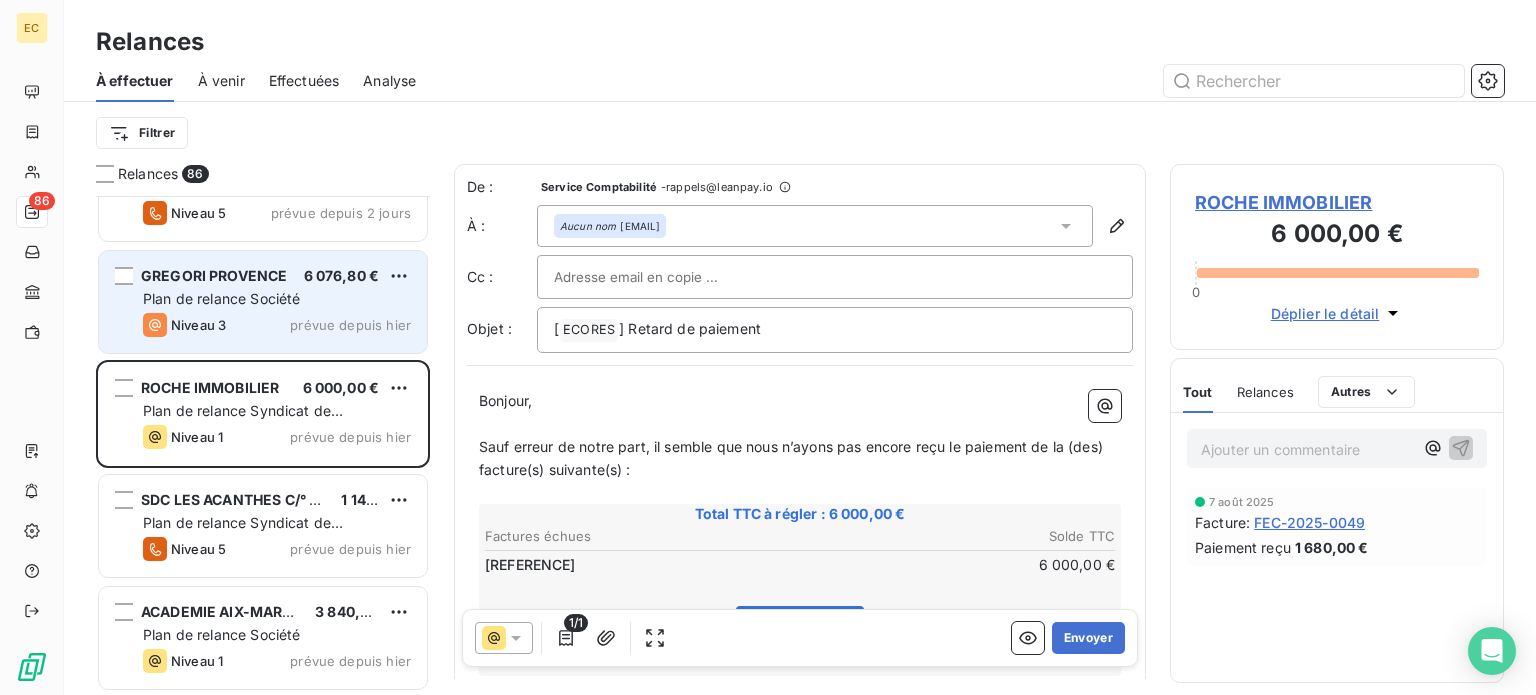 click on "Niveau 3 prévue depuis hier" at bounding box center [277, 325] 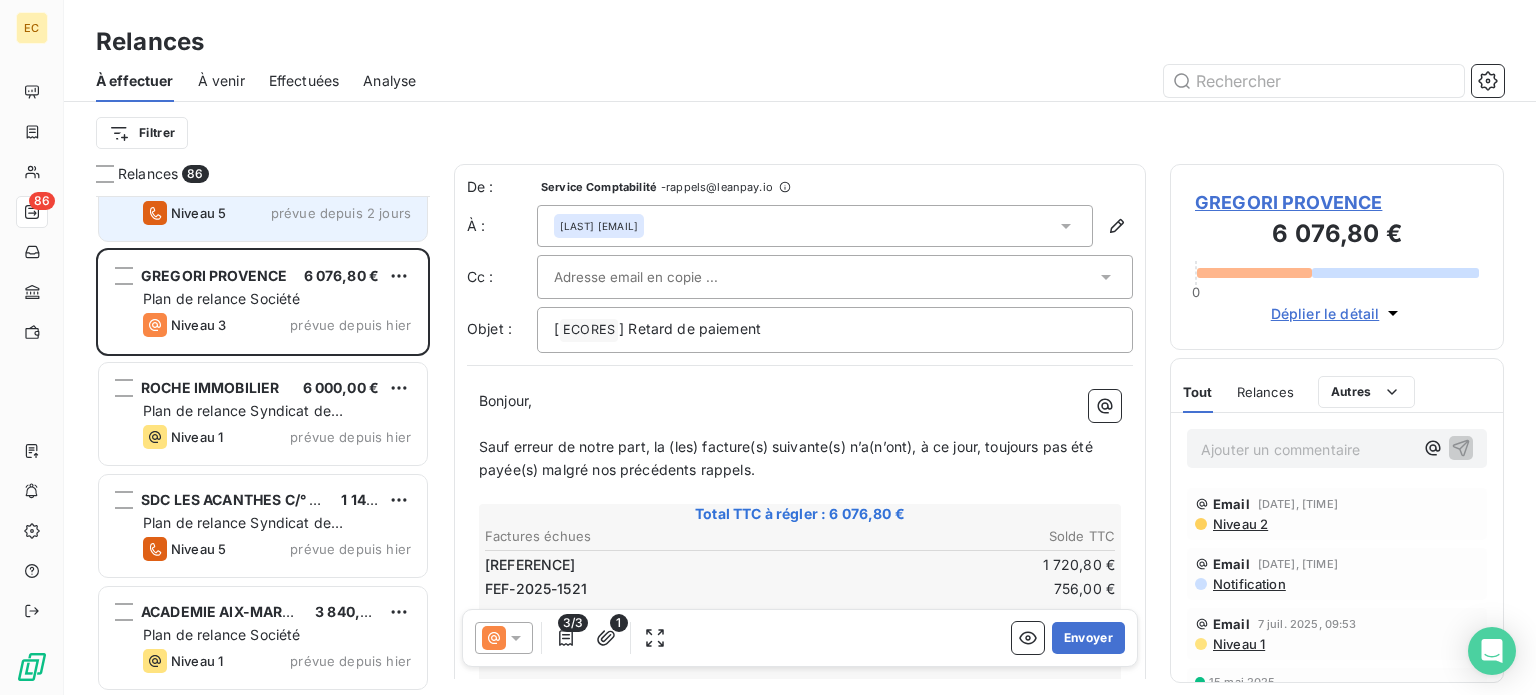 scroll, scrollTop: 8933, scrollLeft: 0, axis: vertical 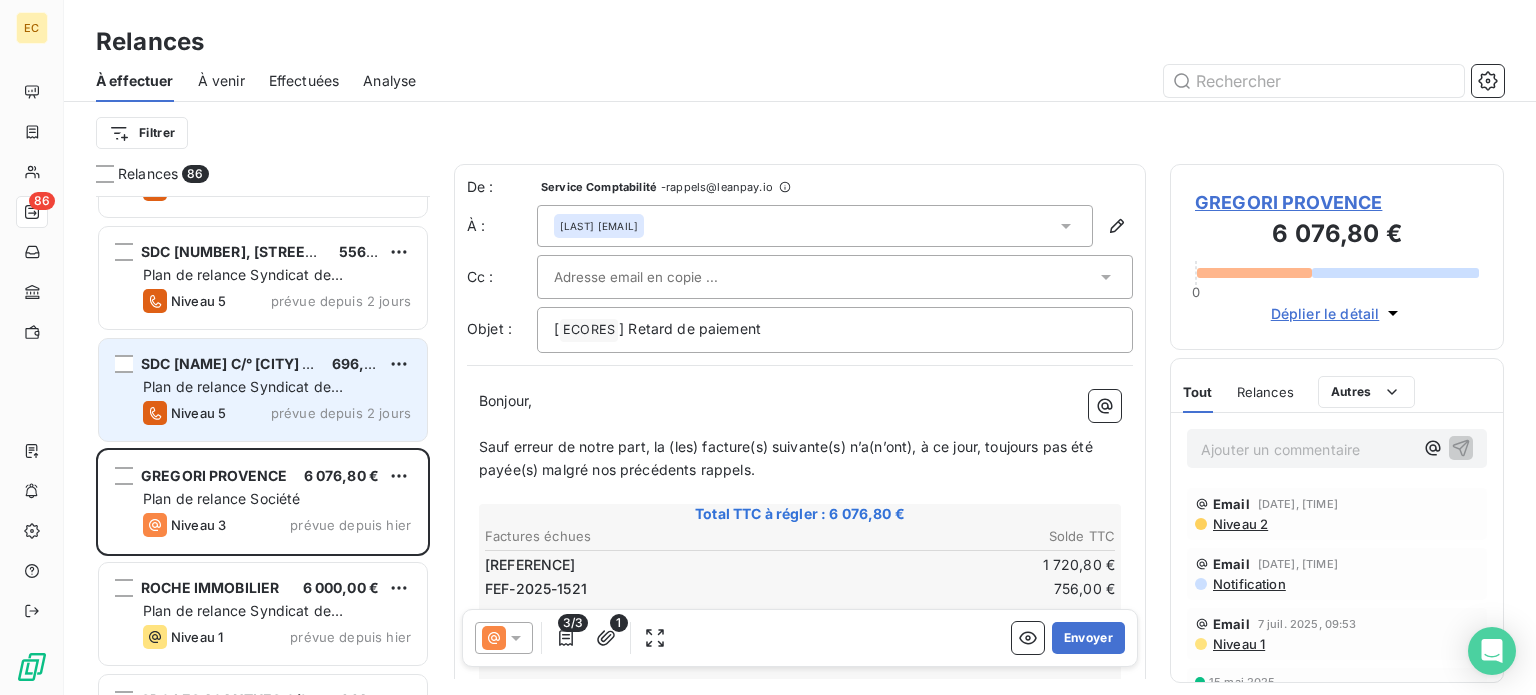 click on "Plan de relance Syndicat de copropriété" at bounding box center (243, 396) 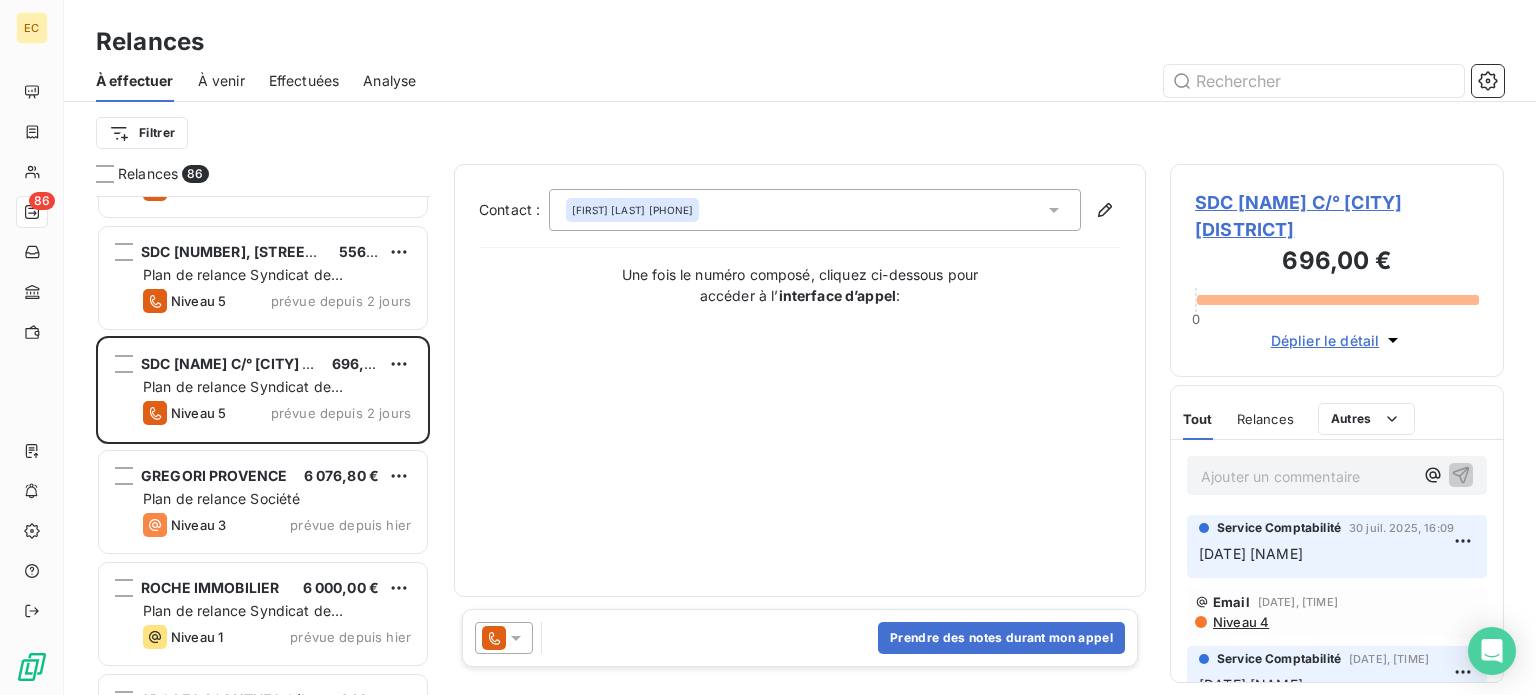 click on "SDC [NAME] C/° [CITY] [DISTRICT]" at bounding box center (1337, 216) 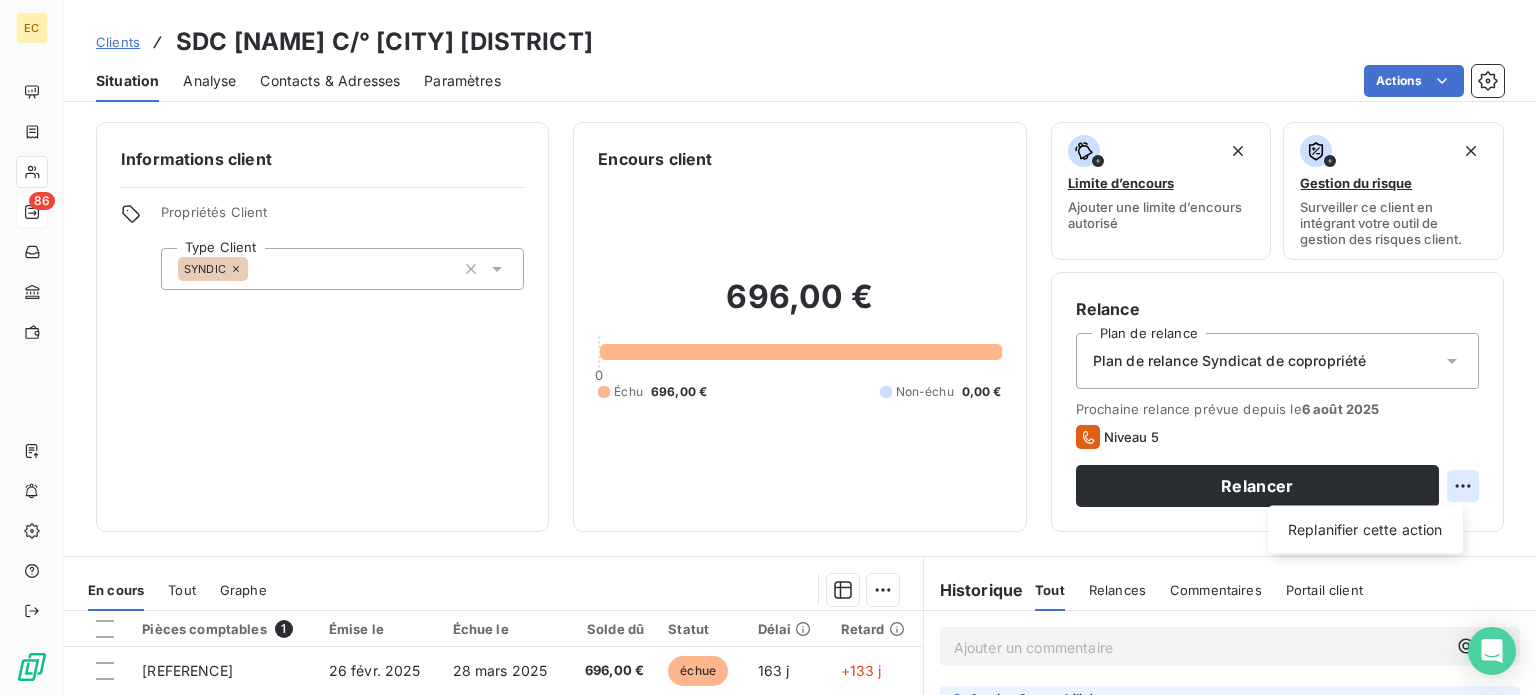 click on "EC 86 Clients SDC LE VALRIANT II C/° LAMY MARSEILLE PRADO Situation Analyse Contacts & Adresses Paramètres Actions Informations client Propriétés Client Type Client SYNDIC Encours client 696,00 € 0 Échu 696,00 € Non-échu 0,00 € Limite d’encours Ajouter une limite d’encours autorisé Gestion du risque Surveiller ce client en intégrant votre outil de gestion des risques client. Relance Plan de relance Plan de relance Syndicat de copropriété Prochaine relance prévue depuis le 6 août [YEAR] Niveau 5 Relancer Replanifier cette action En cours Tout Graphe Pièces comptables 1 Émise le Échue le Solde dû Statut Délai Retard FEF-2025-0552 26 févr. [YEAR] 28 mars [YEAR] 696,00 € échue 163 j +133 j Lignes par page 25 Précédent 1 Suivant Historique Tout Relances Commentaires Portail client Tout Relances Commentaires Portail client Ajouter un commentaire ﻿ Service Comptabilité 30 juil. [YEAR], 16:09 30/07/[YEAR] Mr ortuno en congés jusqu'au 04 aout Email Niveau 4 :" at bounding box center (768, 347) 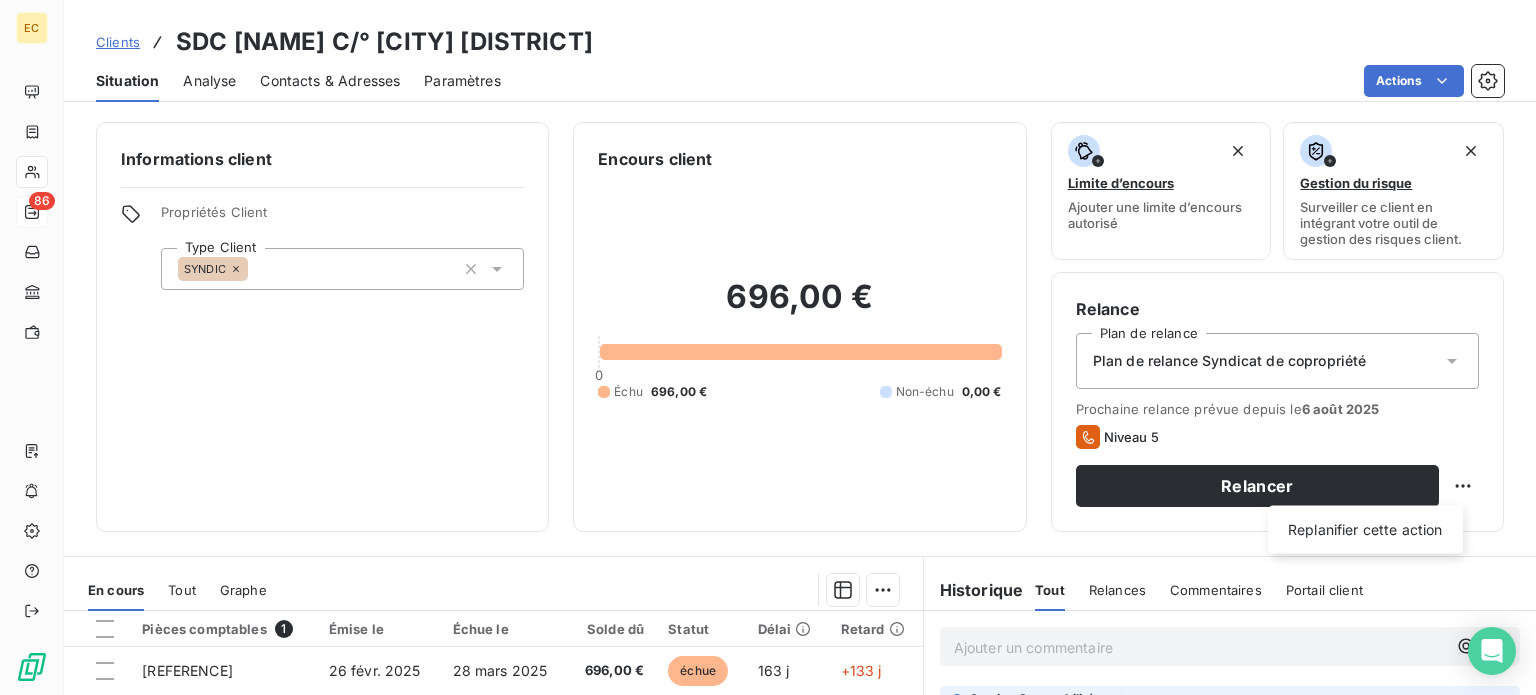click on "Replanifier cette action" at bounding box center (1365, 530) 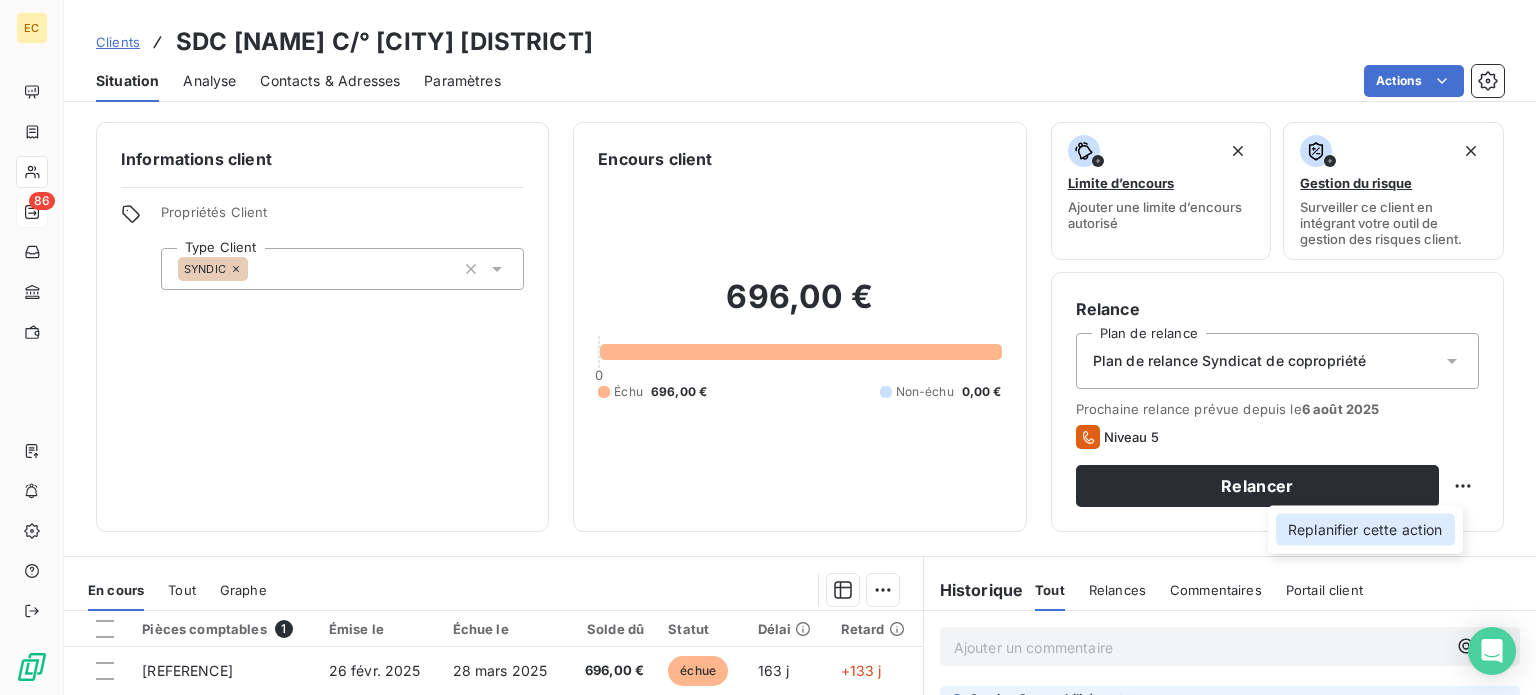 click on "Replanifier cette action" at bounding box center [1365, 530] 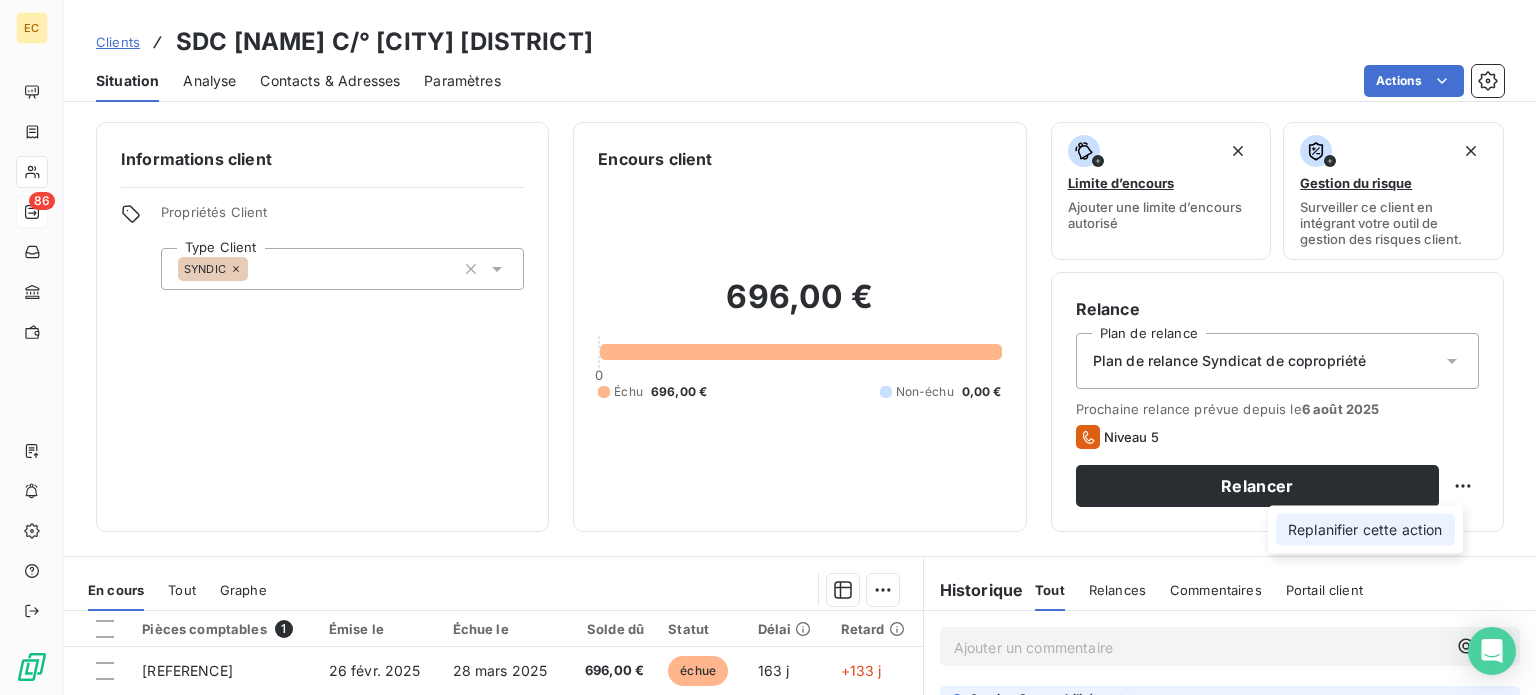 select on "7" 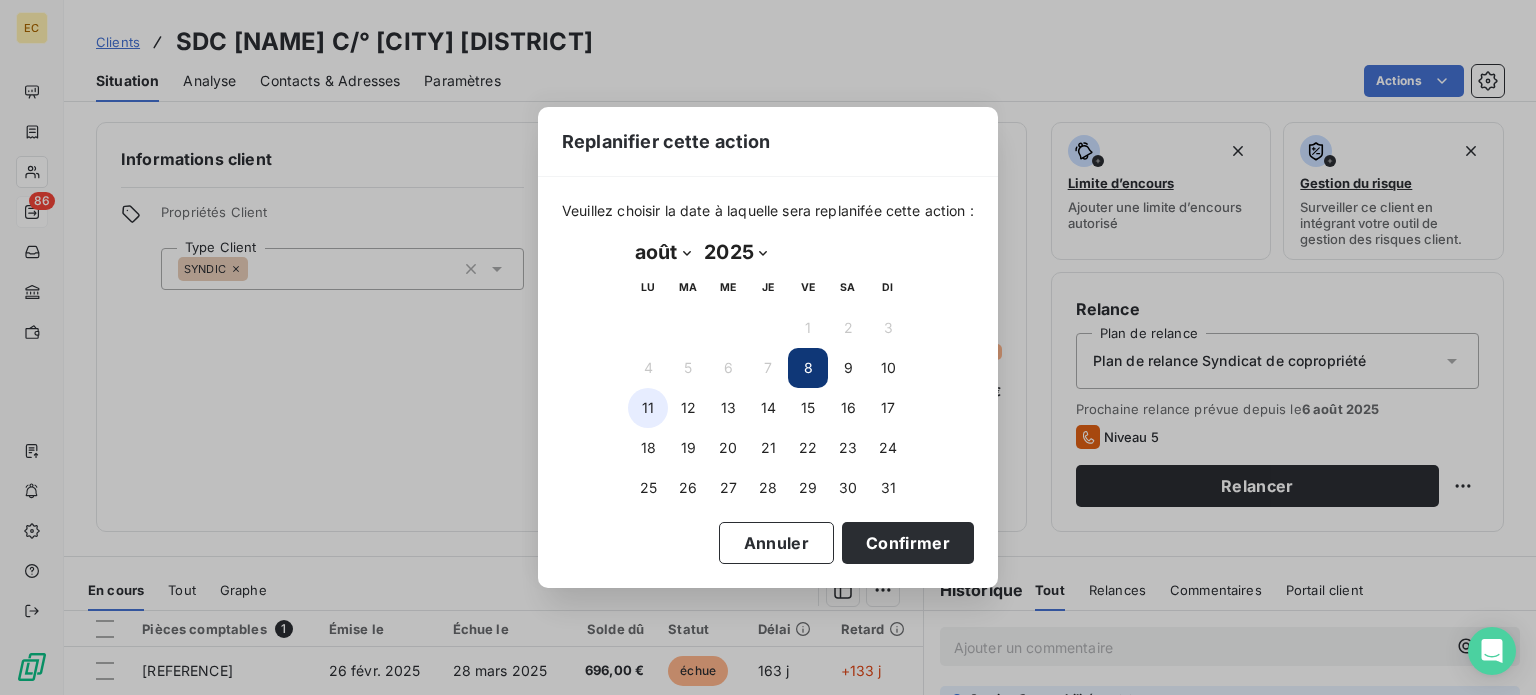 click on "11" at bounding box center (648, 408) 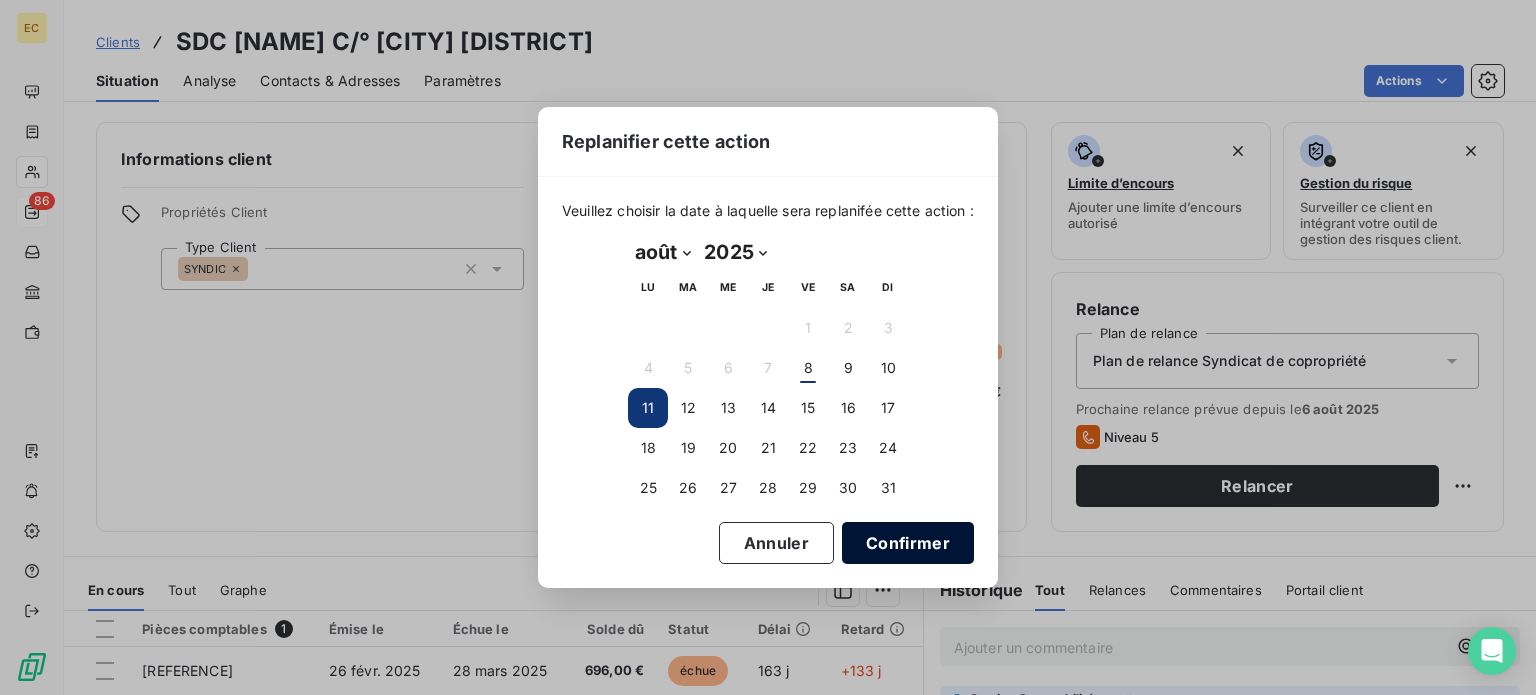 click on "Confirmer" at bounding box center (908, 543) 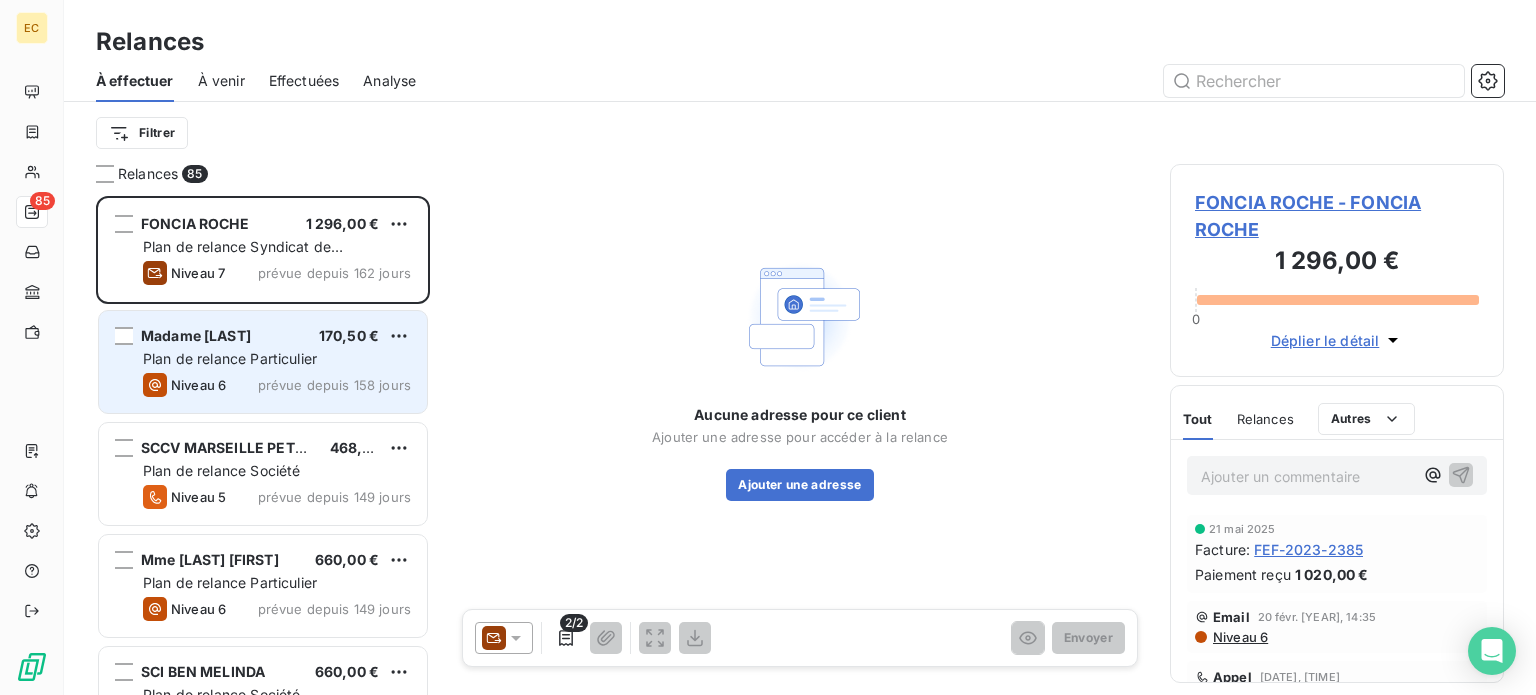 scroll, scrollTop: 16, scrollLeft: 16, axis: both 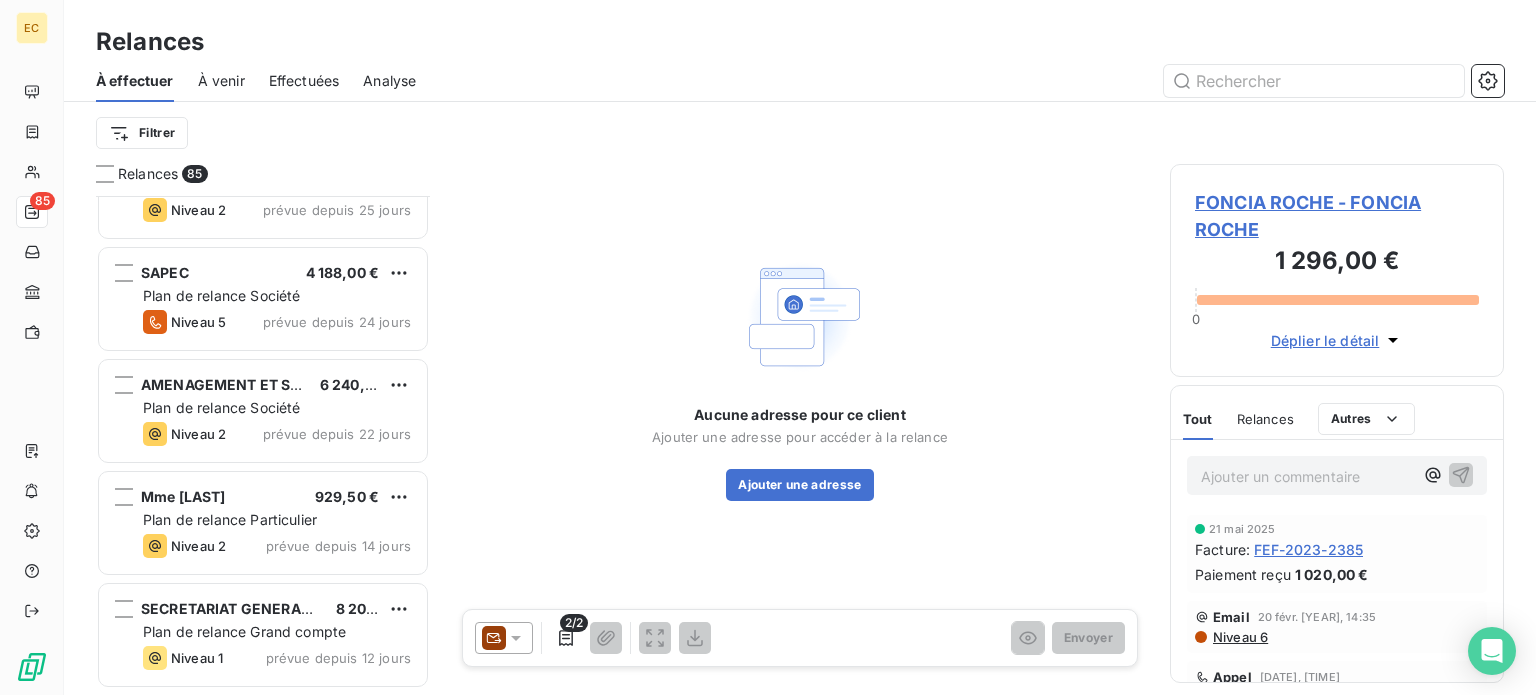click on "SAPEC 4 188,00 € Plan de relance Société Niveau 5 prévue depuis 24 jours" at bounding box center [263, 299] 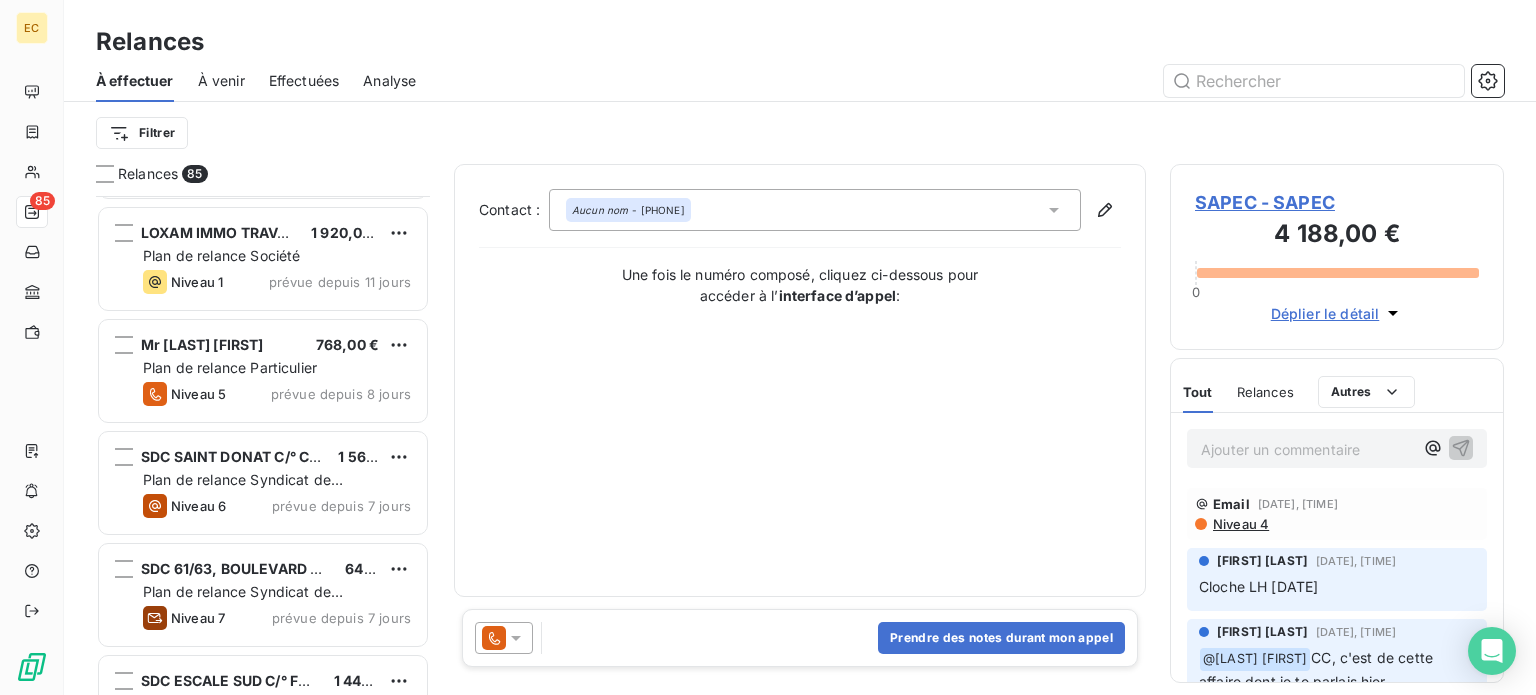 scroll, scrollTop: 3900, scrollLeft: 0, axis: vertical 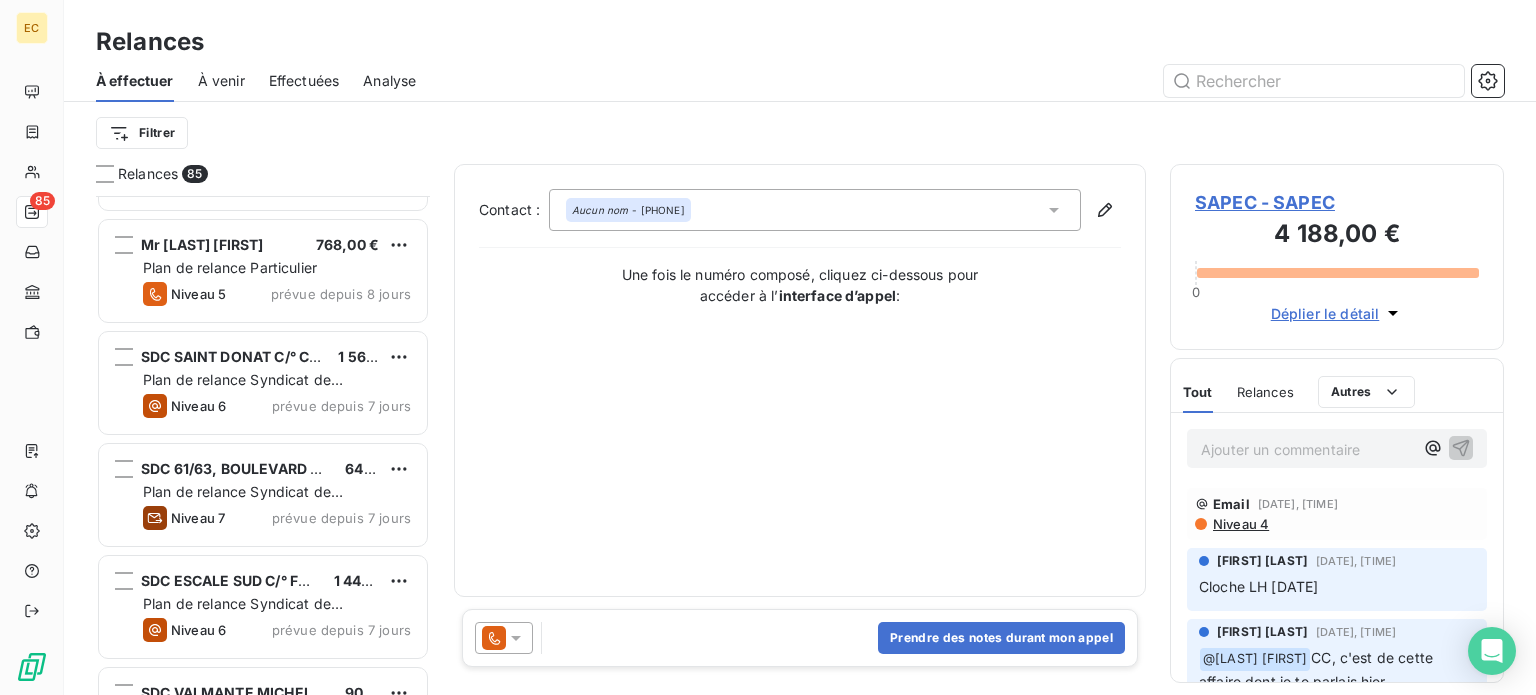 click on "Plan de relance Syndicat de copropriété" at bounding box center [243, 389] 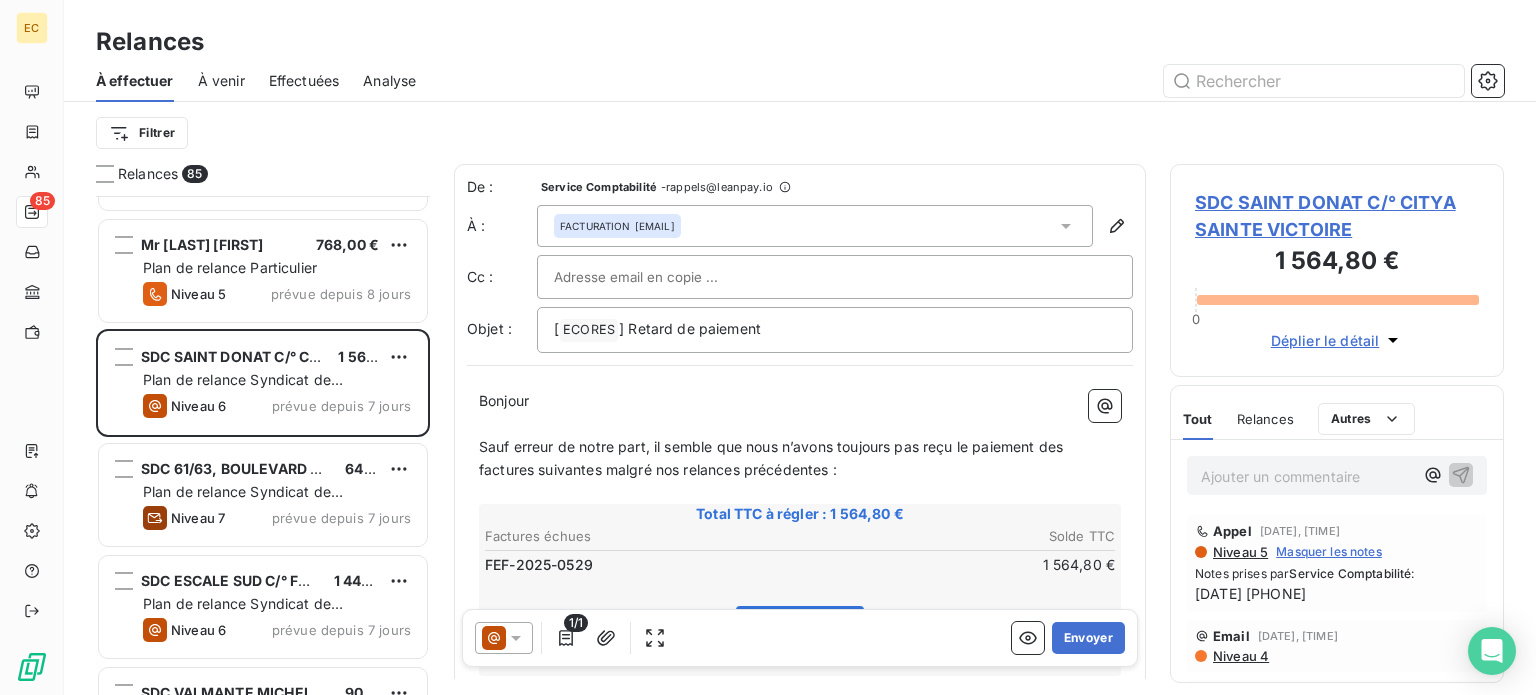 click 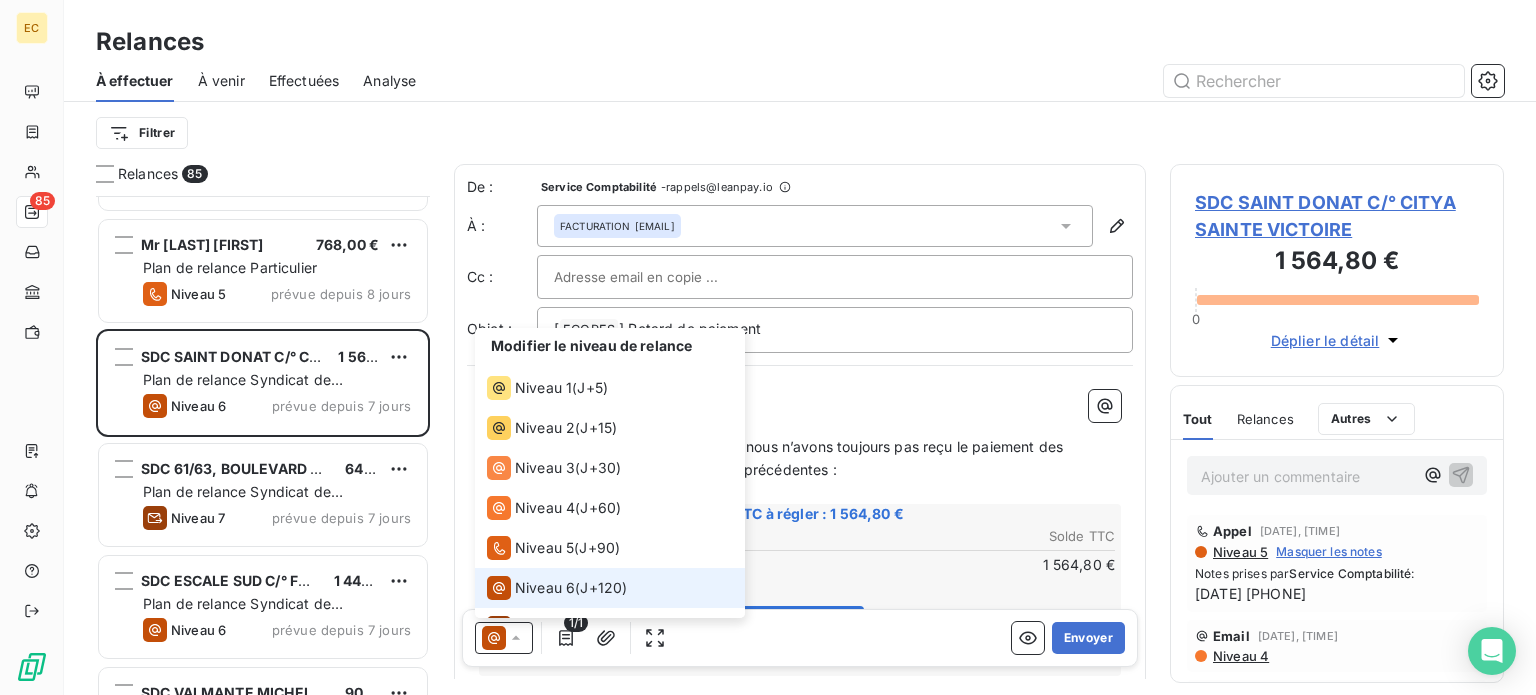 click on "Niveau 6" at bounding box center [545, 588] 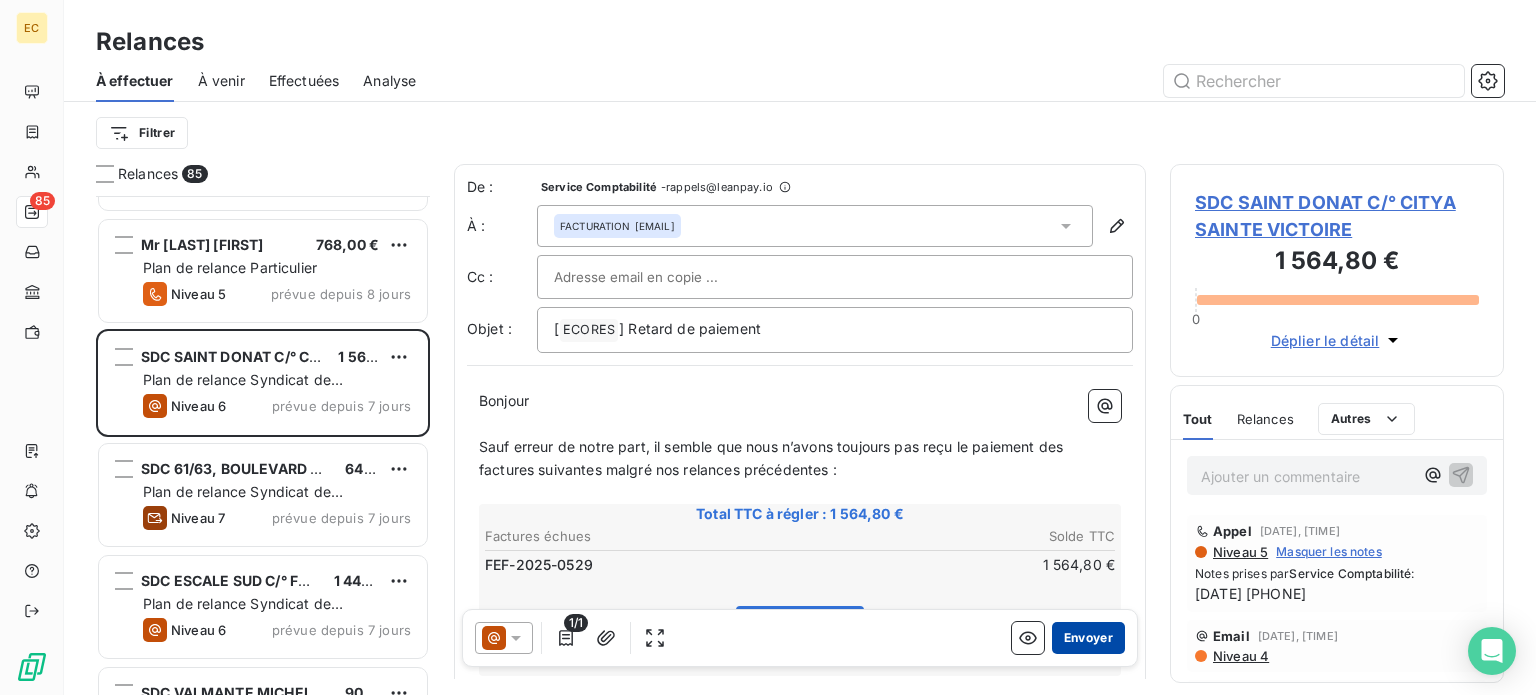 click on "Envoyer" at bounding box center (1088, 638) 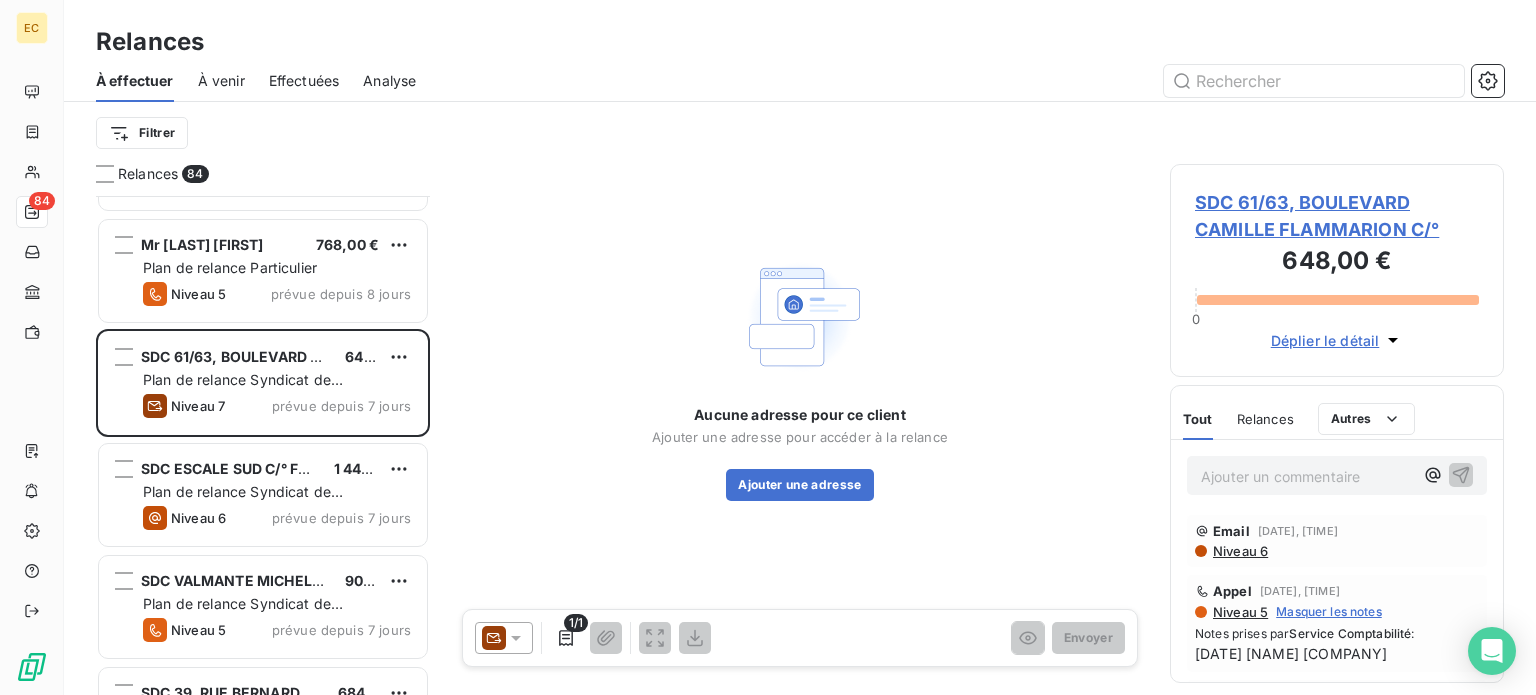 scroll, scrollTop: 100, scrollLeft: 0, axis: vertical 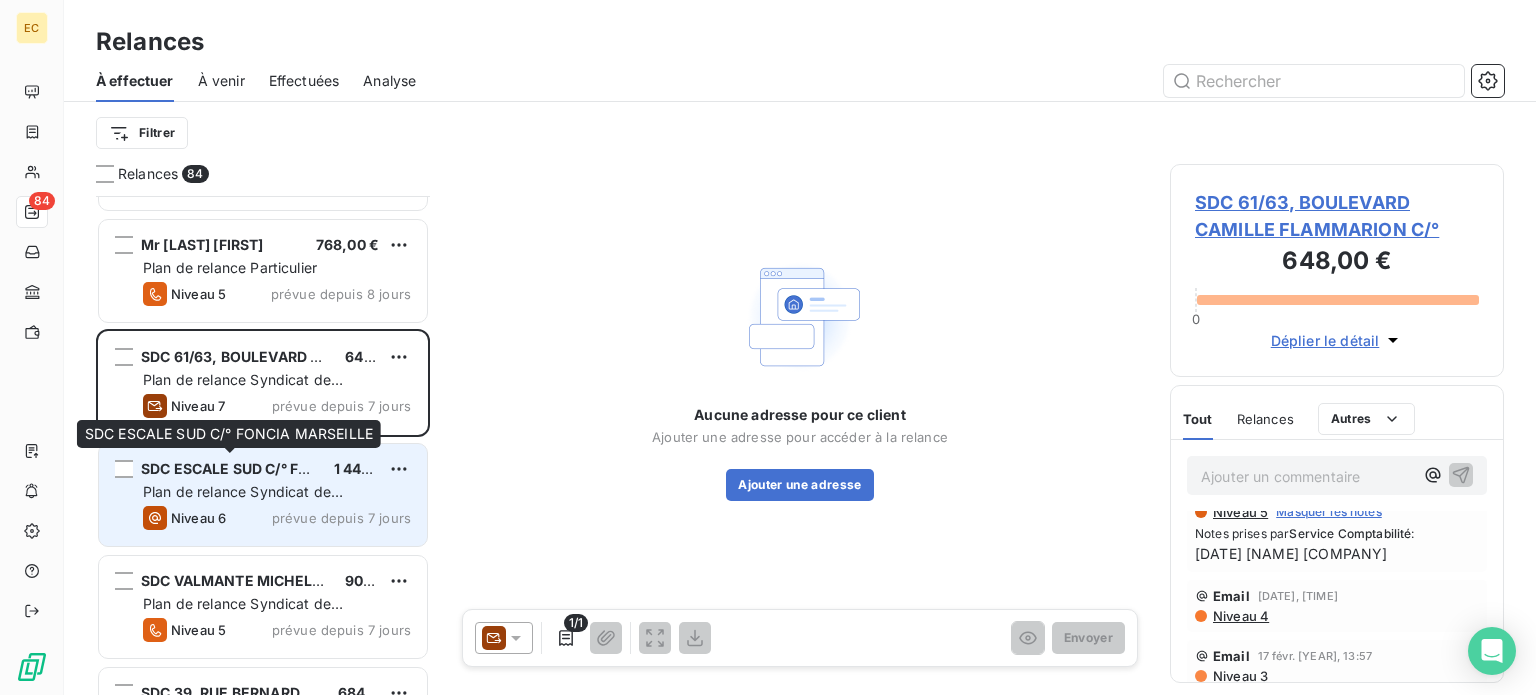 click on "SDC ESCALE SUD C/° FONCIA MARSEILLE" at bounding box center (284, 468) 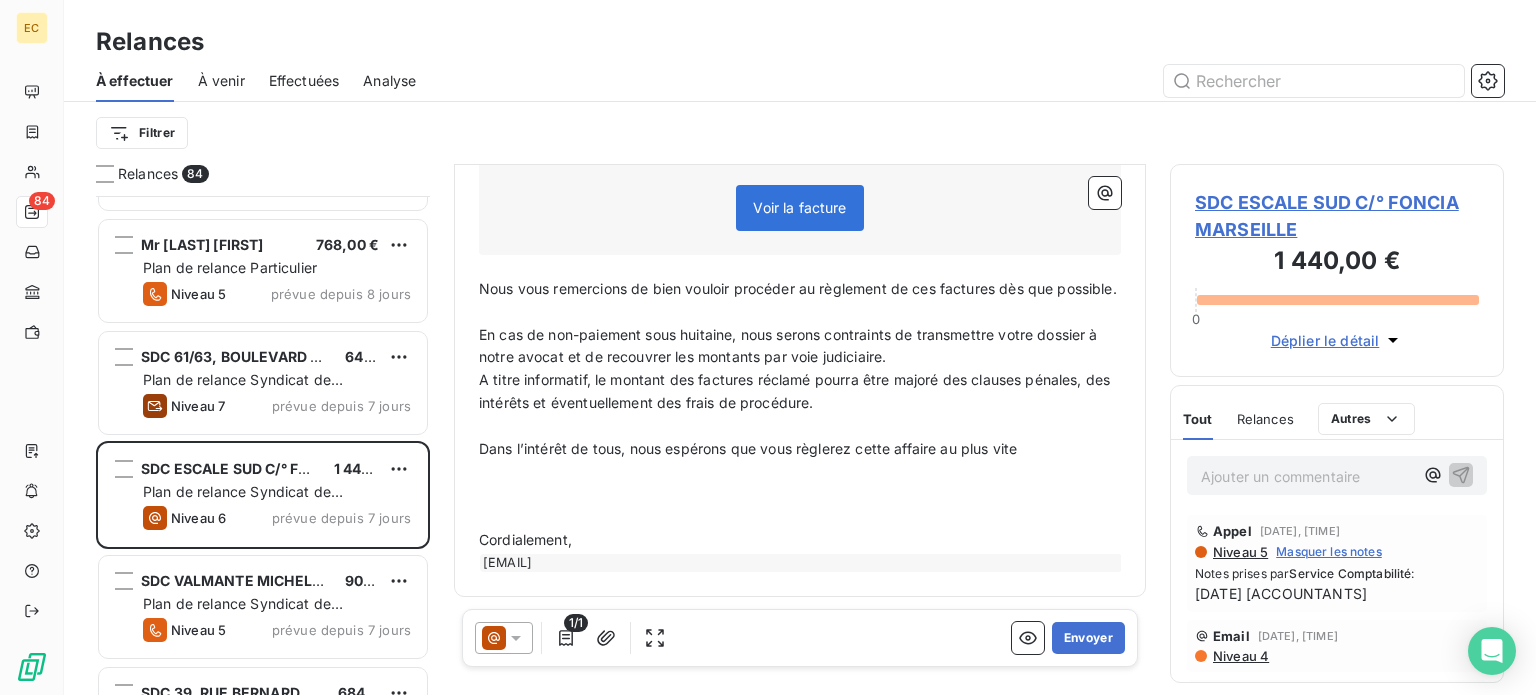 scroll, scrollTop: 444, scrollLeft: 0, axis: vertical 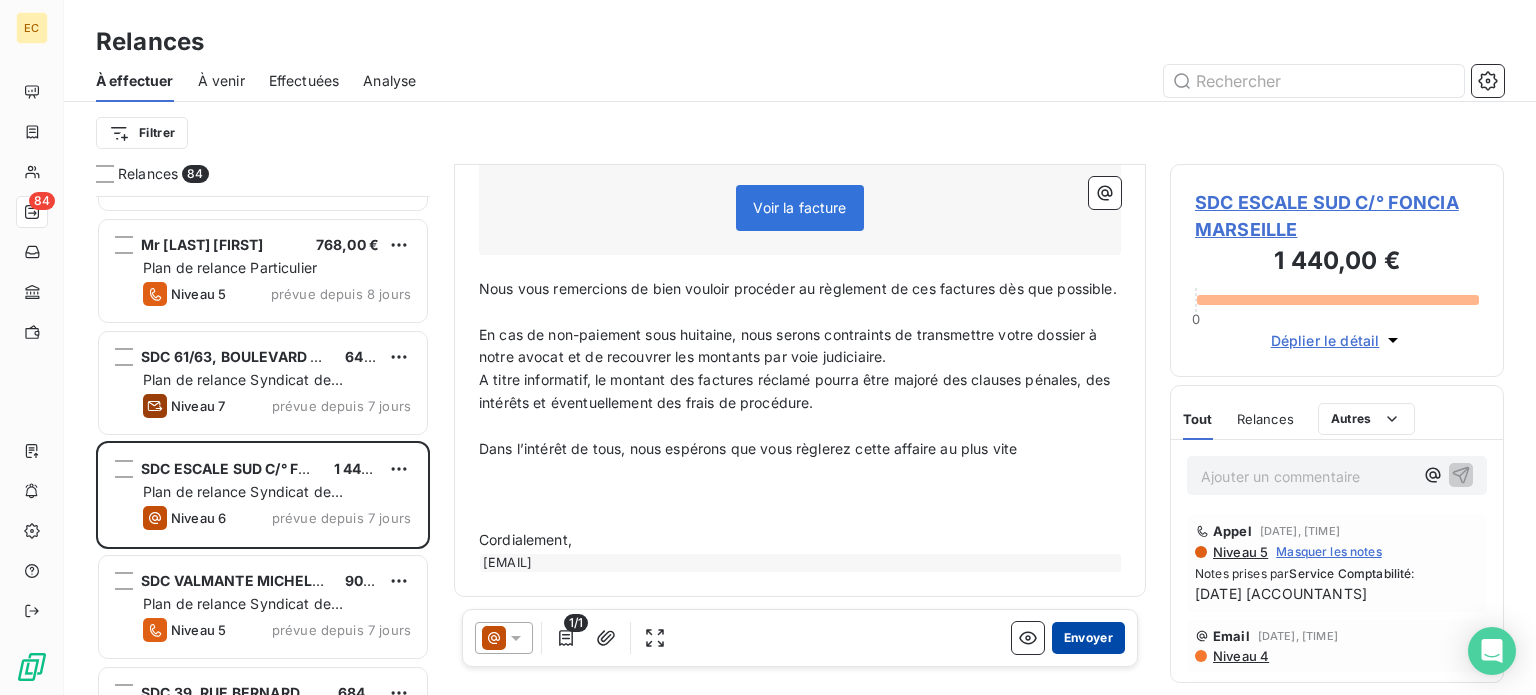 click on "Envoyer" at bounding box center [1088, 638] 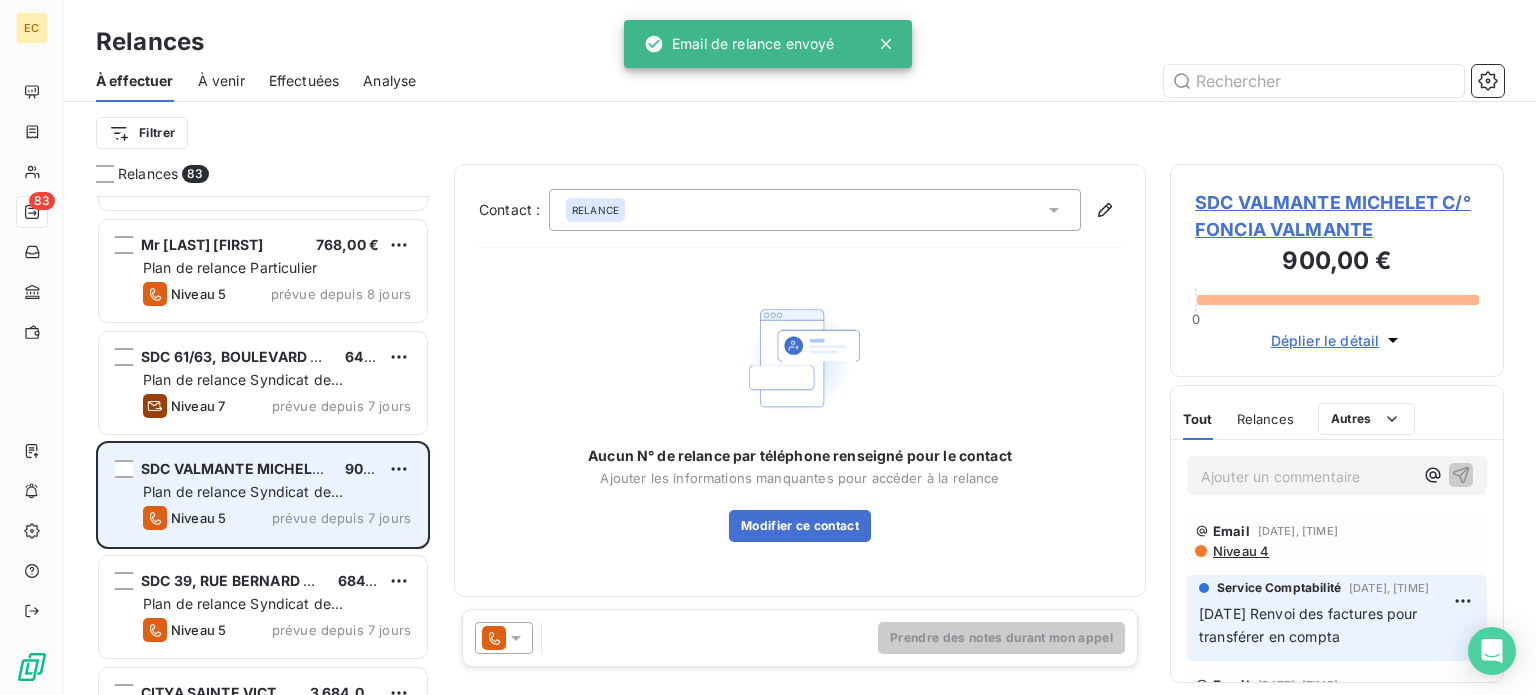 click on "Plan de relance Syndicat de copropriété" at bounding box center [243, 501] 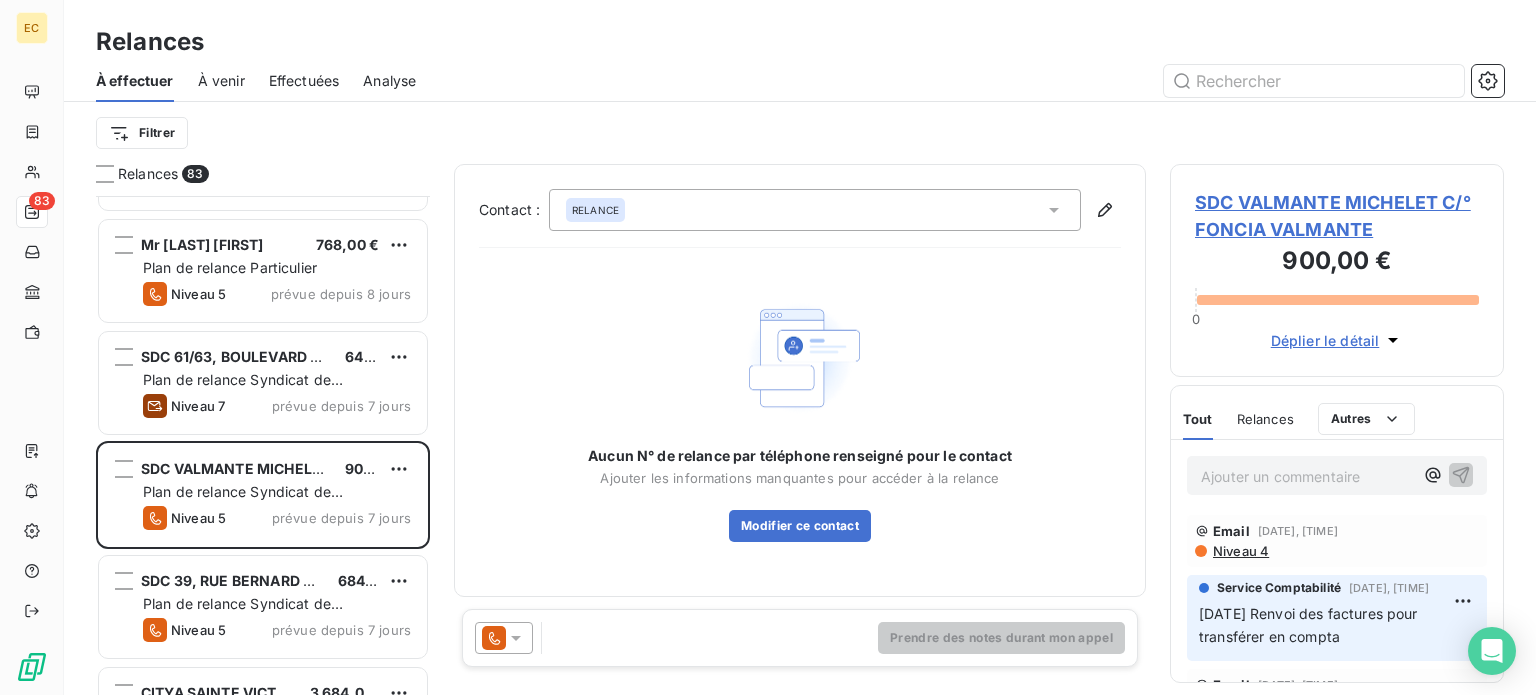 click 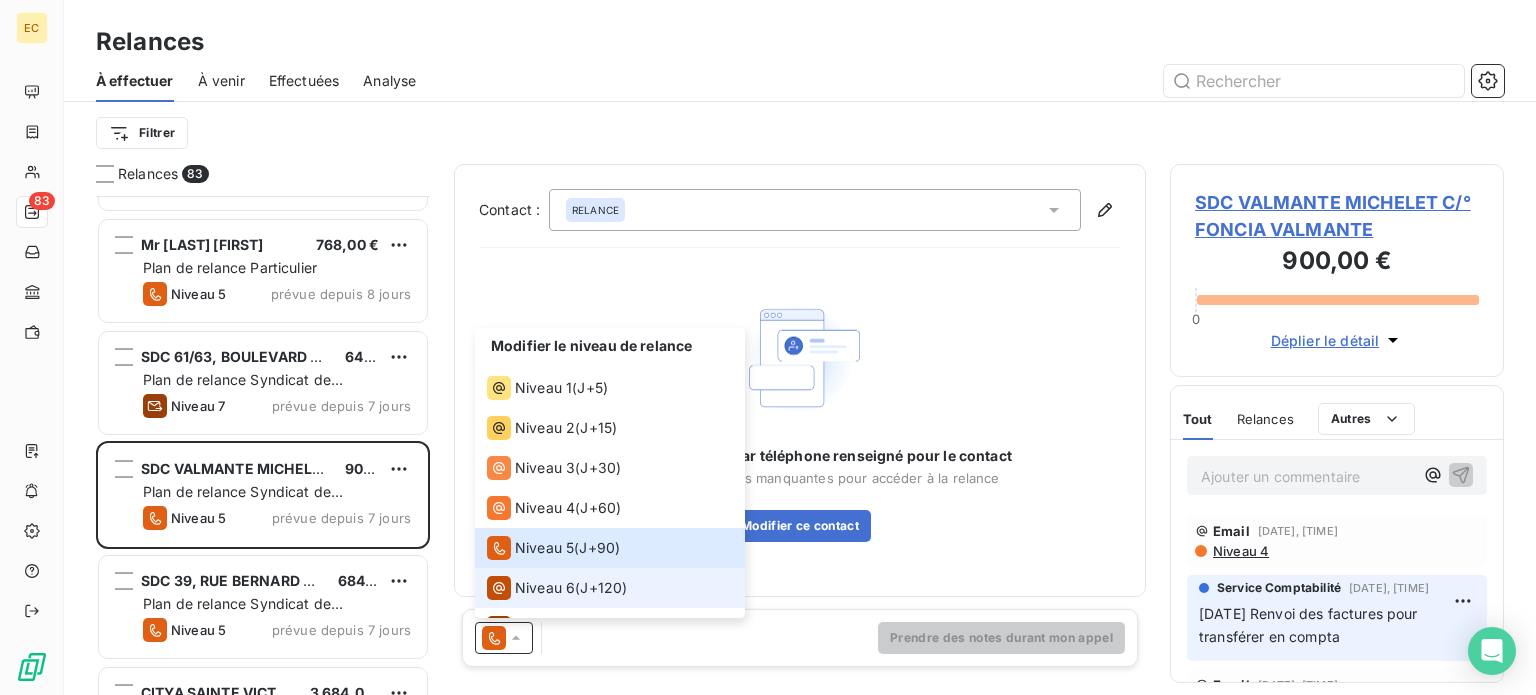 click on "Niveau 6" at bounding box center (545, 588) 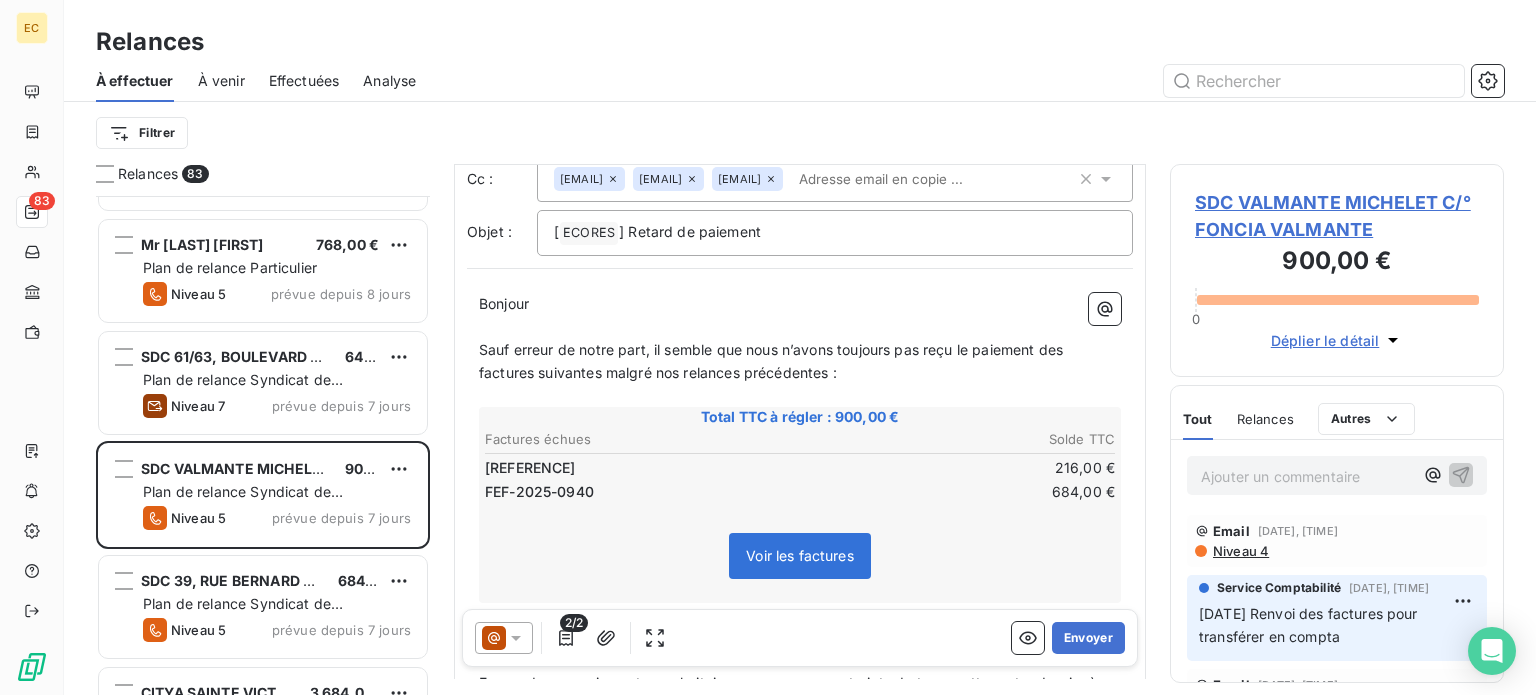 scroll, scrollTop: 200, scrollLeft: 0, axis: vertical 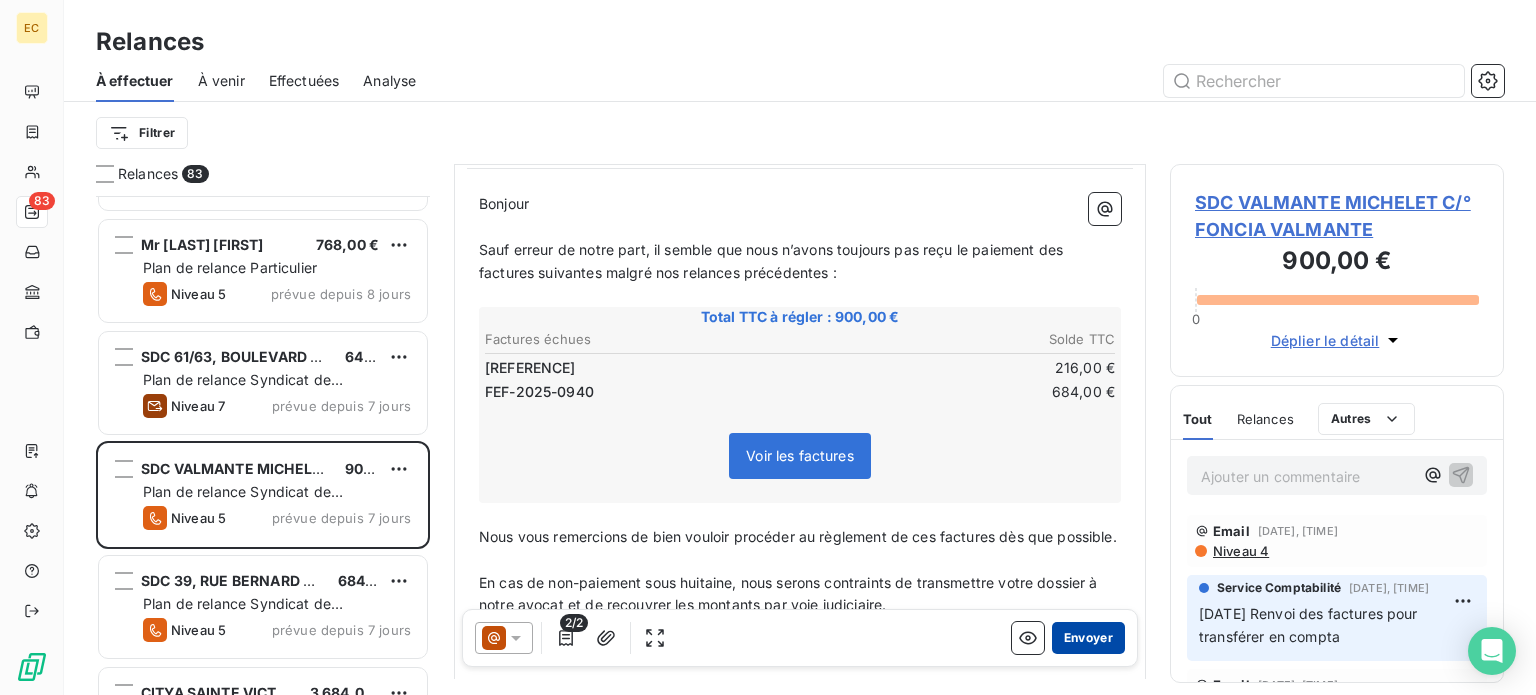 click on "Envoyer" at bounding box center (1088, 638) 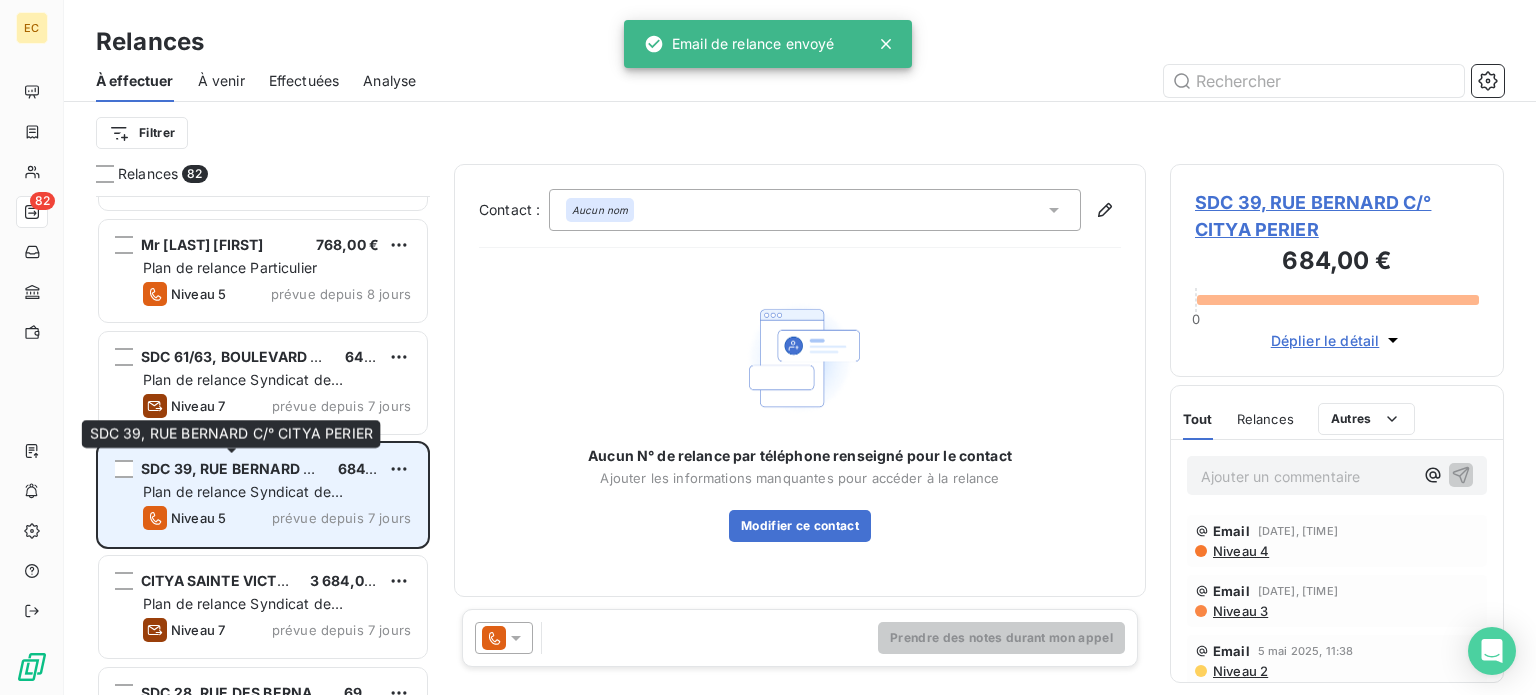 click on "SDC 39, RUE BERNARD C/° CITYA PERIER 684,00 € Plan de relance Syndicat de copropriété Niveau 5 prévue depuis 7 jours" at bounding box center [263, 495] 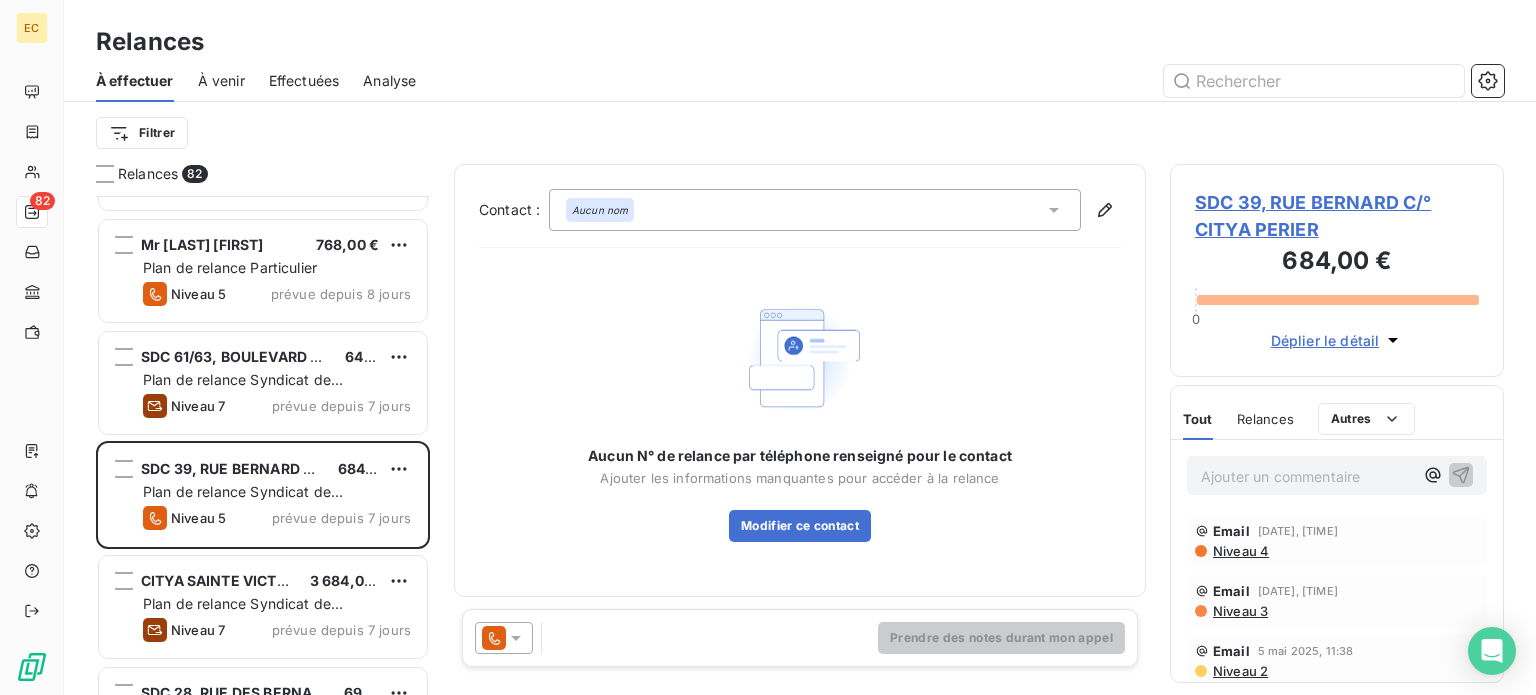 click on "SDC 39, RUE BERNARD C/° CITYA PERIER" at bounding box center [1337, 216] 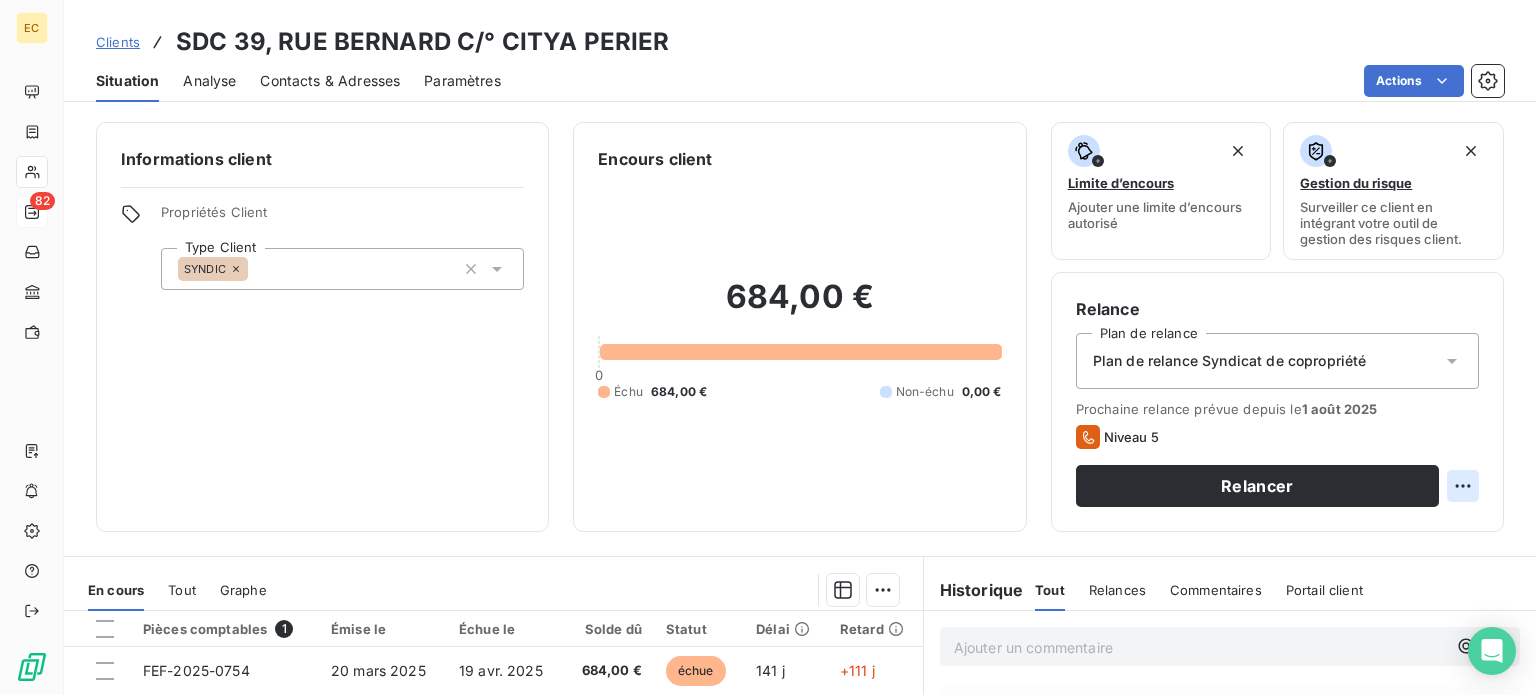 click on "EC [NUMBER] Clients SDC [NUMBER], [STREET] C/° Situation Analyse Contacts & Adresses Paramètres Actions Informations client Propriétés Client Type Client SYNDIC Encours client [PRICE] Échu [PRICE] Non-échu [PRICE] Limite d’encours Ajouter une limite d’encours autorisé Gestion du risque Surveiller ce client en intégrant votre outil de gestion des risques client. Relance Plan de relance Plan de relance Syndicat de copropriété Prochaine relance prévue depuis le [DATE] Niveau 5 Relancer En cours Tout Graphe Pièces comptables 1 Émise le Échue le Solde dû Statut Délai Retard FEF-[REFERENCE] [DATE] [DATE] [PRICE] échue [DAYS] +[DAYS] Lignes par page 25 Précédent 1 Suivant Historique Tout Relances Commentaires Portail client Tout Relances Commentaires Portail client Ajouter un commentaire ﻿ Email [DATE], [TIME] Niveau 4 Email [DATE], [TIME] Niveau 3 Email [DATE], [TIME] Niveau 2 Email [DATE], [TIME] Niveau 1 Email" at bounding box center [768, 347] 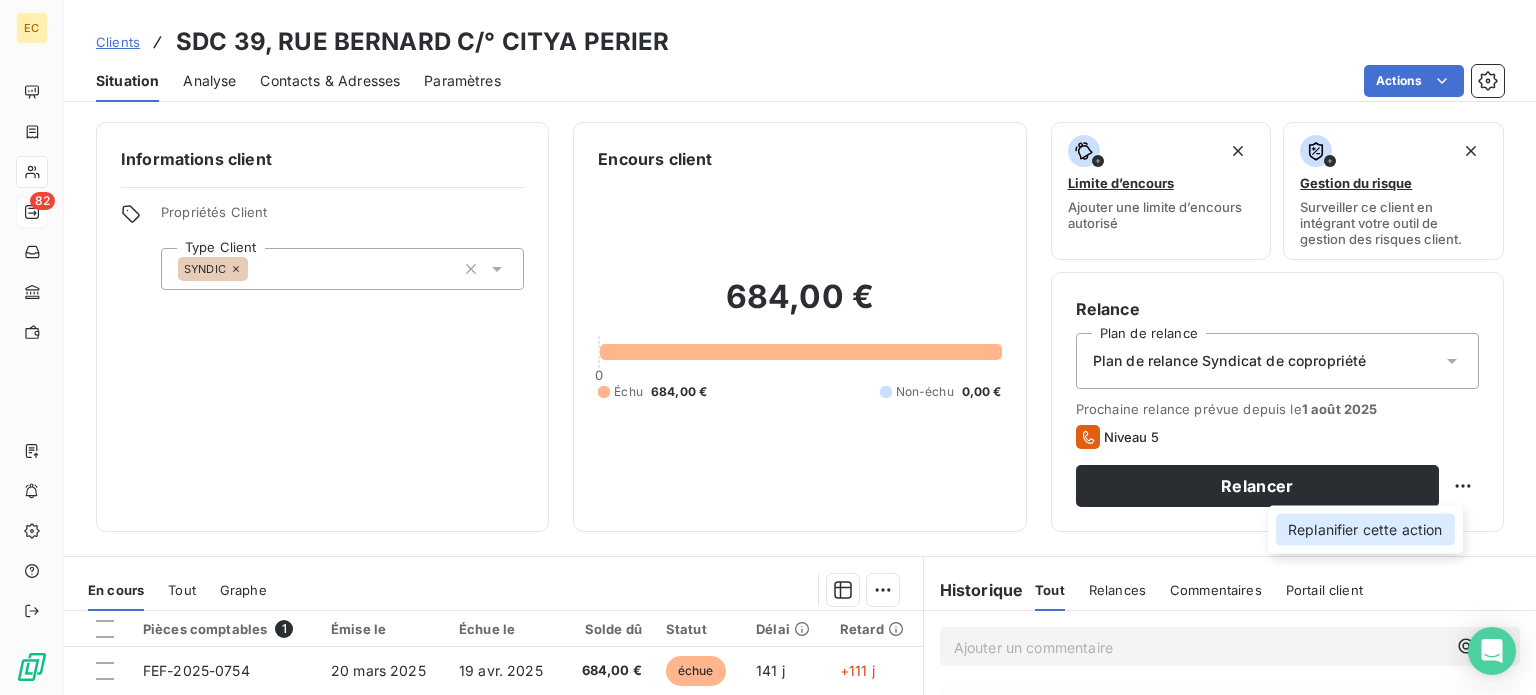 click on "Replanifier cette action" at bounding box center [1365, 530] 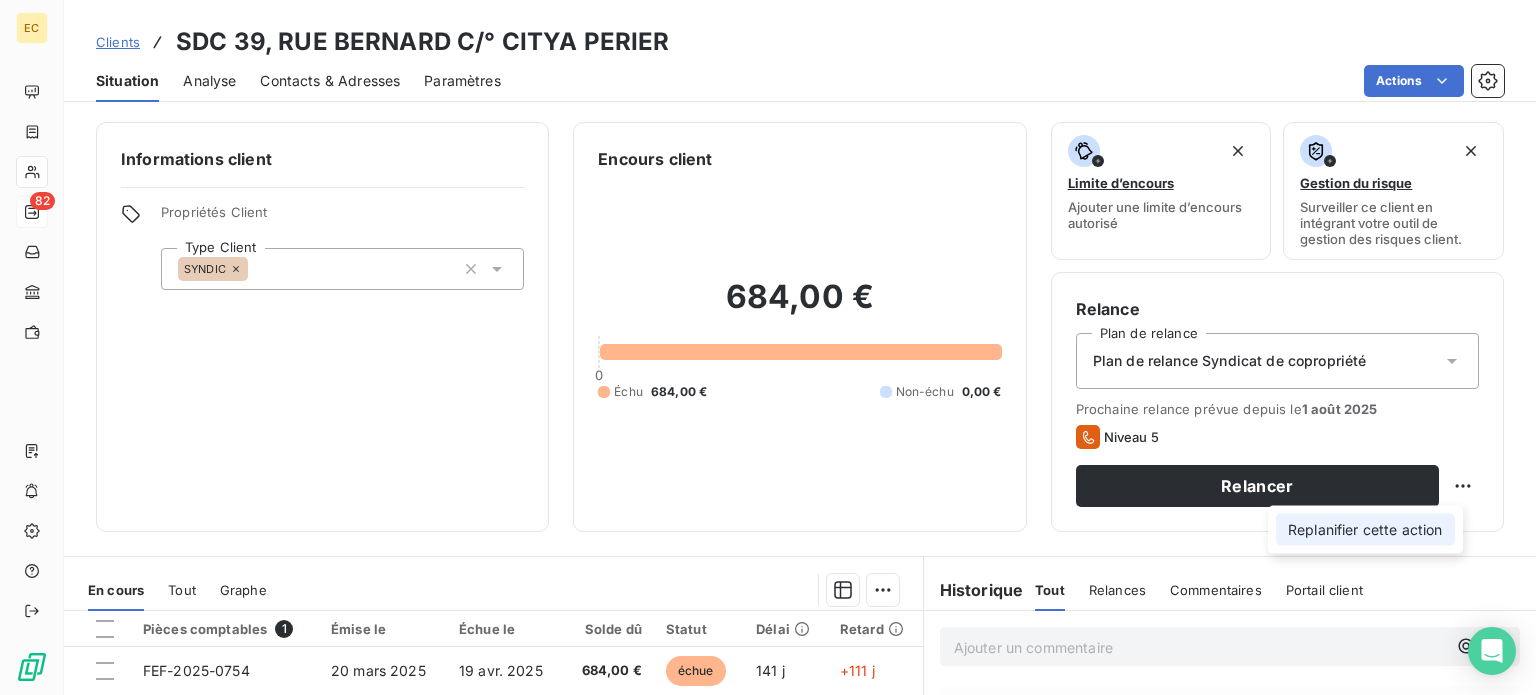 select on "7" 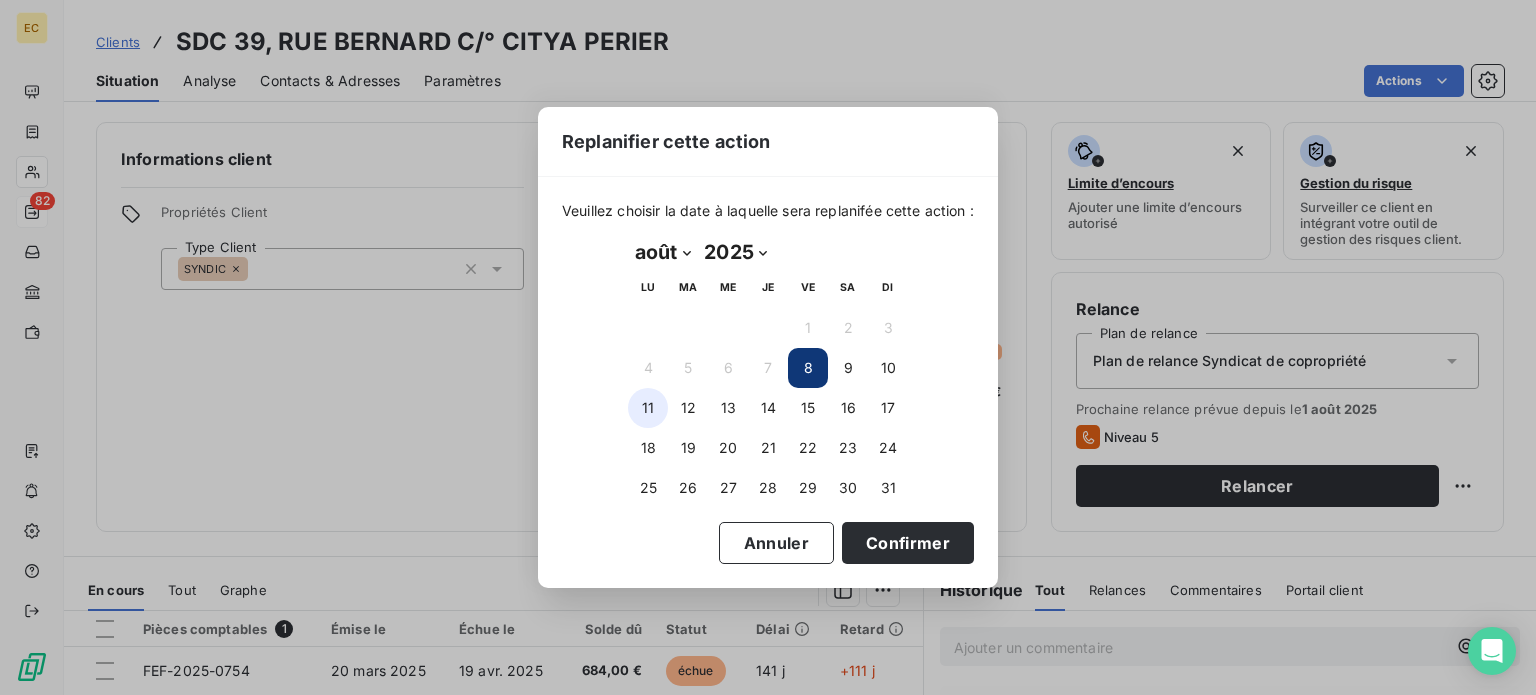 click on "11" at bounding box center (648, 408) 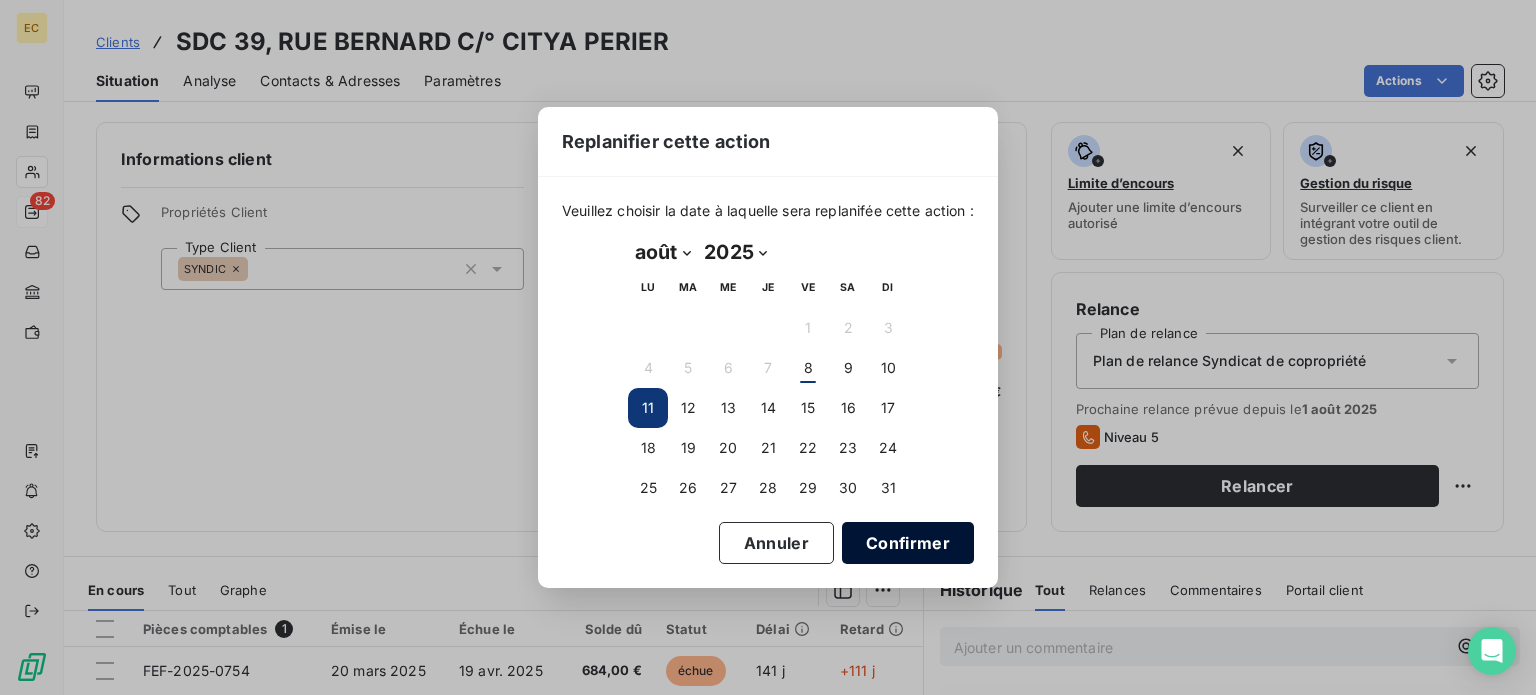 click on "Confirmer" at bounding box center (908, 543) 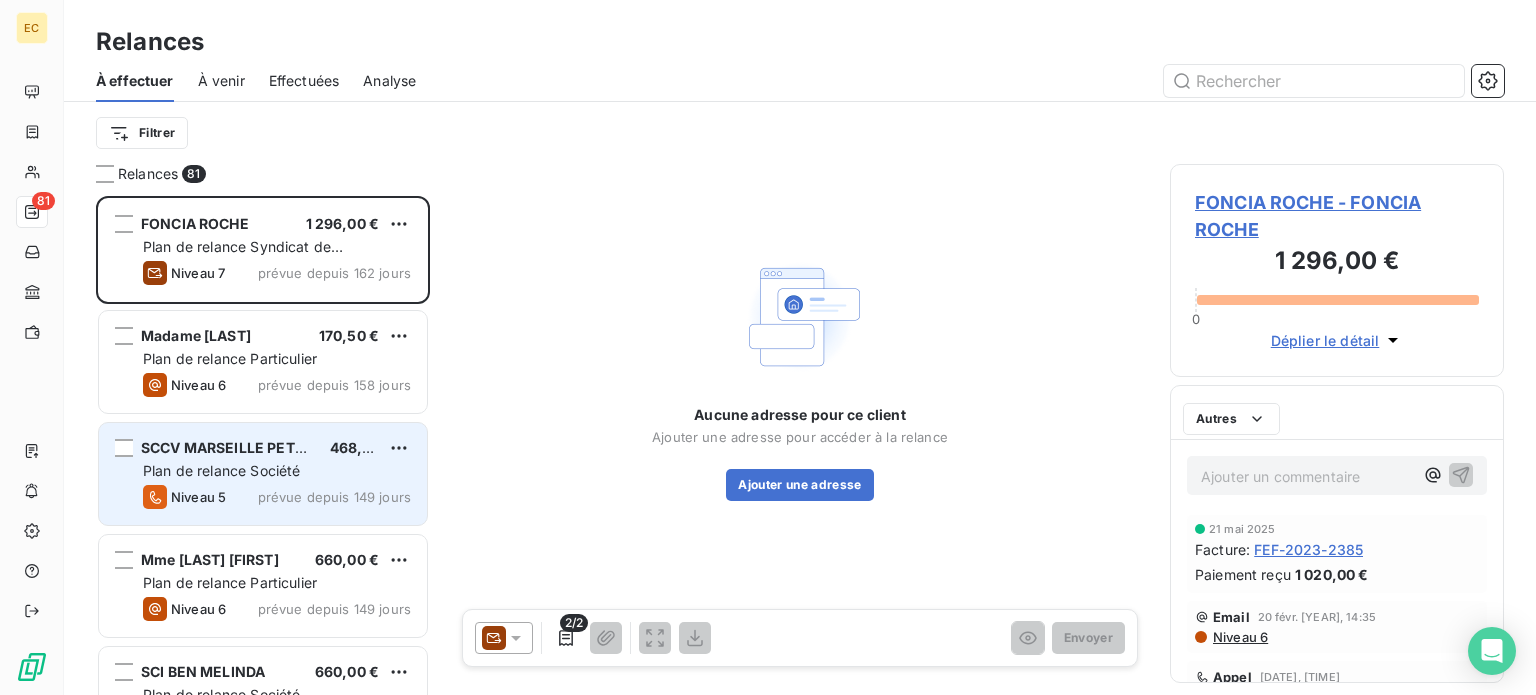 scroll, scrollTop: 16, scrollLeft: 16, axis: both 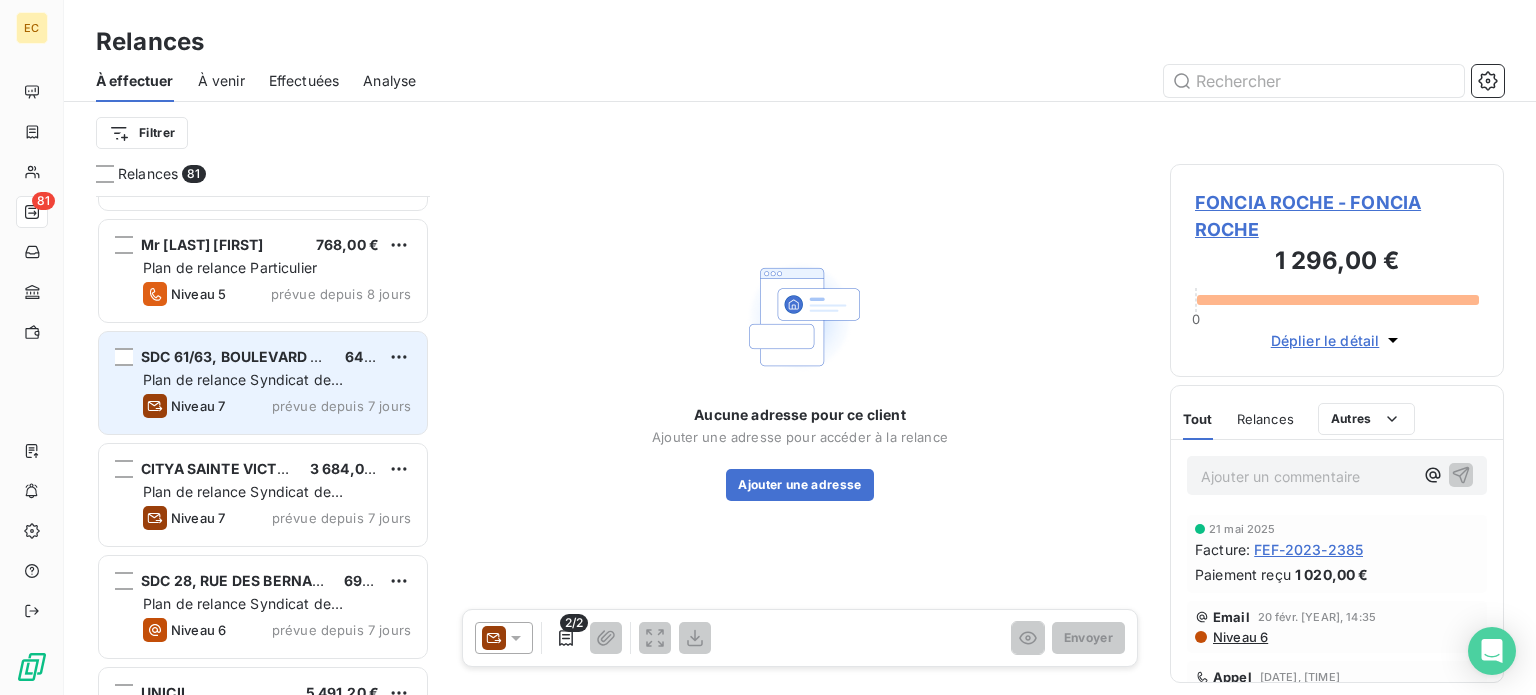 click on "Plan de relance Syndicat de copropriété" at bounding box center [277, 380] 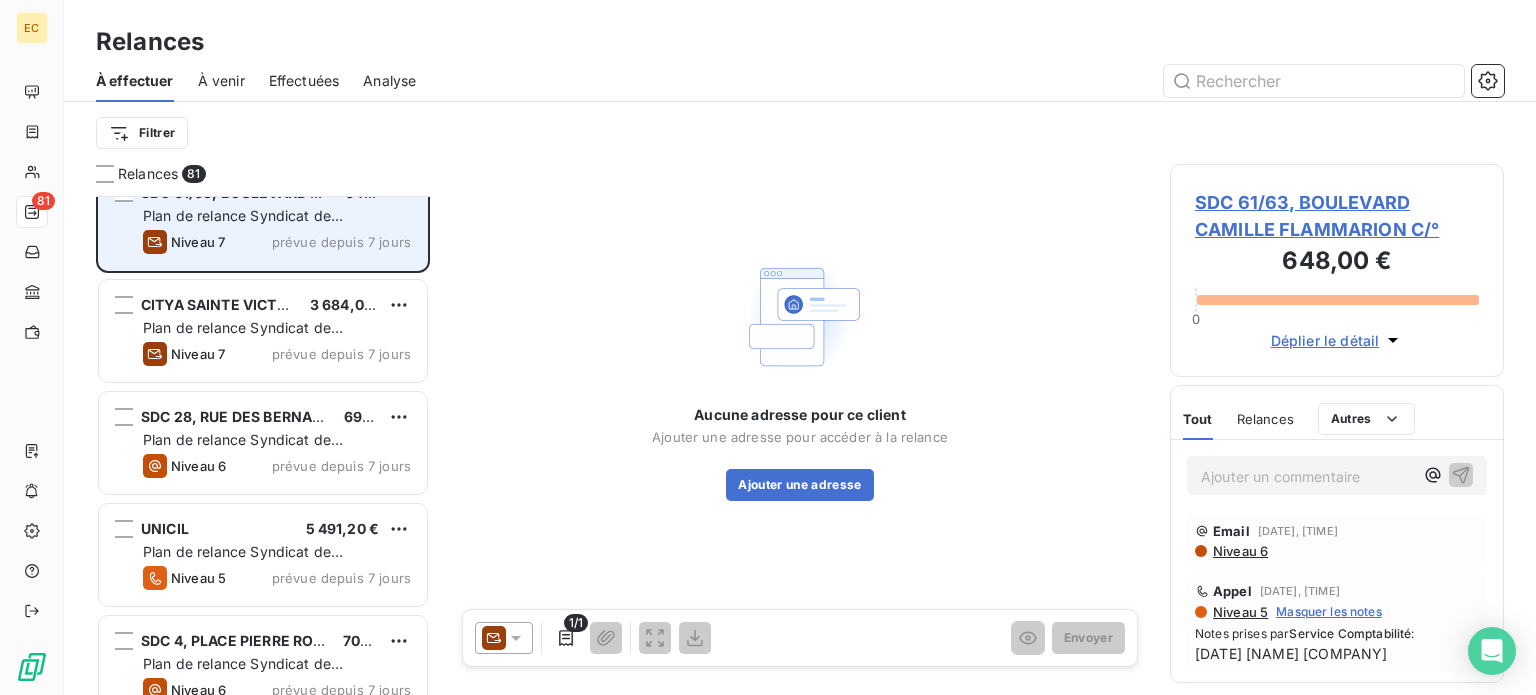 scroll, scrollTop: 4100, scrollLeft: 0, axis: vertical 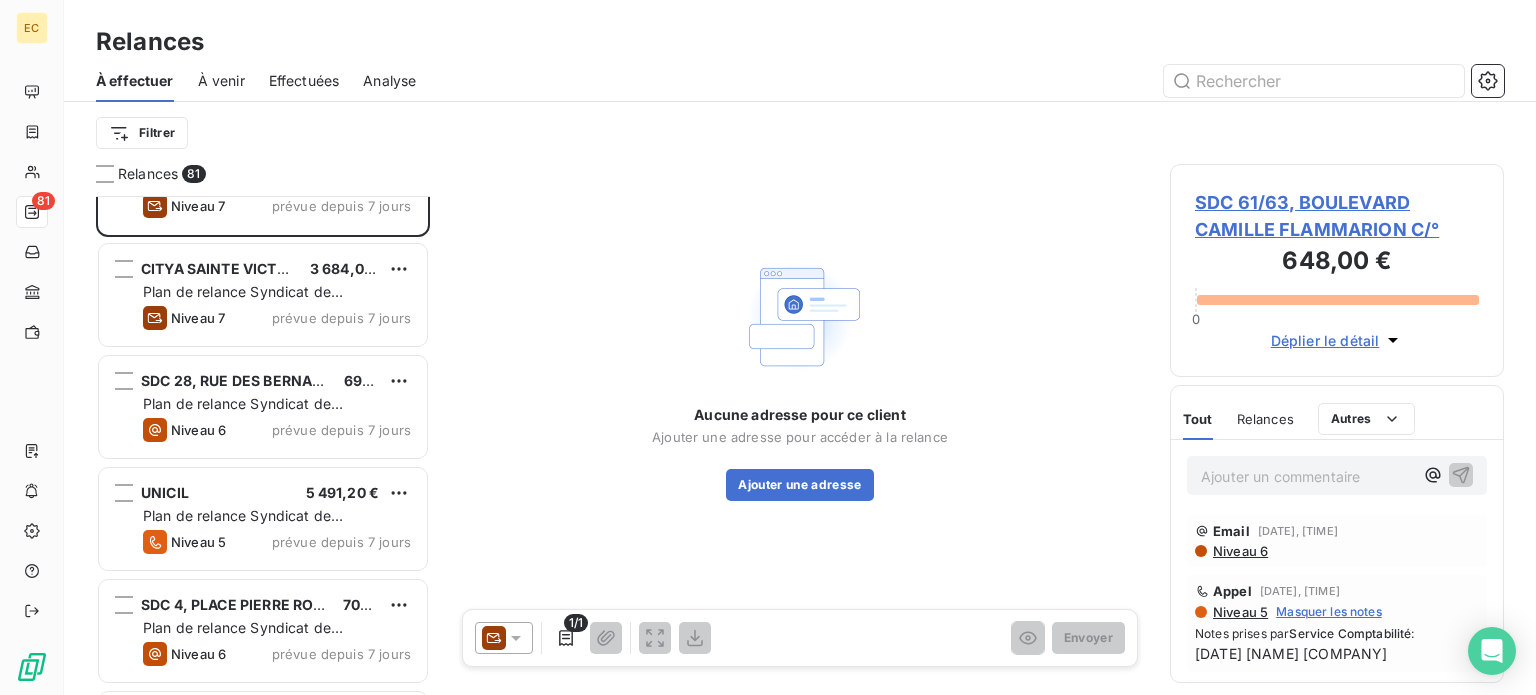 click 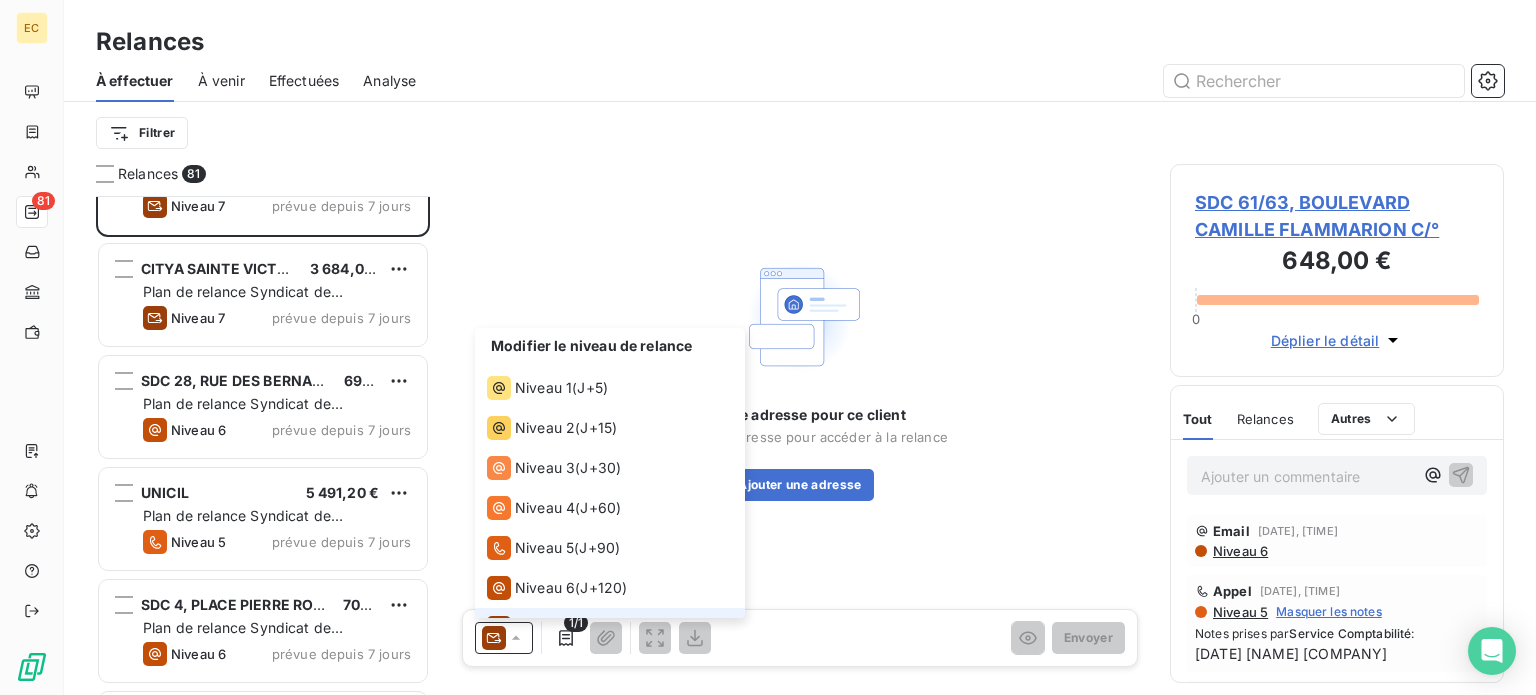 scroll, scrollTop: 29, scrollLeft: 0, axis: vertical 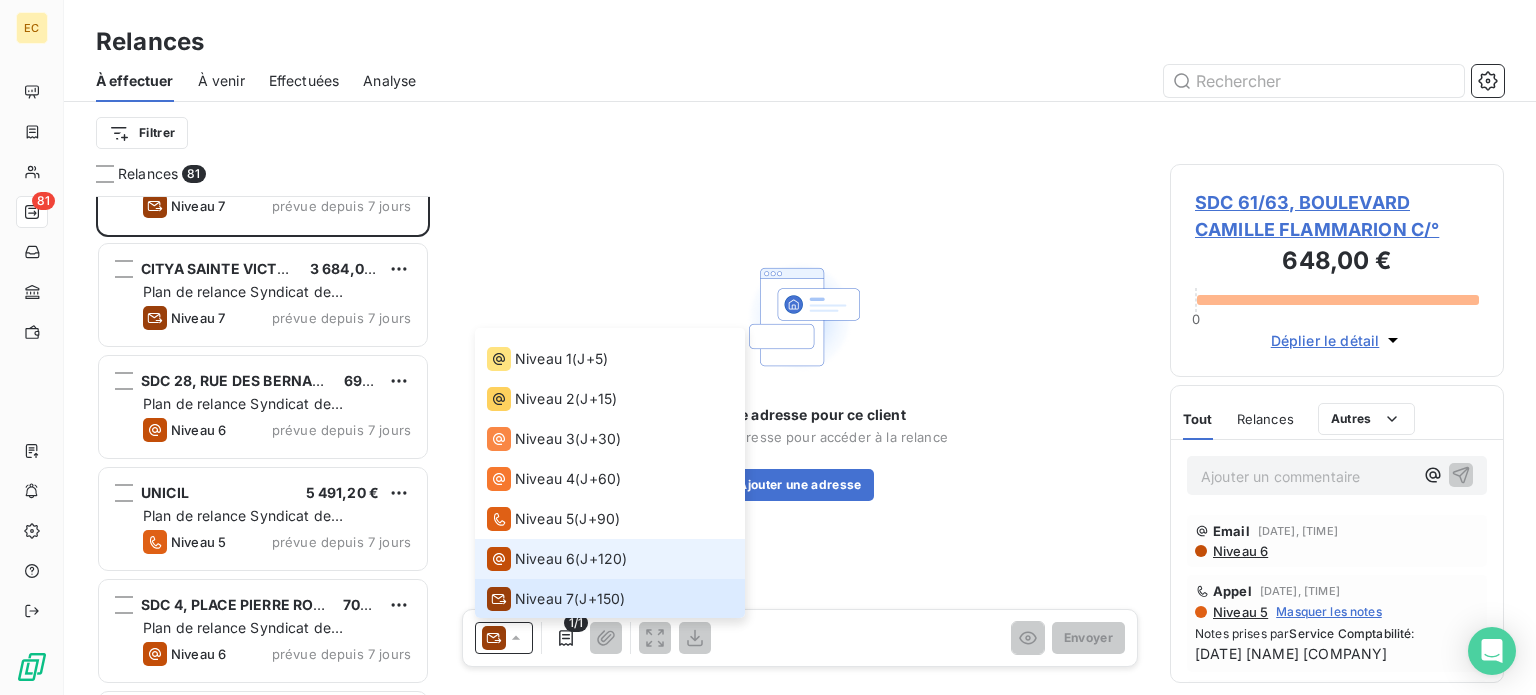 click on "Niveau 6" at bounding box center [545, 559] 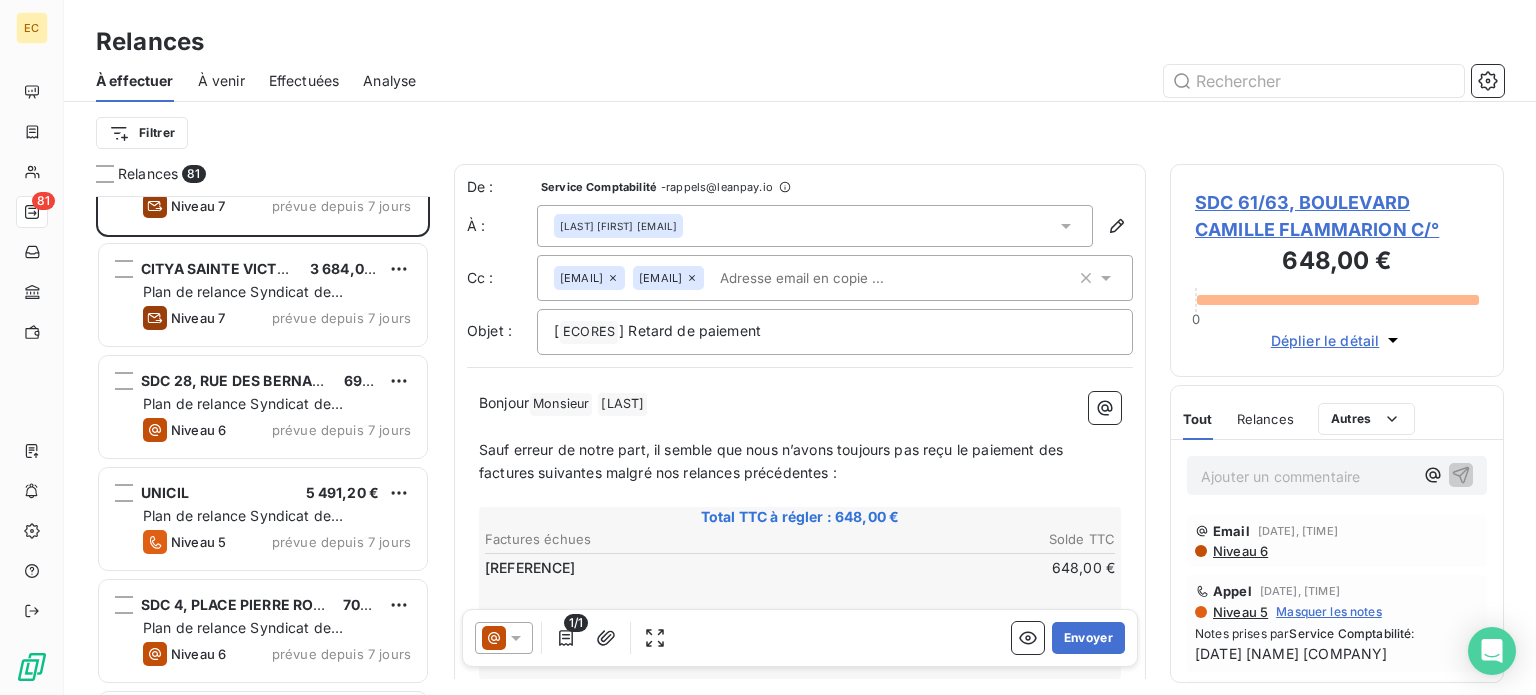 click on "SDC 61/63, BOULEVARD CAMILLE FLAMMARION C/°" at bounding box center (1337, 216) 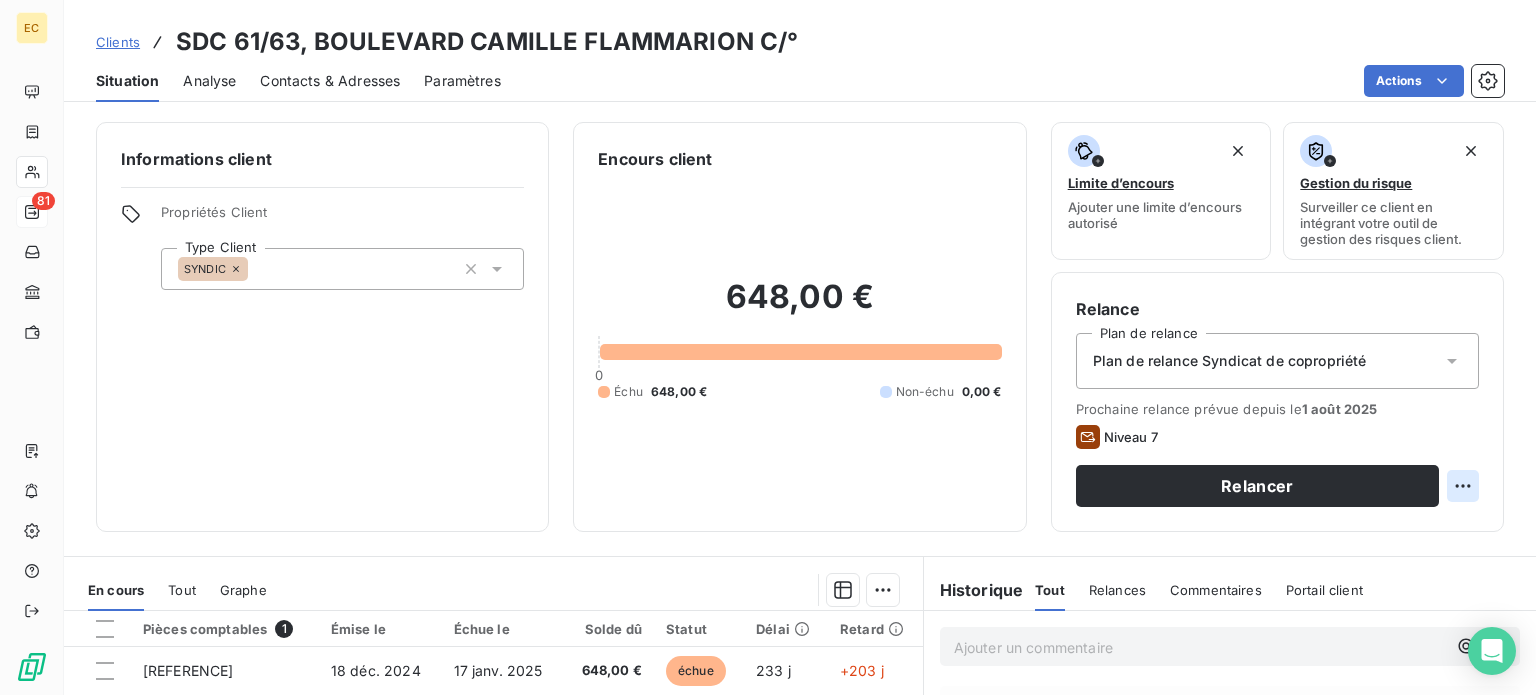 click on "EC [NUMBER] Clients SDC [NUMBER]/[NUMBER], [STREET] C/° Situation Analyse Contacts & Adresses Paramètres Actions Informations client Propriétés Client Type Client SYNDIC Encours client [PRICE] Échu [PRICE] Non-échu [PRICE] Limite d’encours Ajouter une limite d’encours autorisé Gestion du risque Surveiller ce client en intégrant votre outil de gestion des risques client. Relance Plan de relance Plan de relance Syndicat de copropriété Prochaine relance prévue depuis le [DATE] Niveau 7 Relancer En cours Tout Graphe Pièces comptables 1 Émise le Échue le Solde dû Statut Délai Retard FEF-[REFERENCE] [DATE] [DATE] [PRICE] échue [DAYS] +[DAYS] Lignes par page 25 Précédent 1 Suivant Historique Tout Relances Commentaires Portail client Tout Relances Commentaires Portail client Ajouter un commentaire ﻿ Email [DATE], [TIME] Niveau 6 Appel [DATE], [TIME] Niveau 5 Masquer les notes Notes prises par Service Comptabilité :" at bounding box center [768, 347] 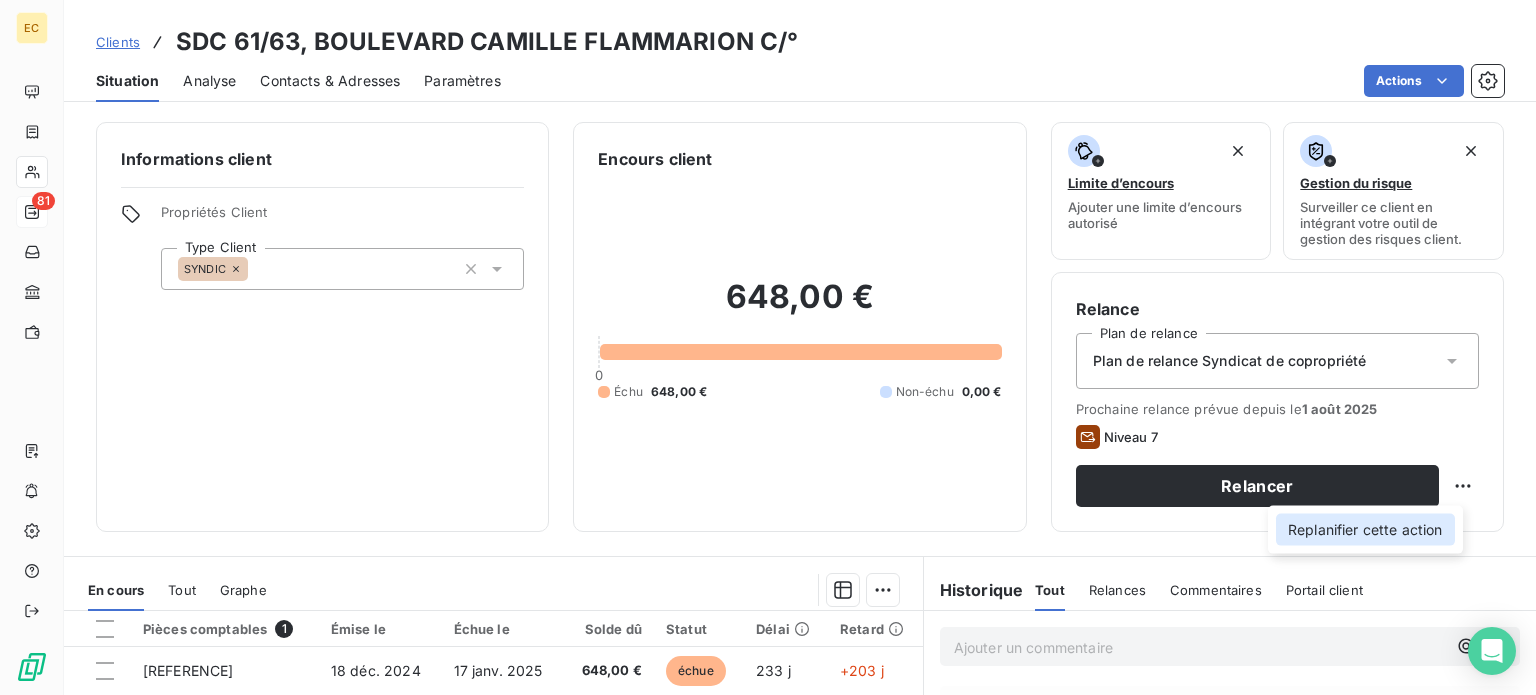 click on "Replanifier cette action" at bounding box center [1365, 530] 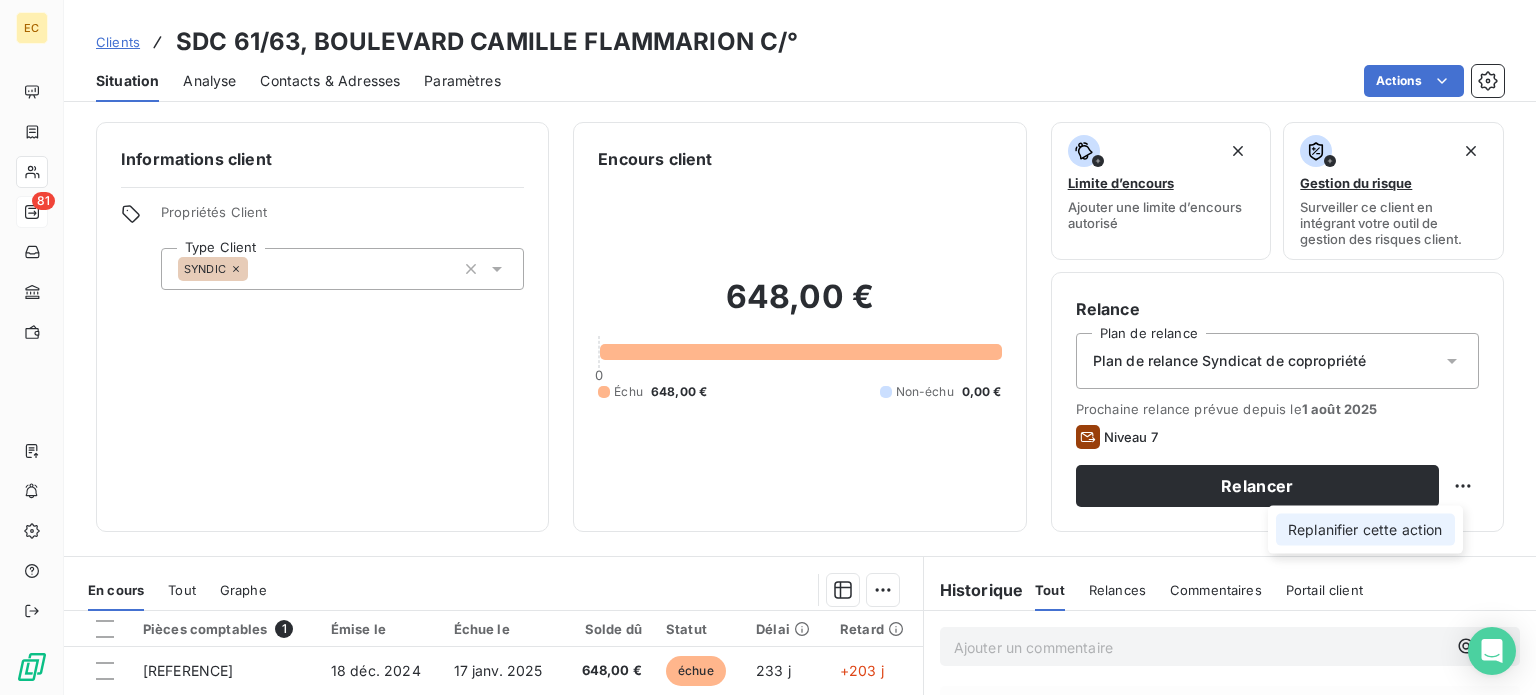 select on "7" 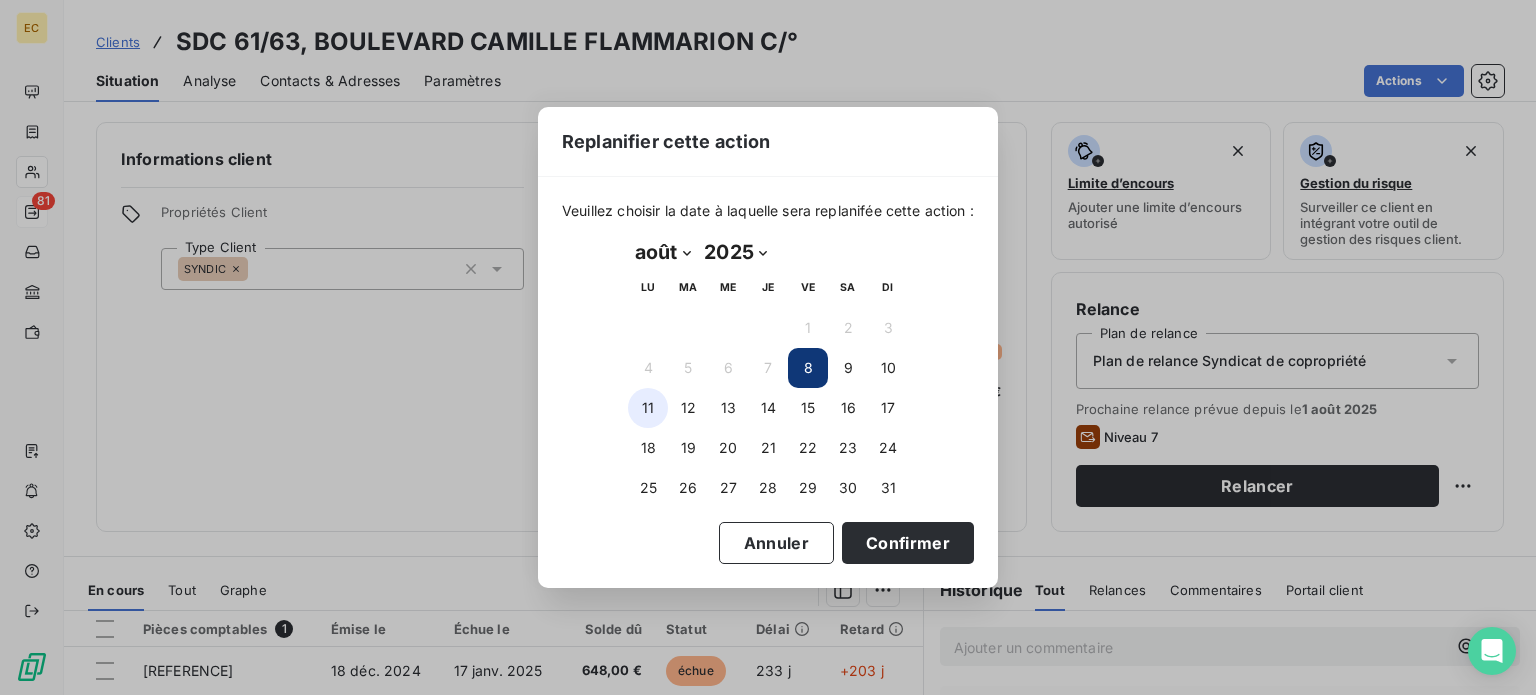 click on "11" at bounding box center [648, 408] 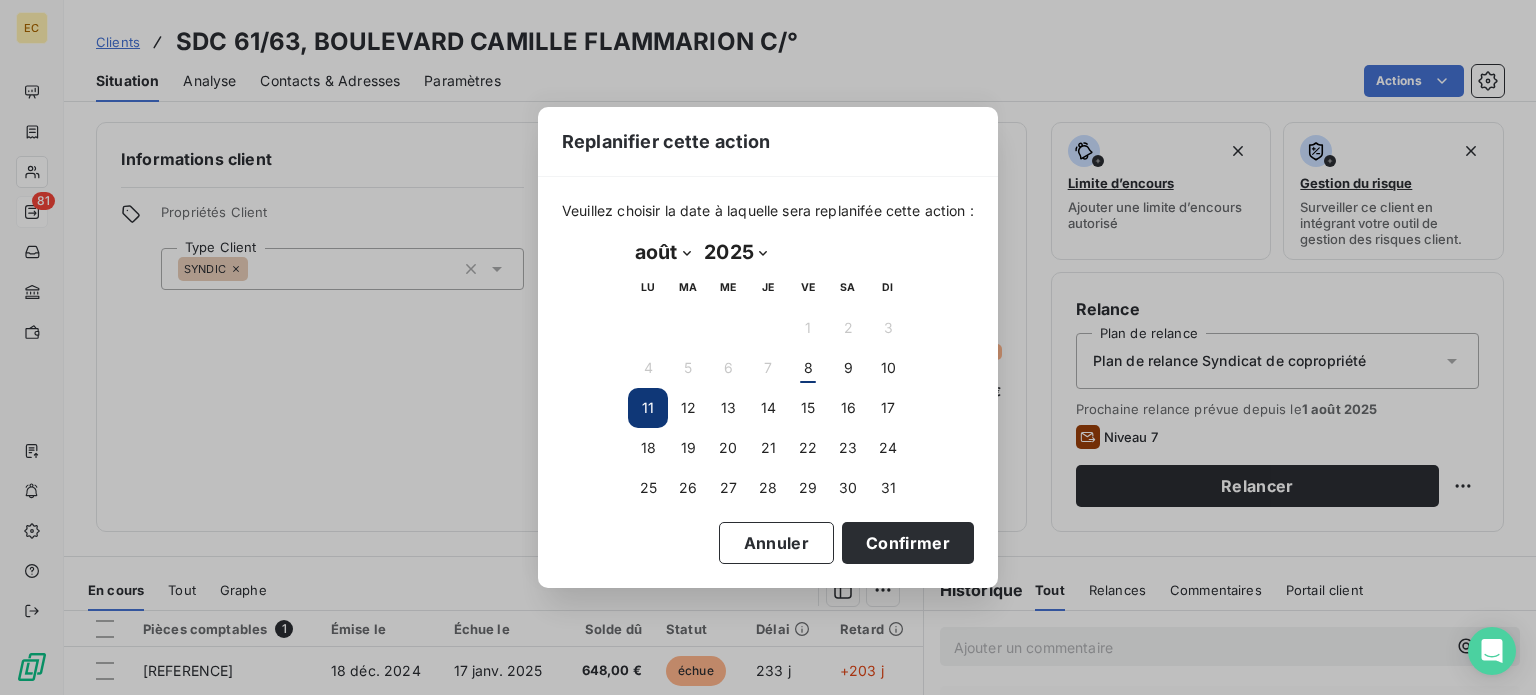 drag, startPoint x: 900, startPoint y: 555, endPoint x: 913, endPoint y: 501, distance: 55.542778 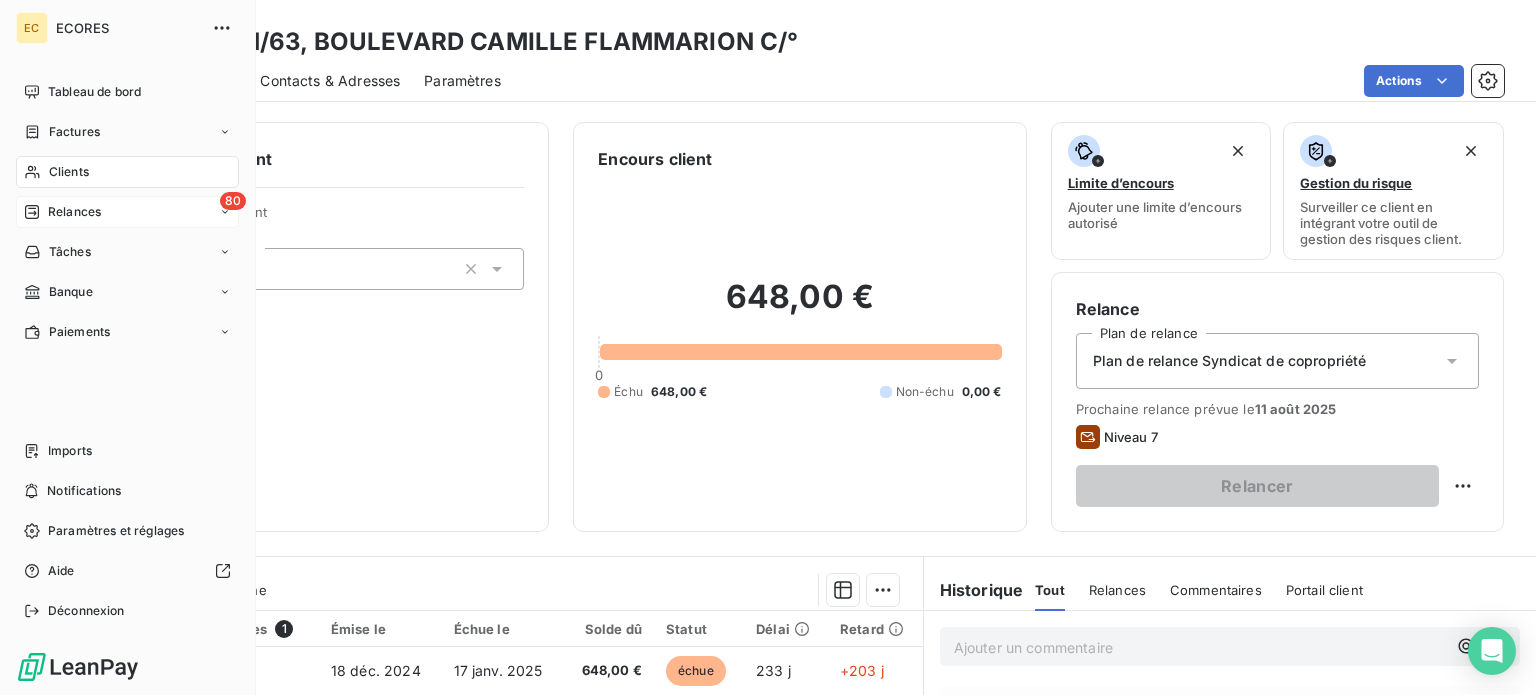 click on "Relances" at bounding box center [74, 212] 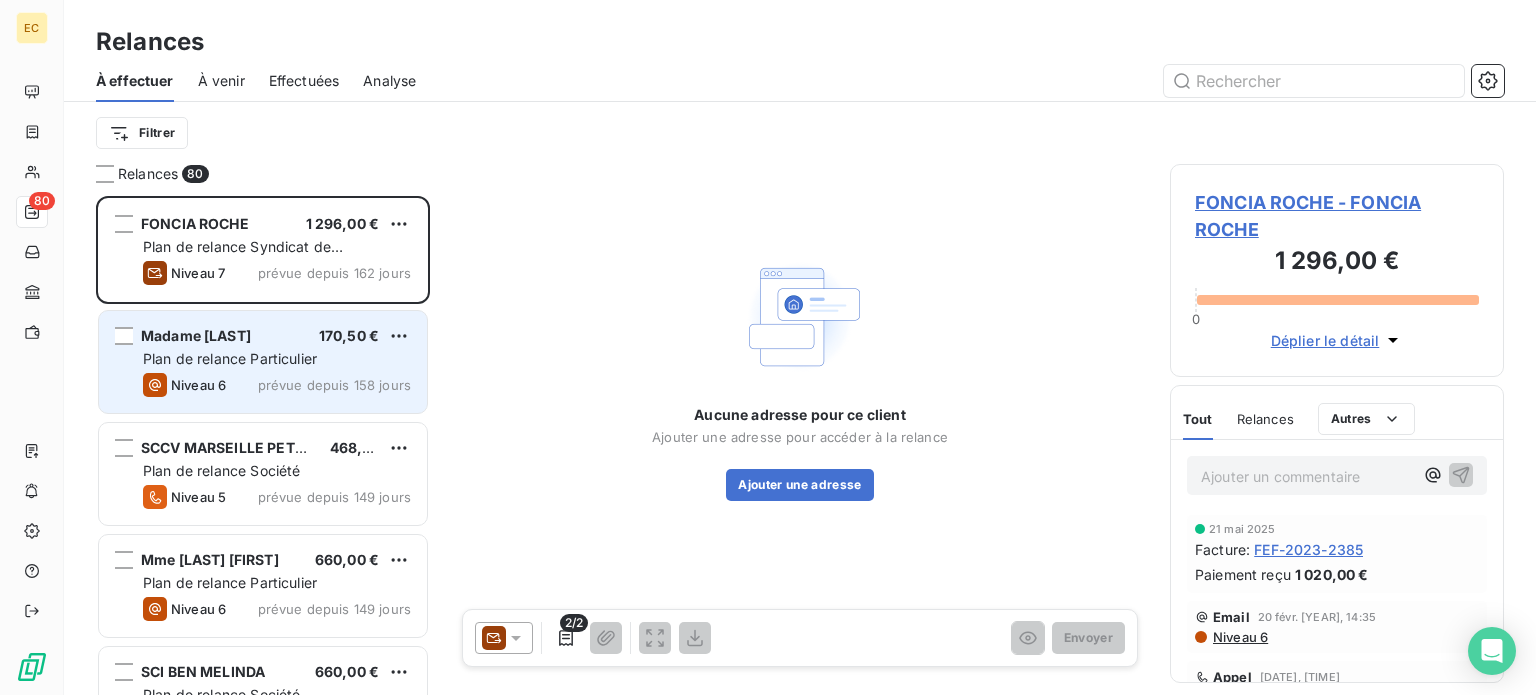 scroll, scrollTop: 16, scrollLeft: 16, axis: both 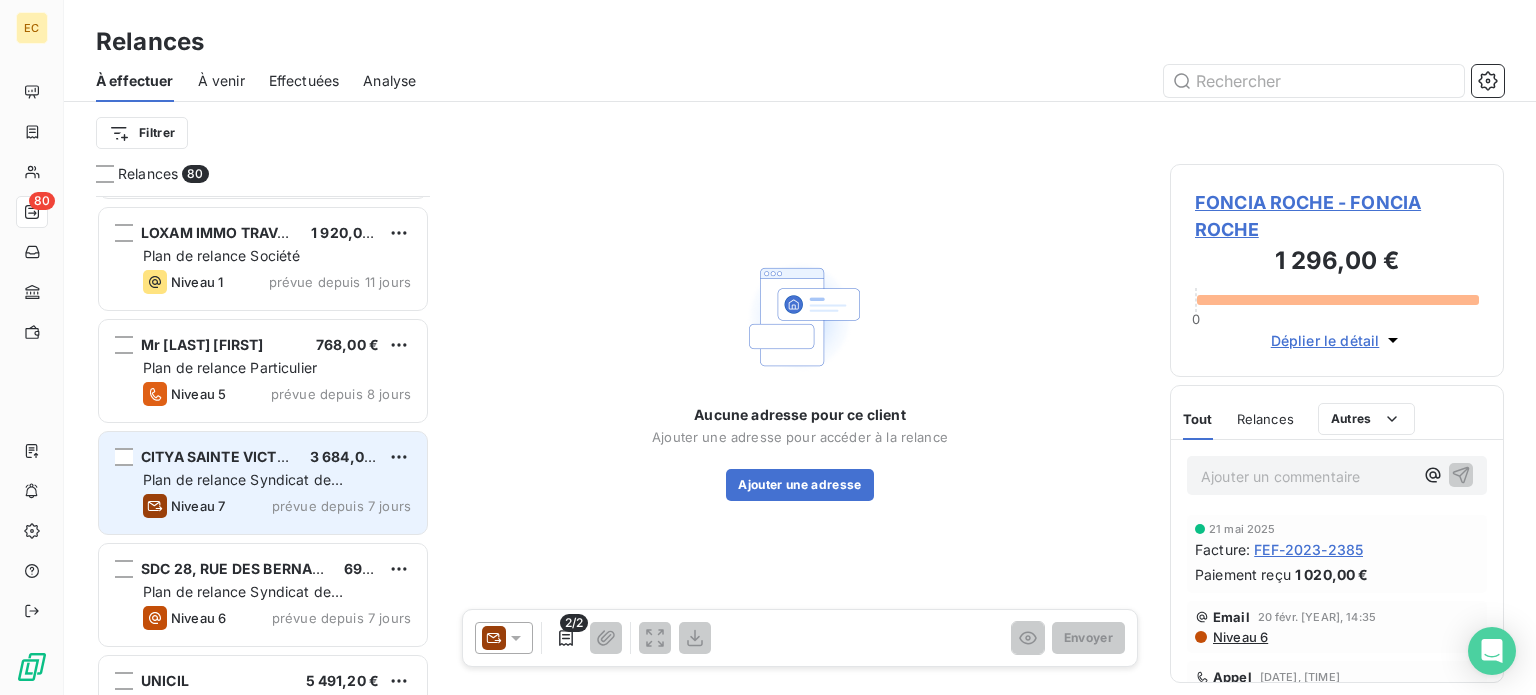 click on "Plan de relance Syndicat de copropriété" at bounding box center [243, 489] 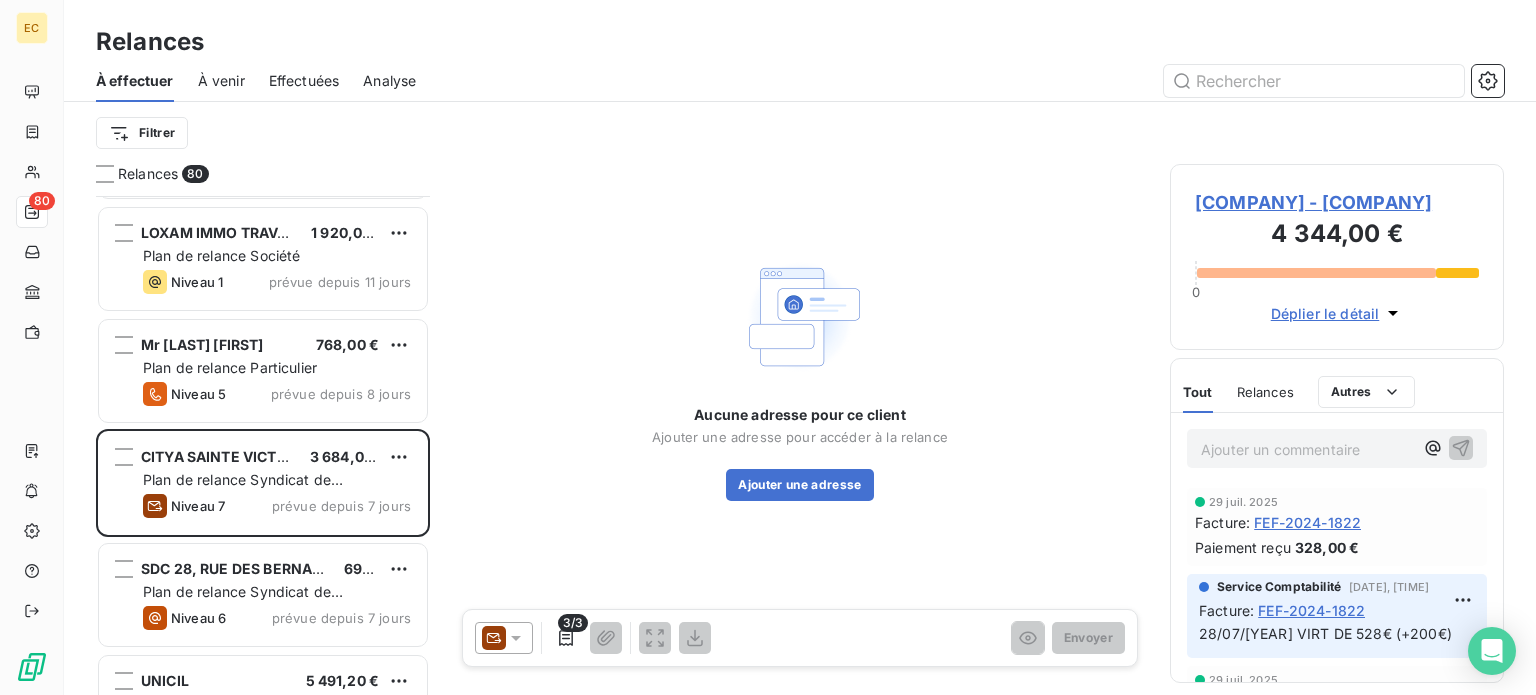 click 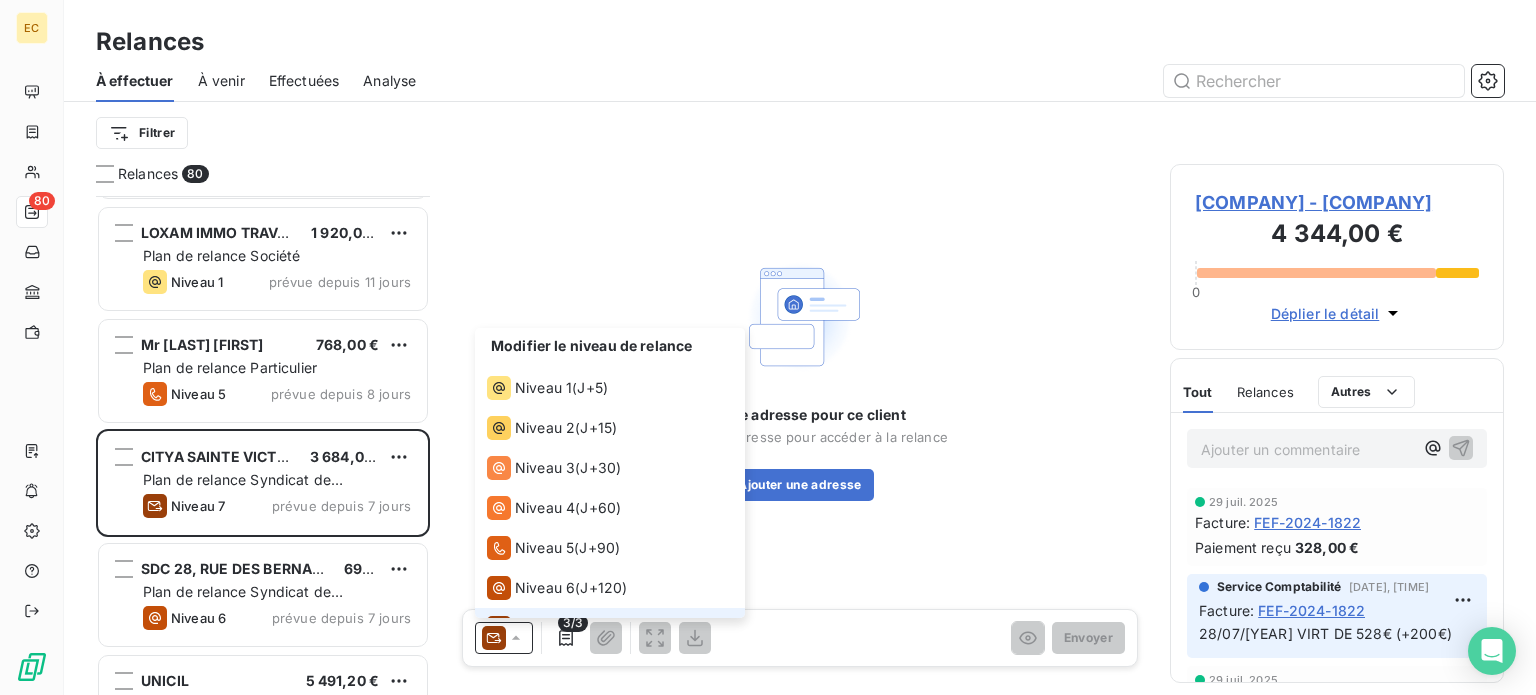 scroll, scrollTop: 29, scrollLeft: 0, axis: vertical 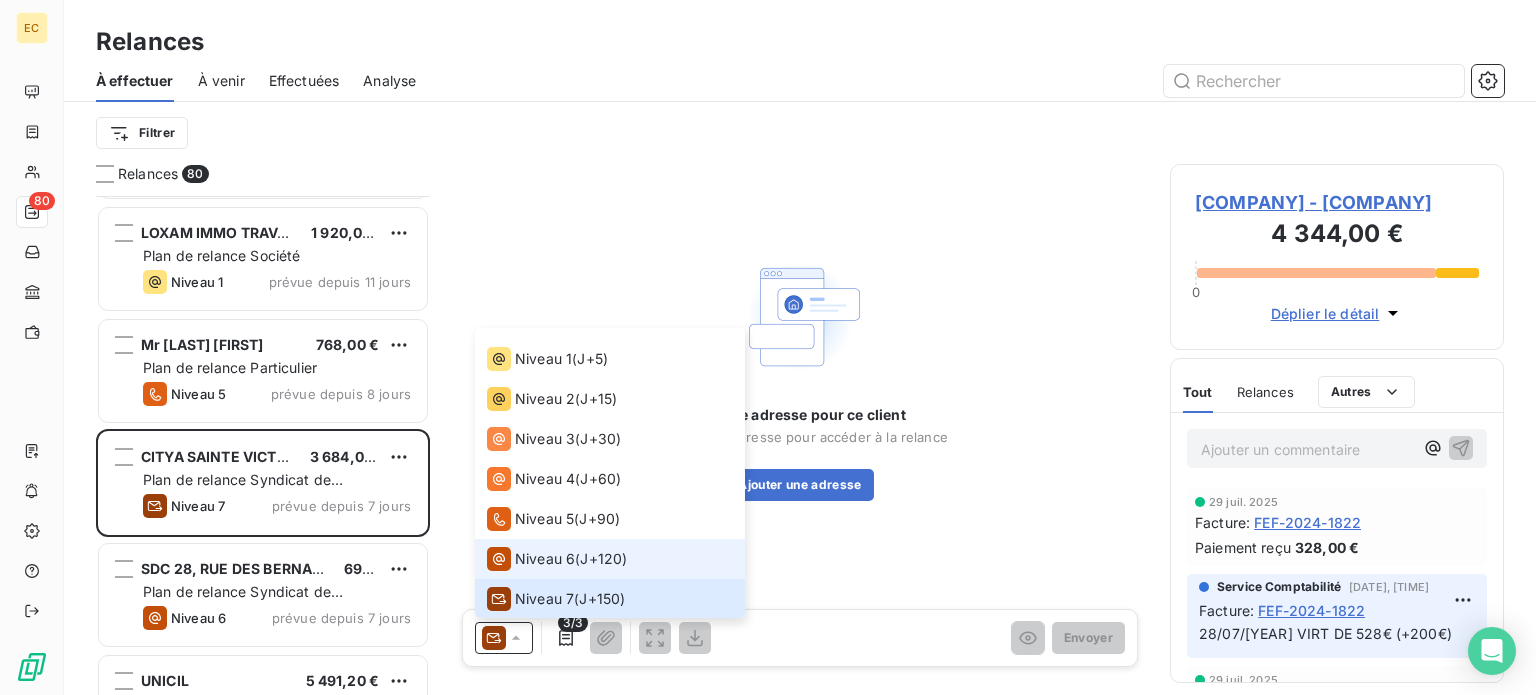 click on "Niveau 6" at bounding box center [545, 559] 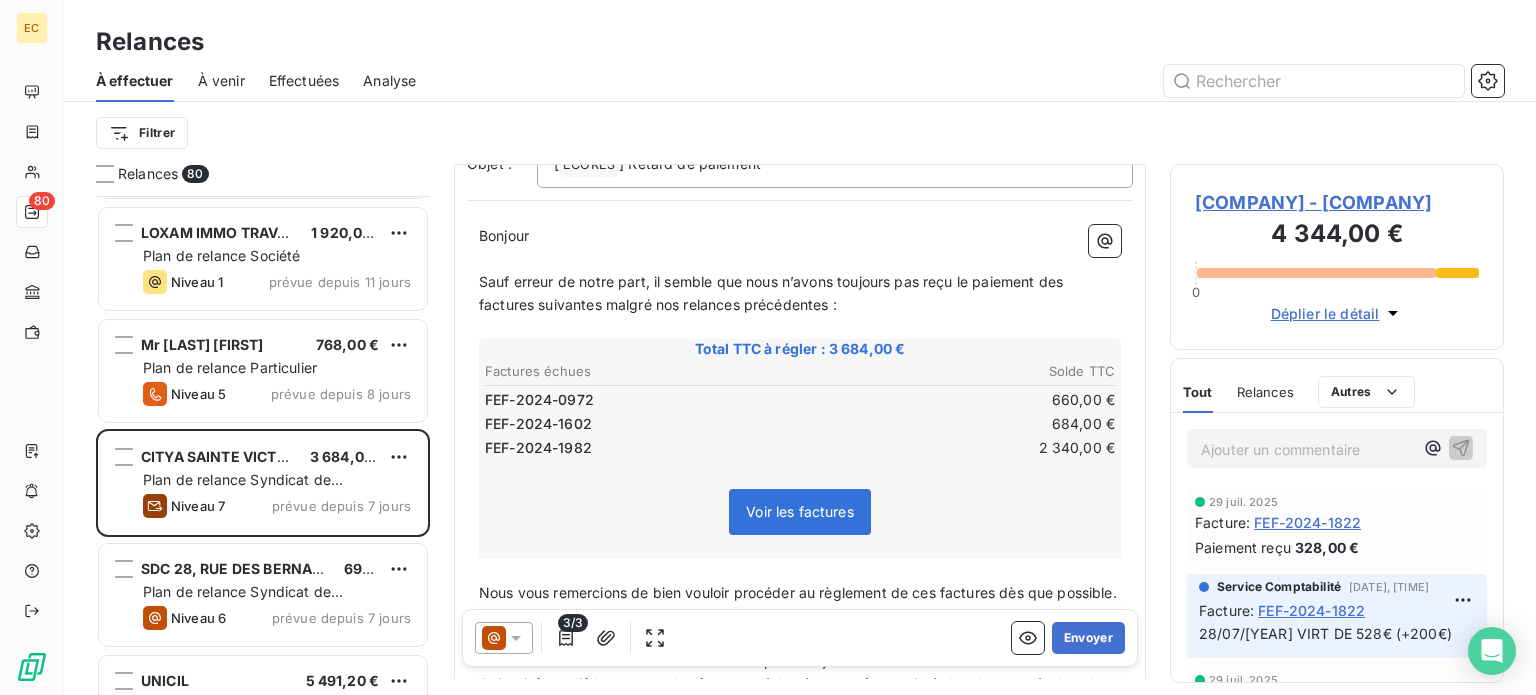 scroll, scrollTop: 200, scrollLeft: 0, axis: vertical 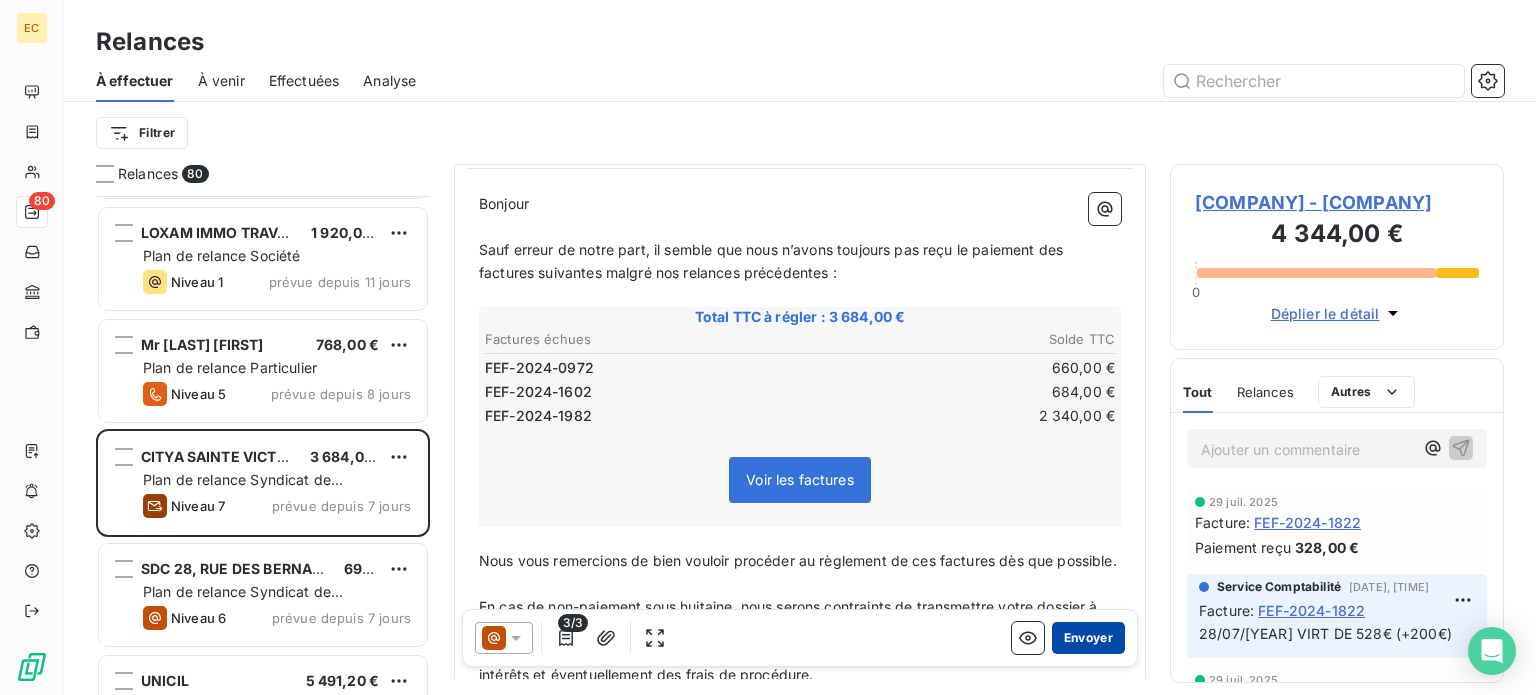 click on "Envoyer" at bounding box center [1088, 638] 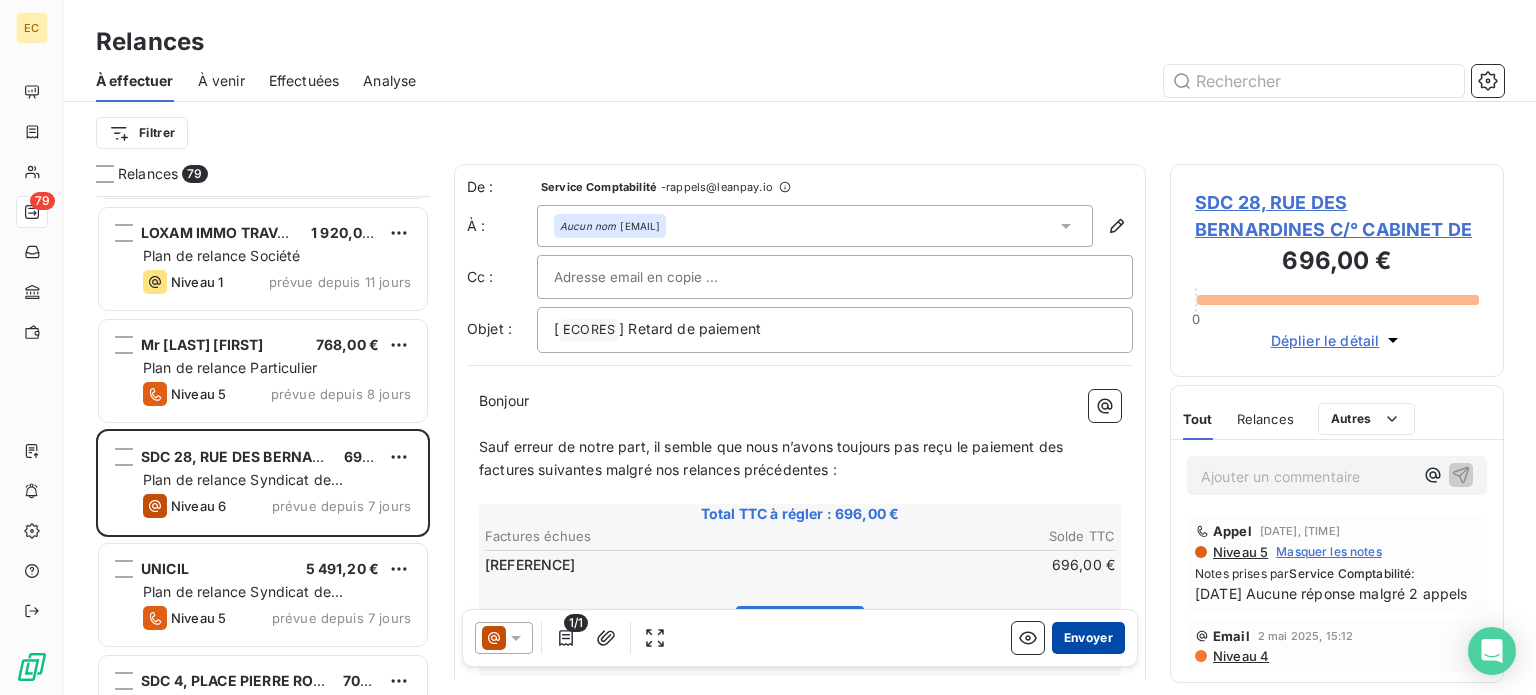 click on "Envoyer" at bounding box center (1088, 638) 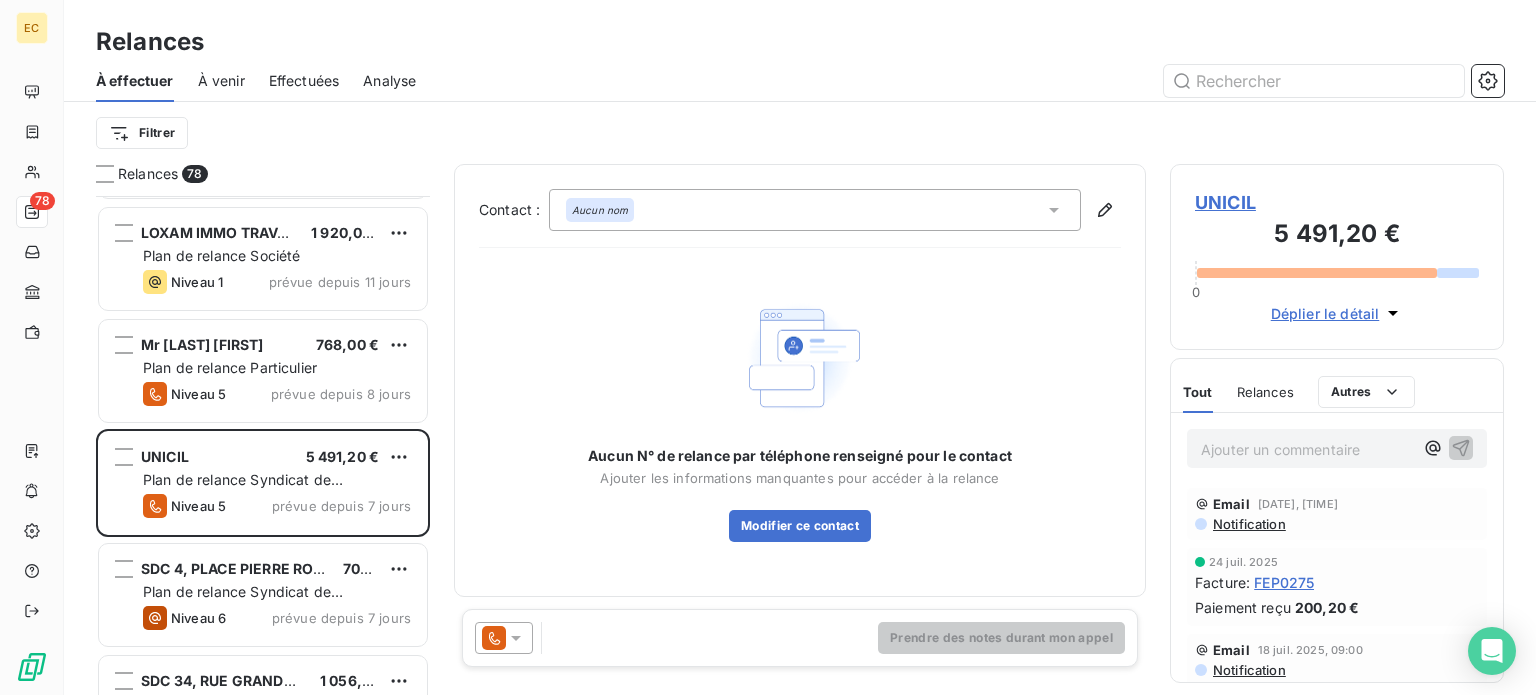 click on "UNICIL" at bounding box center [1337, 202] 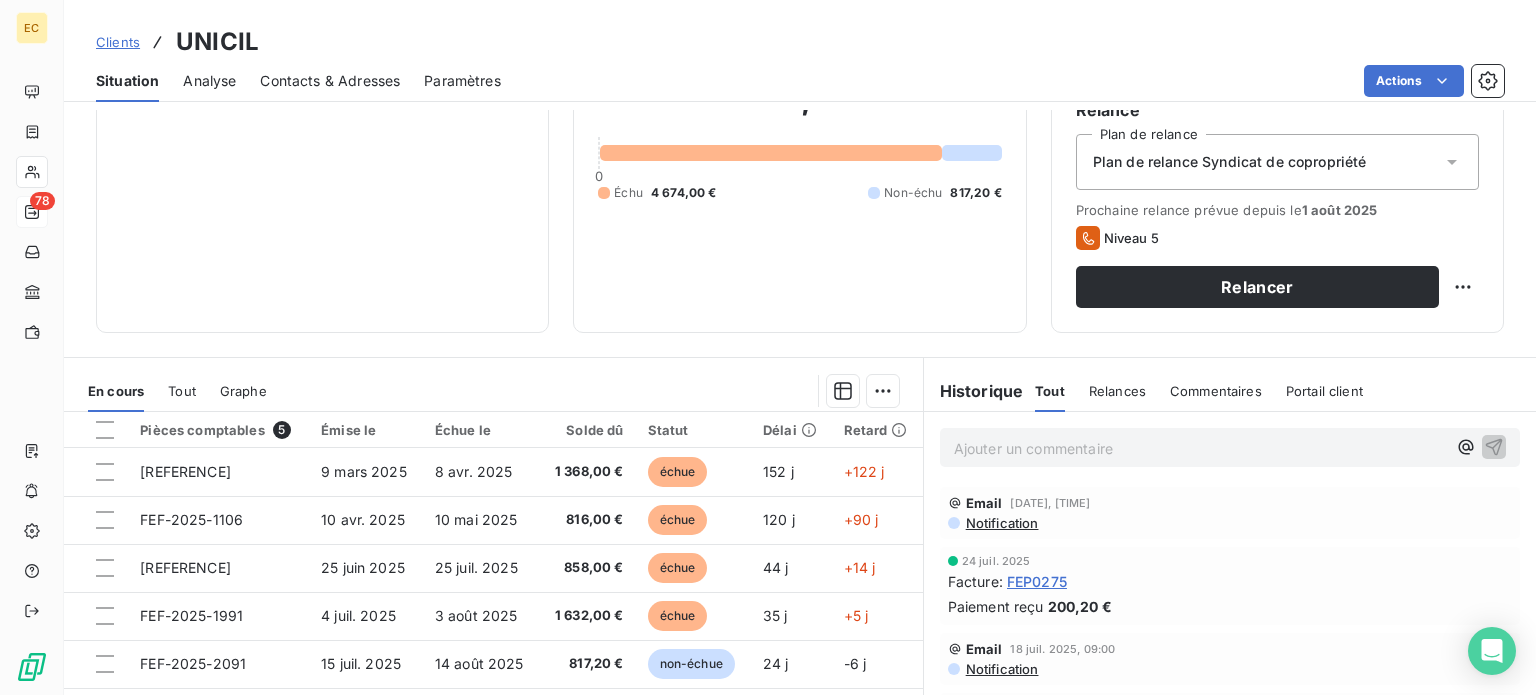 scroll, scrollTop: 200, scrollLeft: 0, axis: vertical 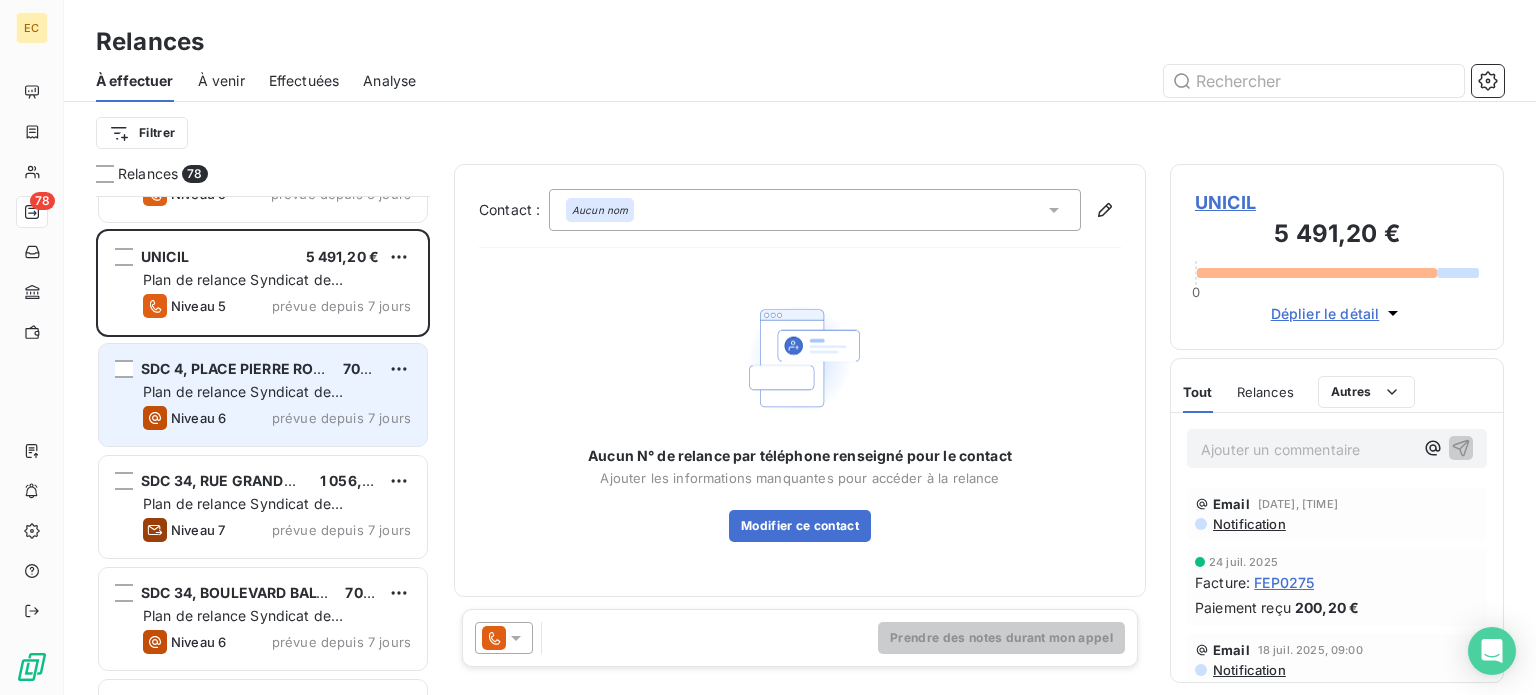click on "Plan de relance Syndicat de copropriété" at bounding box center [243, 401] 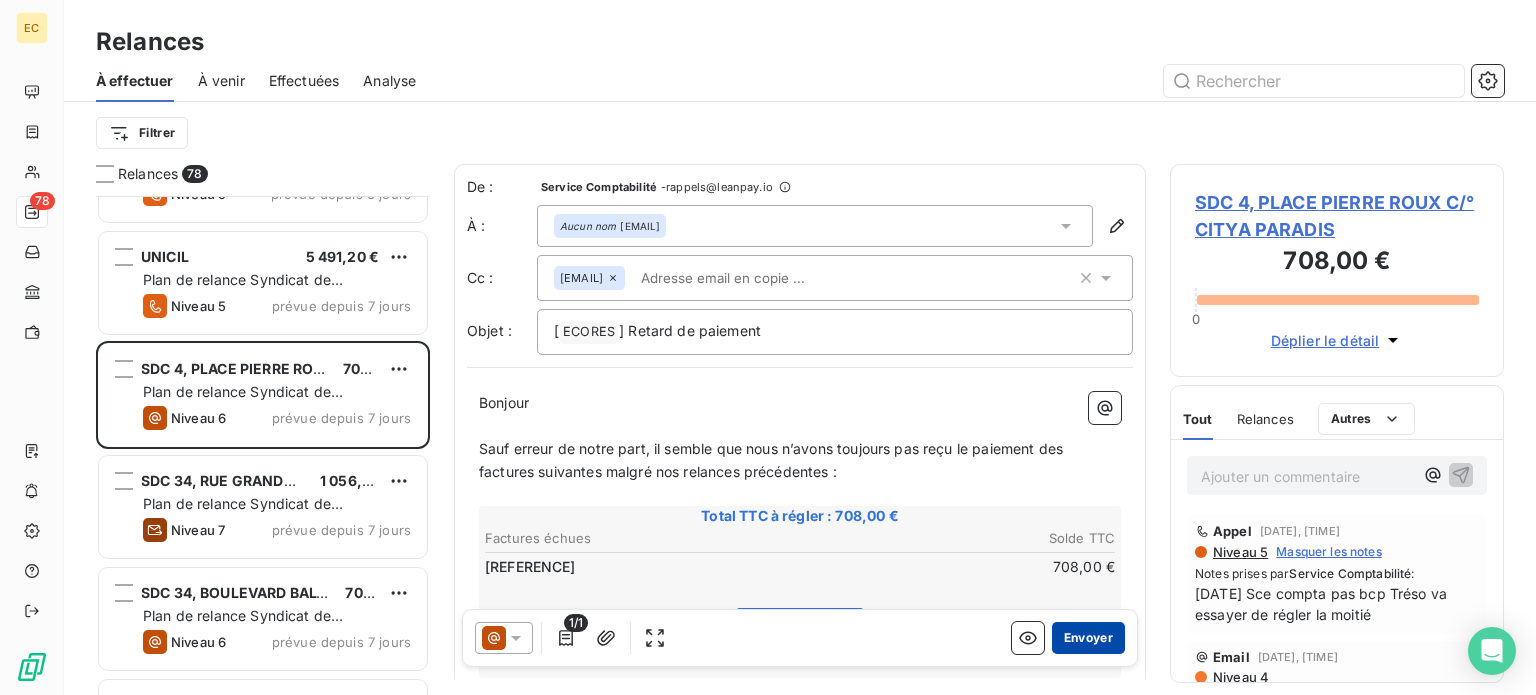 click on "Envoyer" at bounding box center [1088, 638] 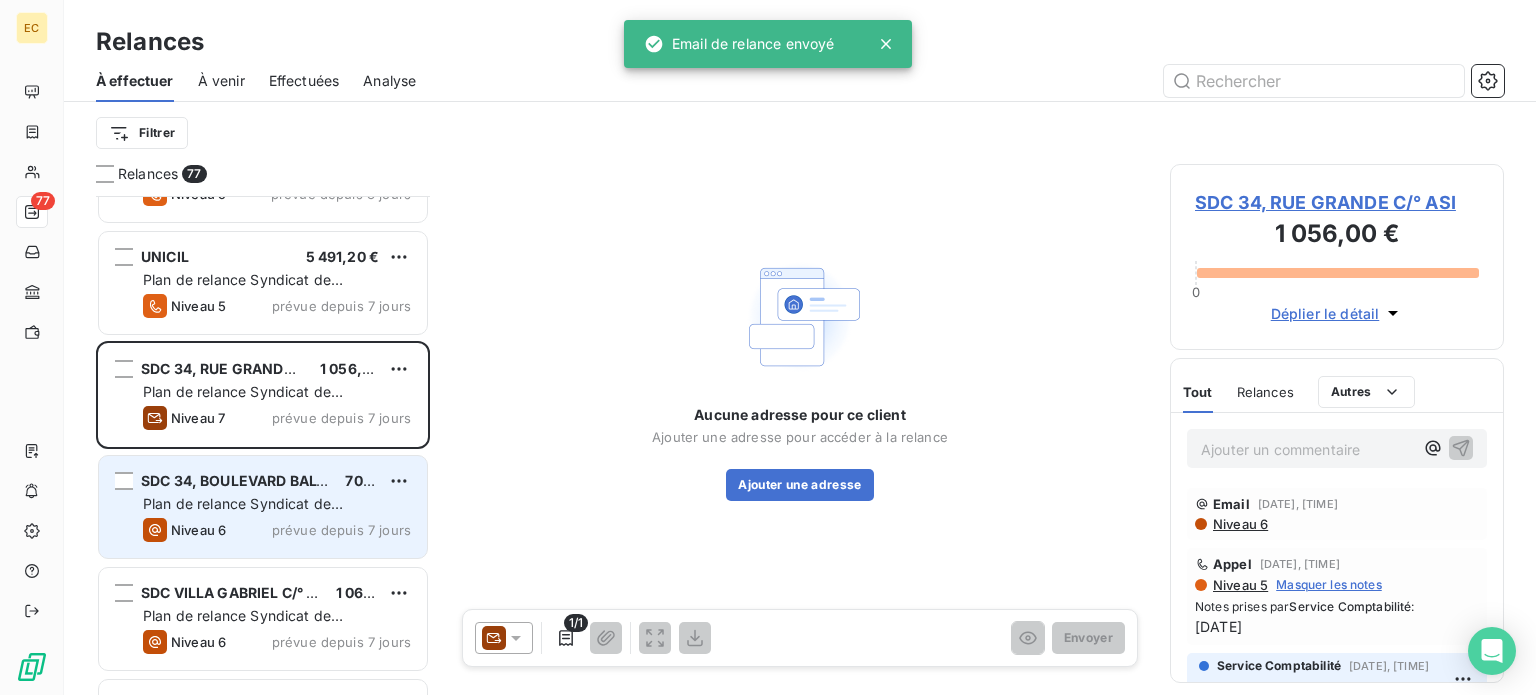 click on "Niveau 6 prévue depuis 7 jours" at bounding box center [277, 530] 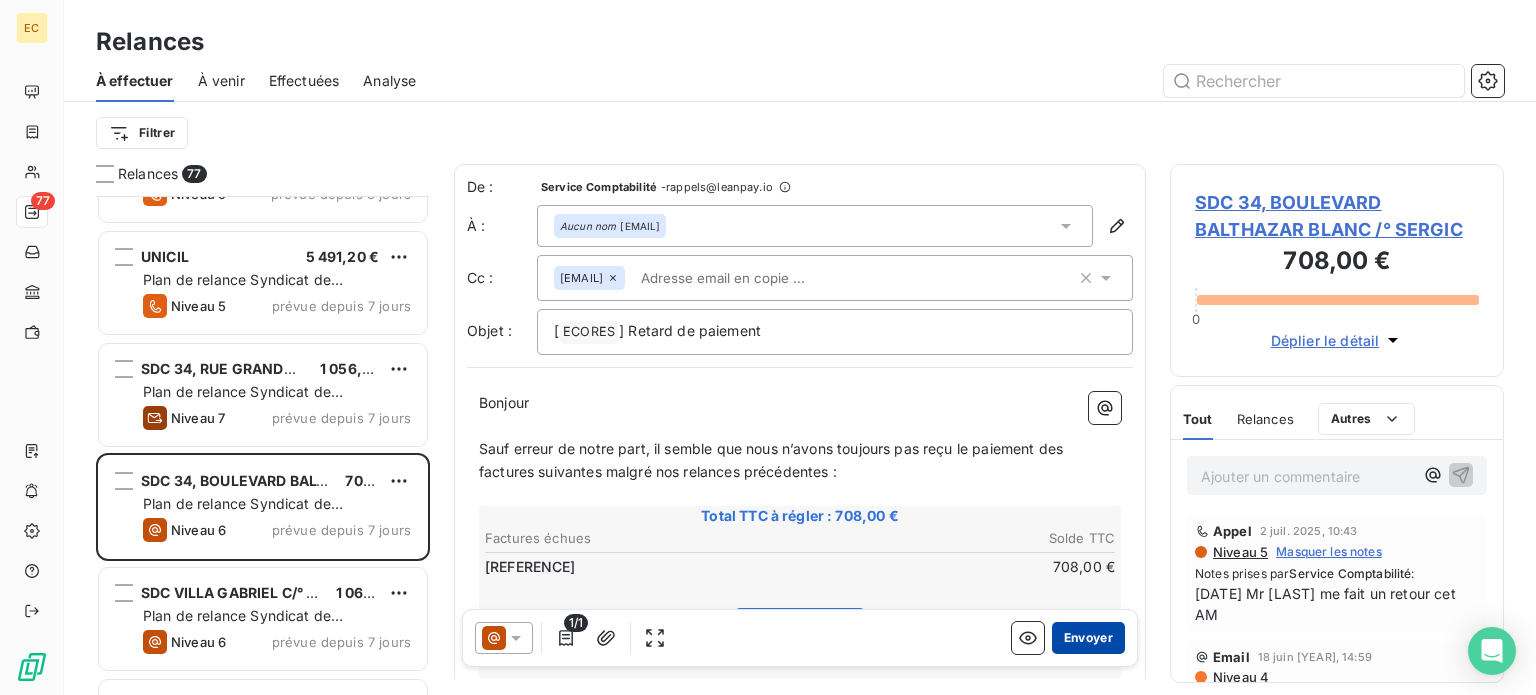 click on "Envoyer" at bounding box center (1088, 638) 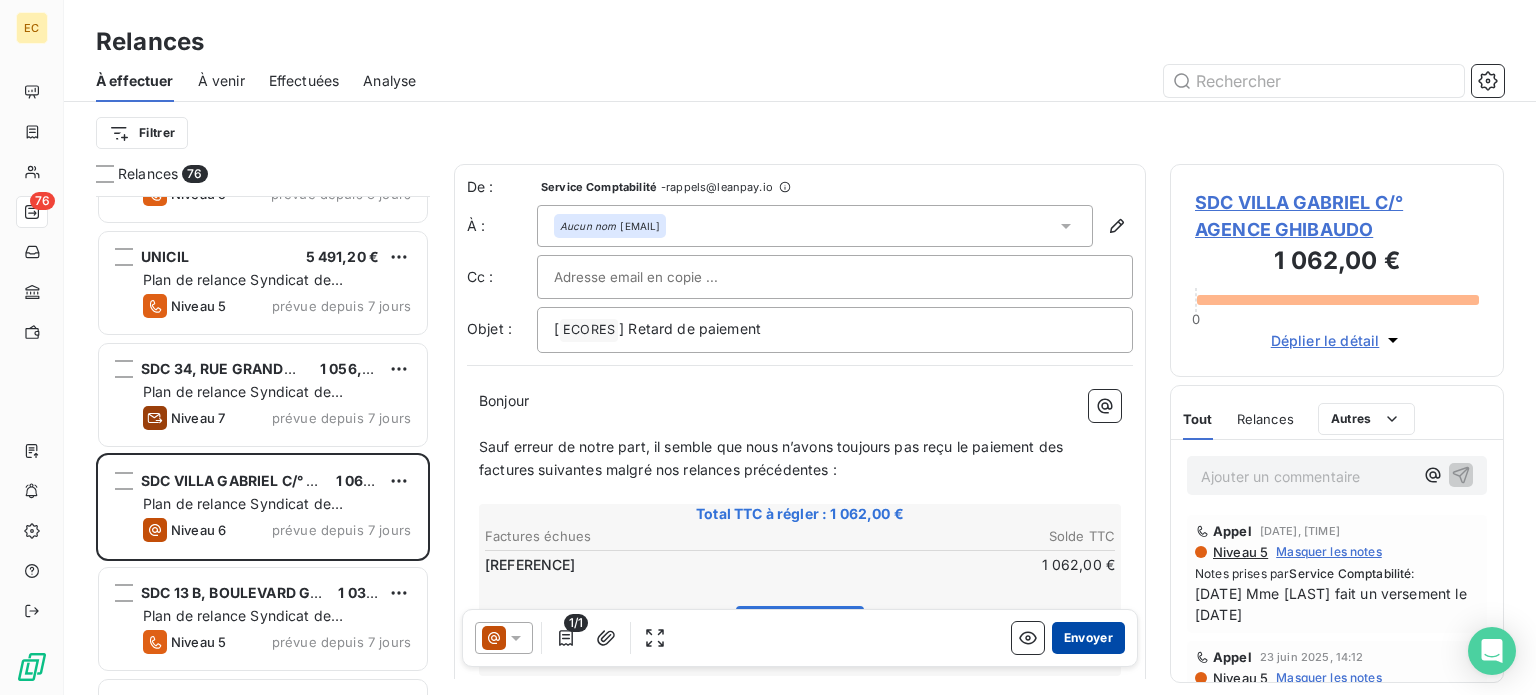 click on "Envoyer" at bounding box center [1088, 638] 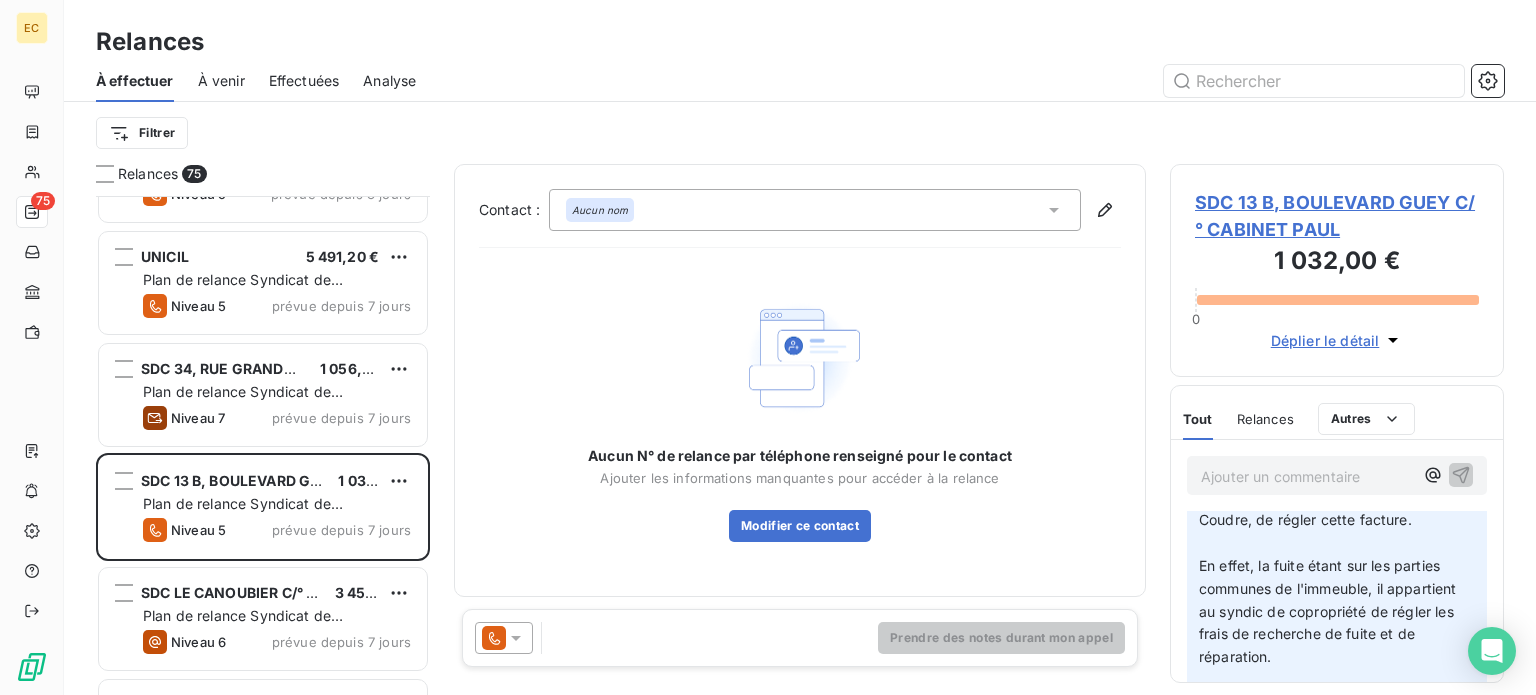 scroll, scrollTop: 400, scrollLeft: 0, axis: vertical 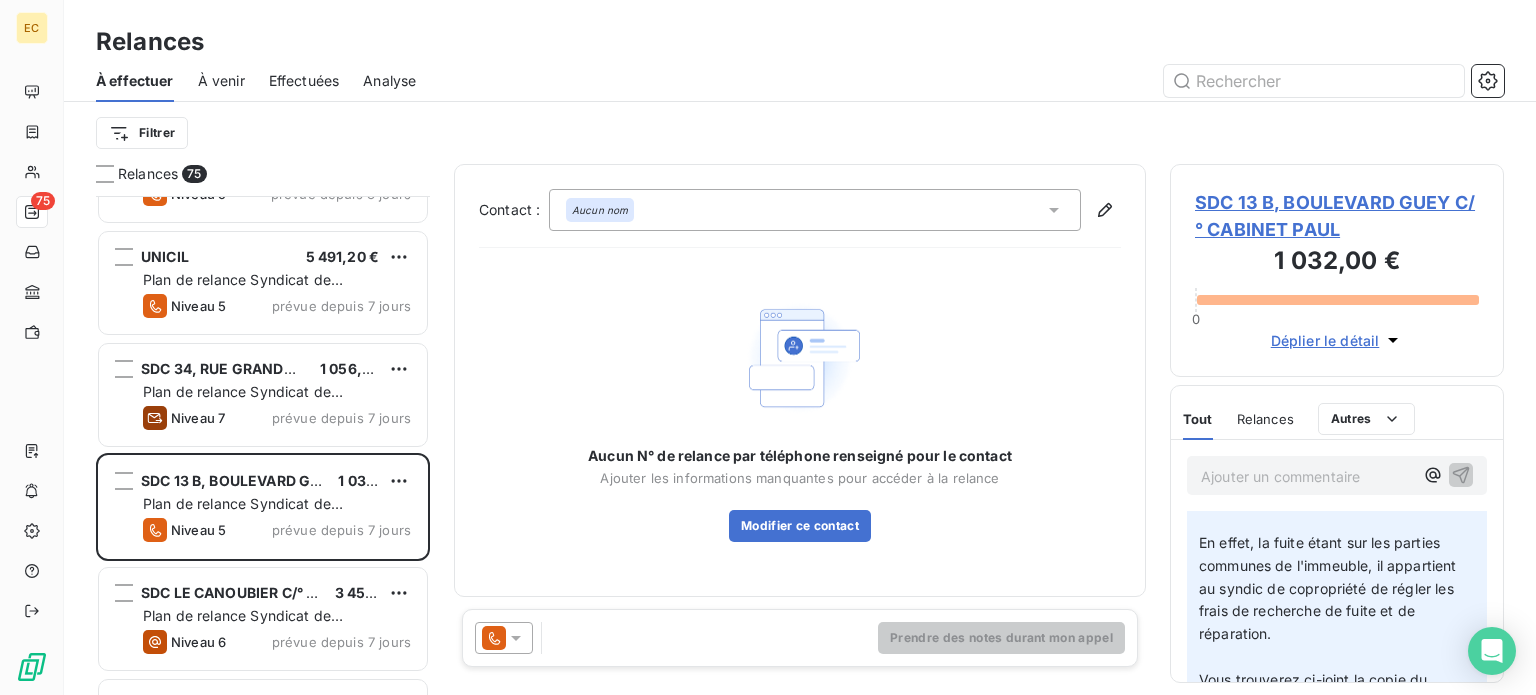 click on "SDC 13 B, BOULEVARD GUEY C/° CABINET PAUL" at bounding box center [1337, 216] 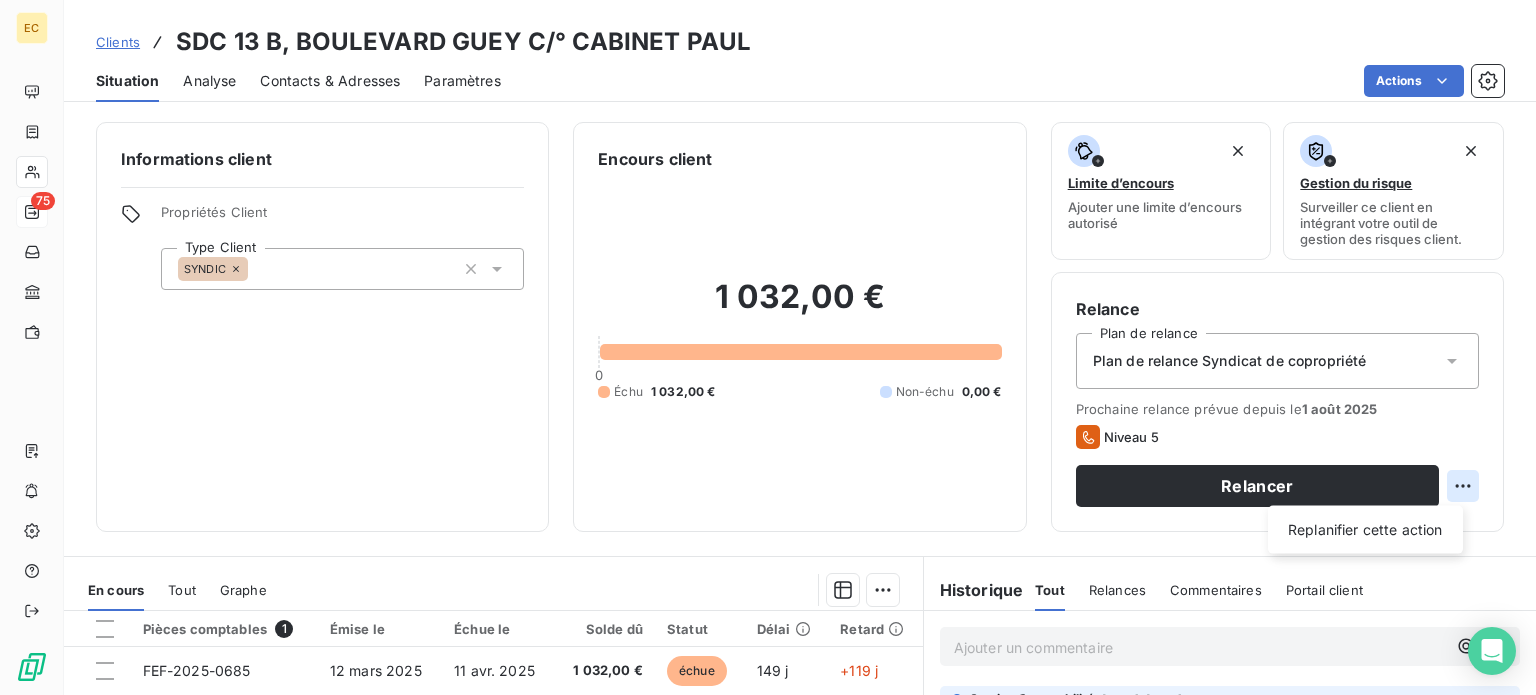 click on "EC 75 Clients SDC 13 B, [STREET] C/° CABINET PAUL Situation Analyse Contacts & Adresses Paramètres Actions Informations client Propriétés Client Type Client SYNDIC Encours client   1 032,00 € 0 Échu 1 032,00 € Non-échu 0,00 €     Limite d’encours Ajouter une limite d’encours autorisé Gestion du risque Surveiller ce client en intégrant votre outil de gestion des risques client. Relance Plan de relance Plan de relance Syndicat de copropriété Prochaine relance prévue depuis le  [DATE] Niveau 5 Relancer Replanifier cette action En cours Tout Graphe Pièces comptables 1 Émise le Échue le Solde dû Statut Délai   Retard   FEF-2025-0685 [DATE] [DATE] 1 032,00 € échue 149 j +119 j Lignes par page 25 Précédent 1 Suivant Historique Tout Relances Commentaires Portail client Tout Relances Commentaires Portail client Ajouter un commentaire ﻿ Service Comptabilité [DATE], [TIME]
Devis n° DC26880 du [DATE]
Votre client CABINET COUDRE" at bounding box center (768, 347) 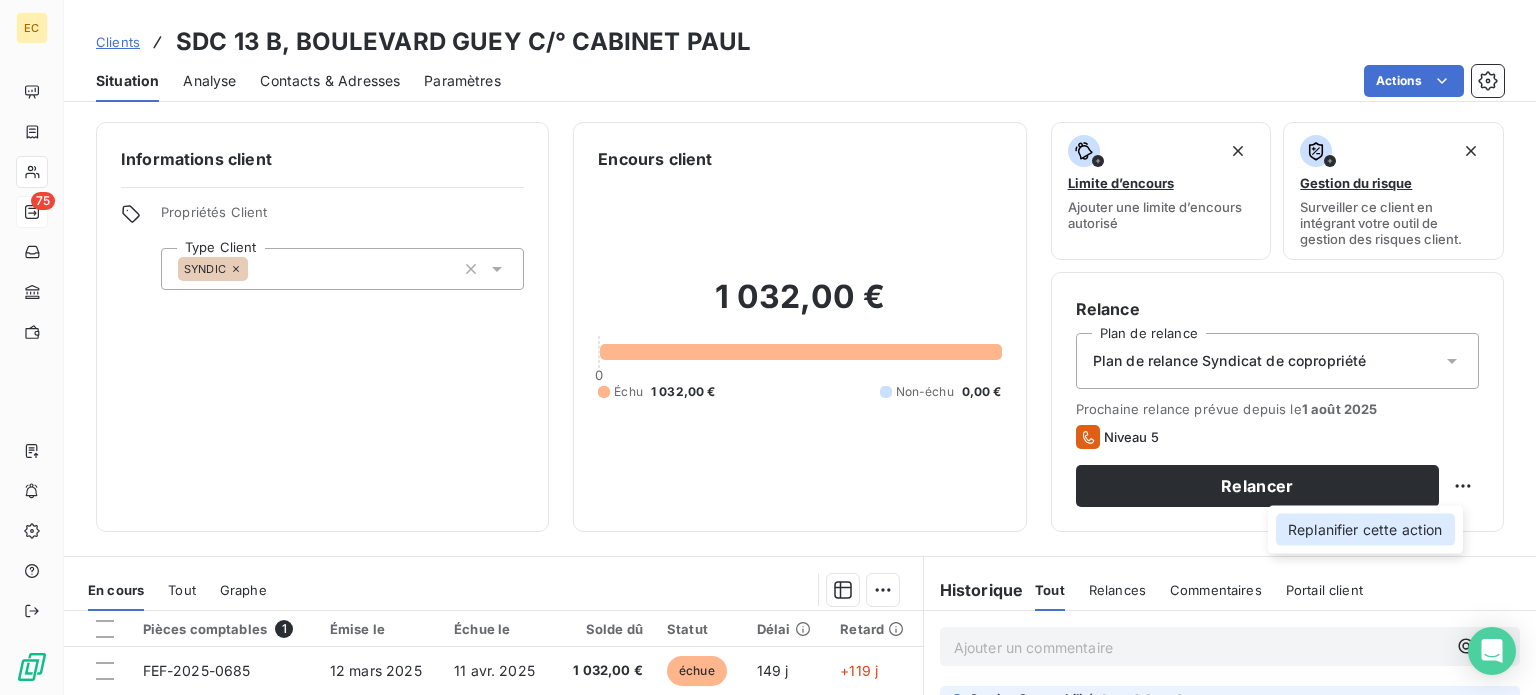 click on "Replanifier cette action" at bounding box center (1365, 530) 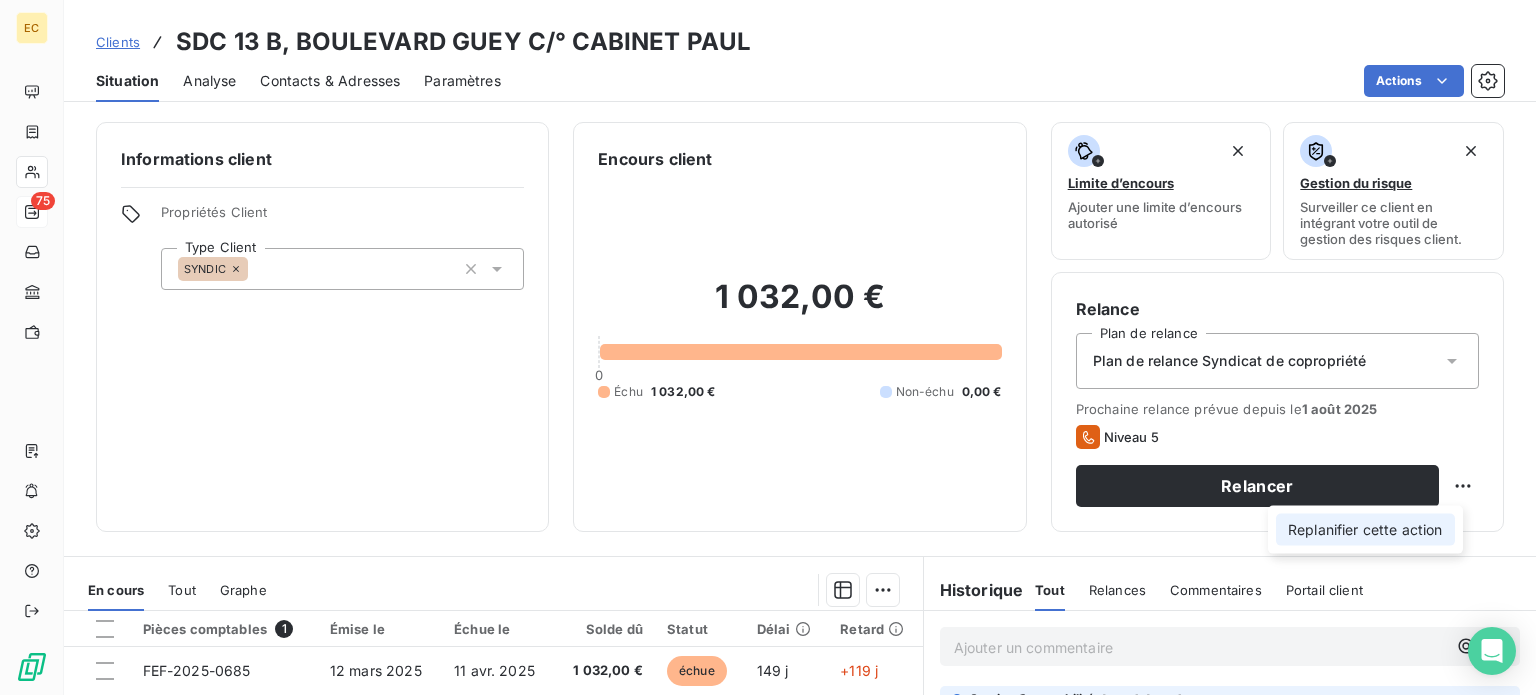 select on "7" 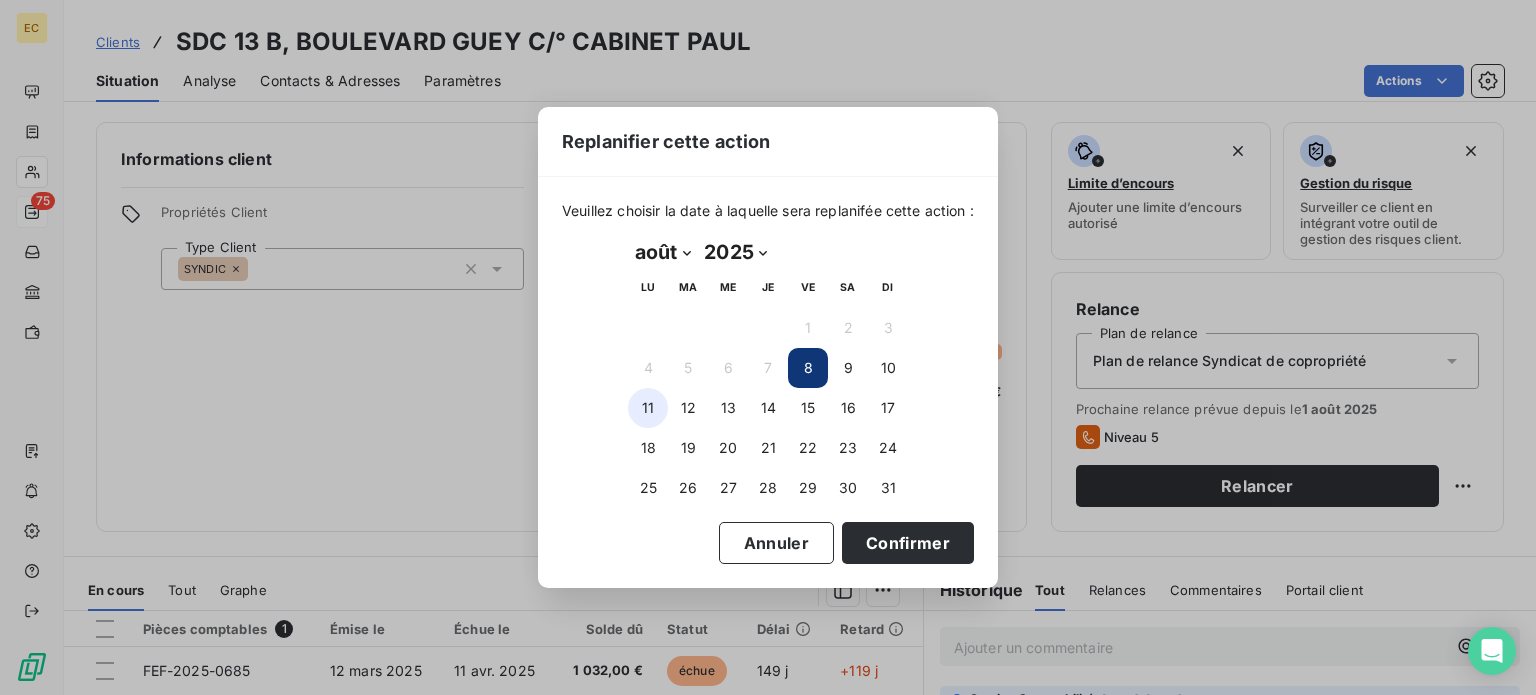 click on "11" at bounding box center (648, 408) 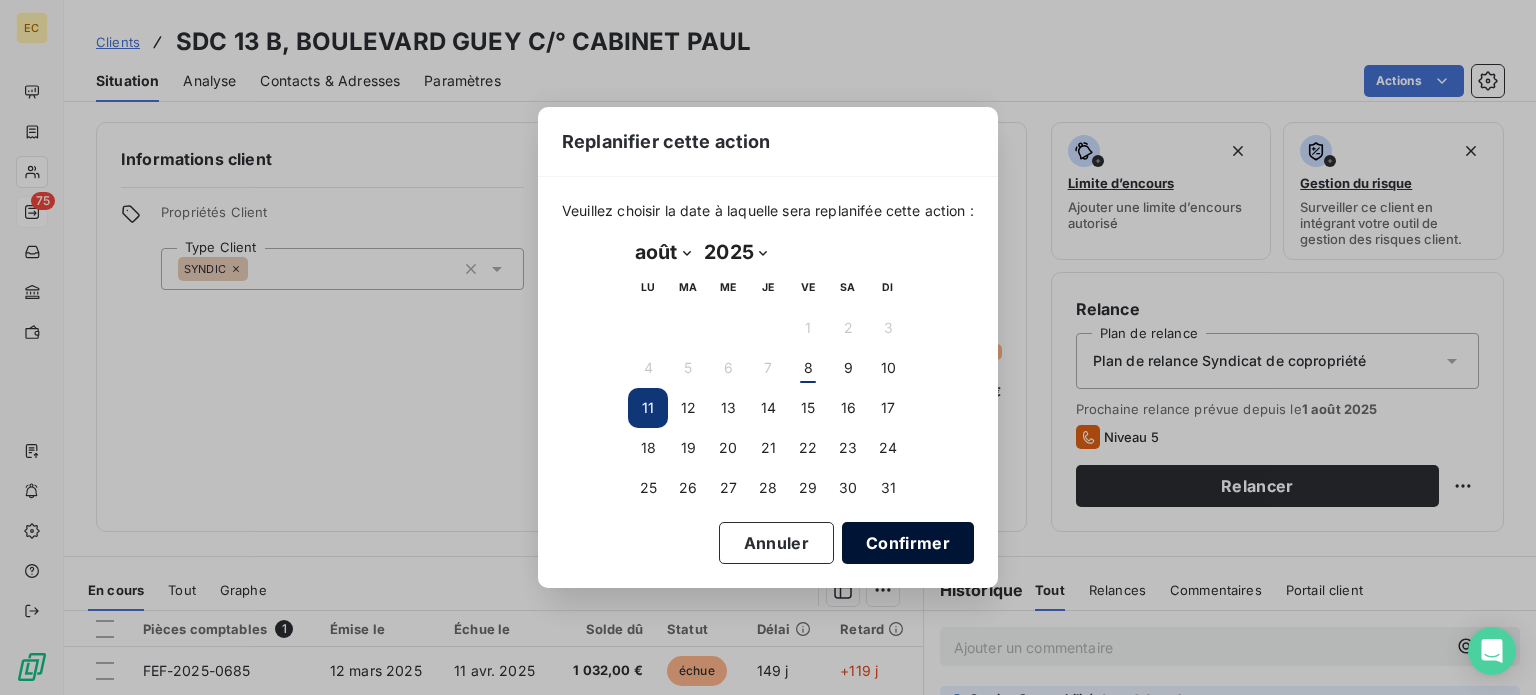 click on "Confirmer" at bounding box center [908, 543] 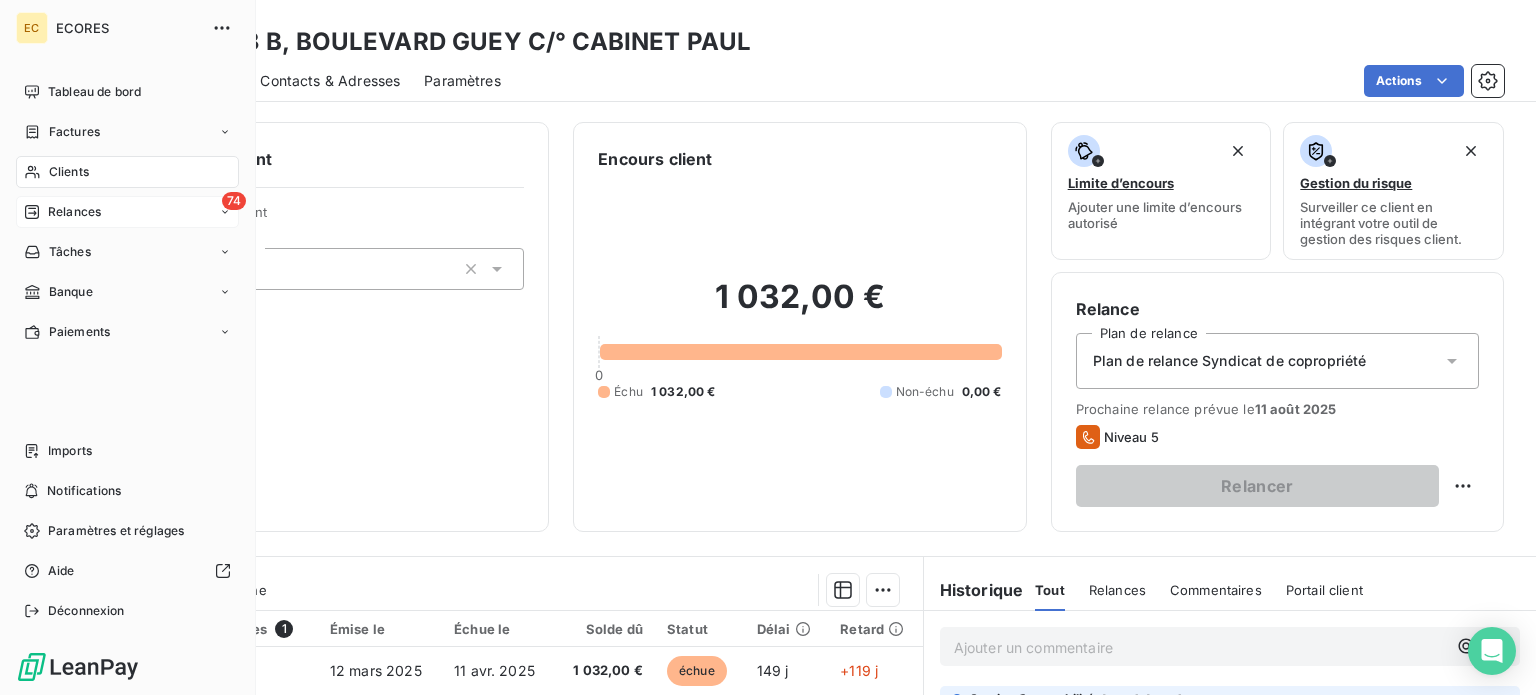 click on "Relances" at bounding box center (62, 212) 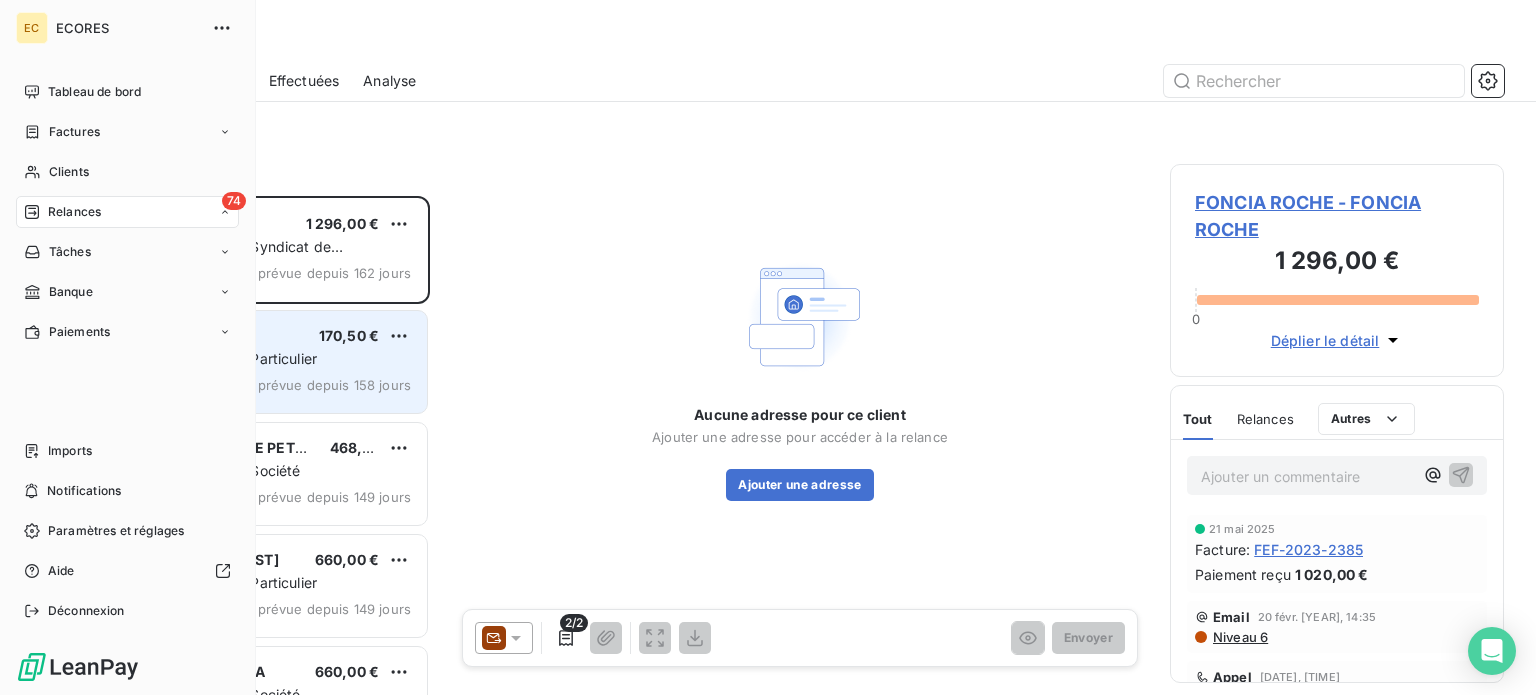 scroll, scrollTop: 16, scrollLeft: 16, axis: both 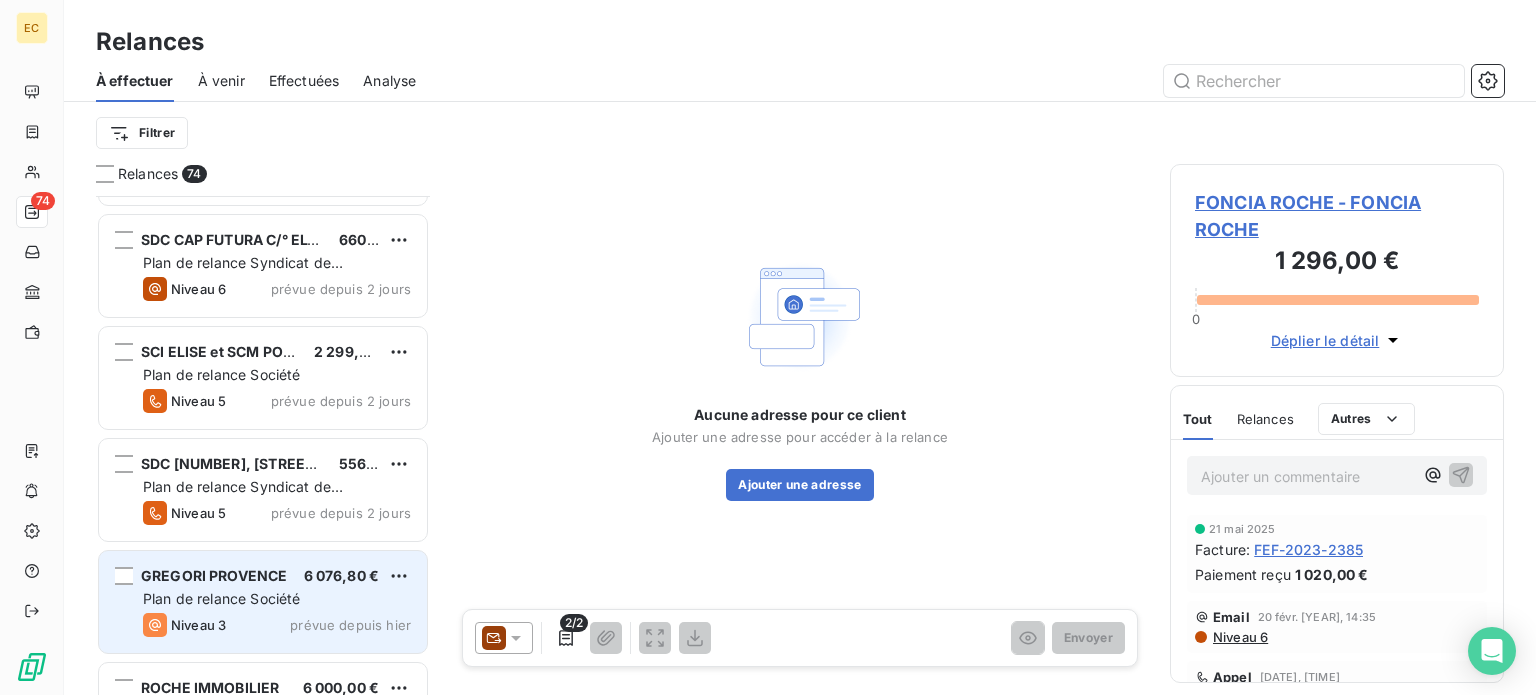 click on "Plan de relance Société" at bounding box center (221, 598) 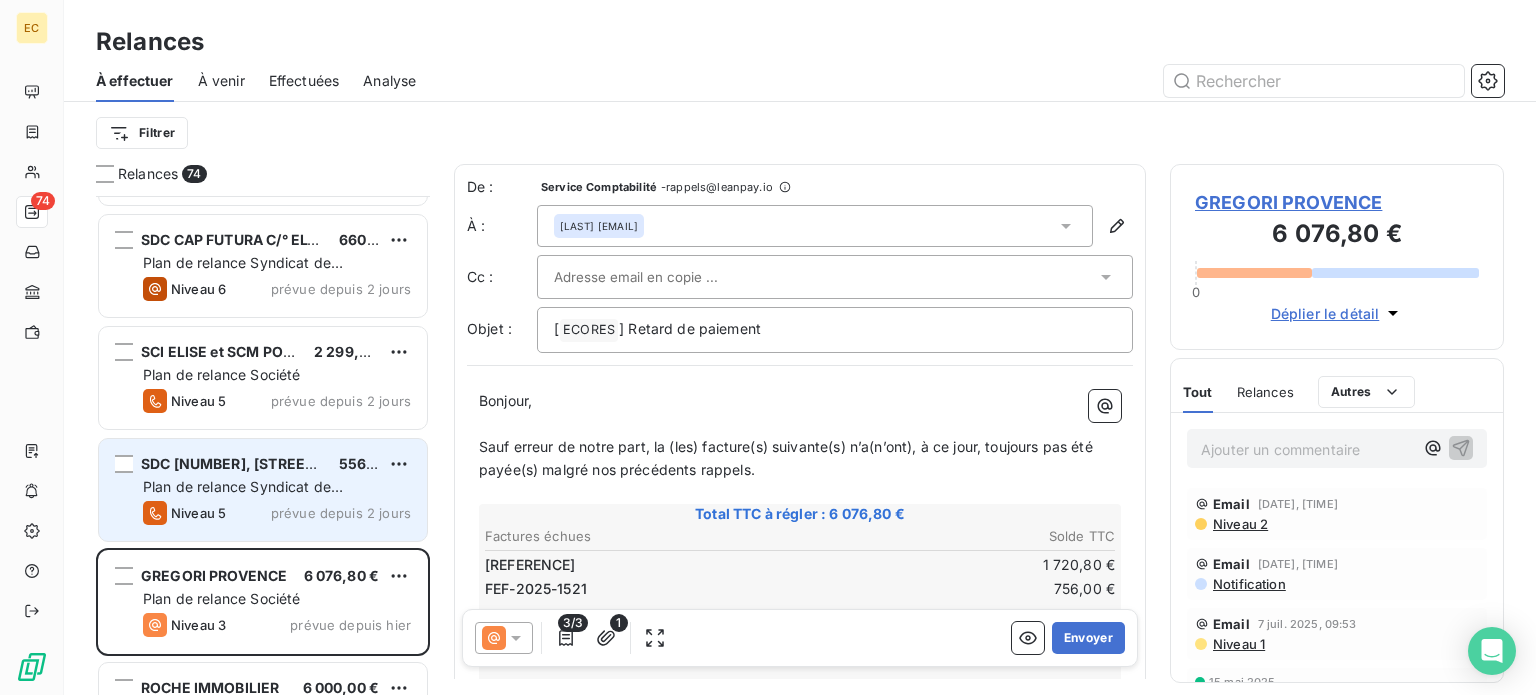 click on "Plan de relance Syndicat de copropriété" at bounding box center [243, 496] 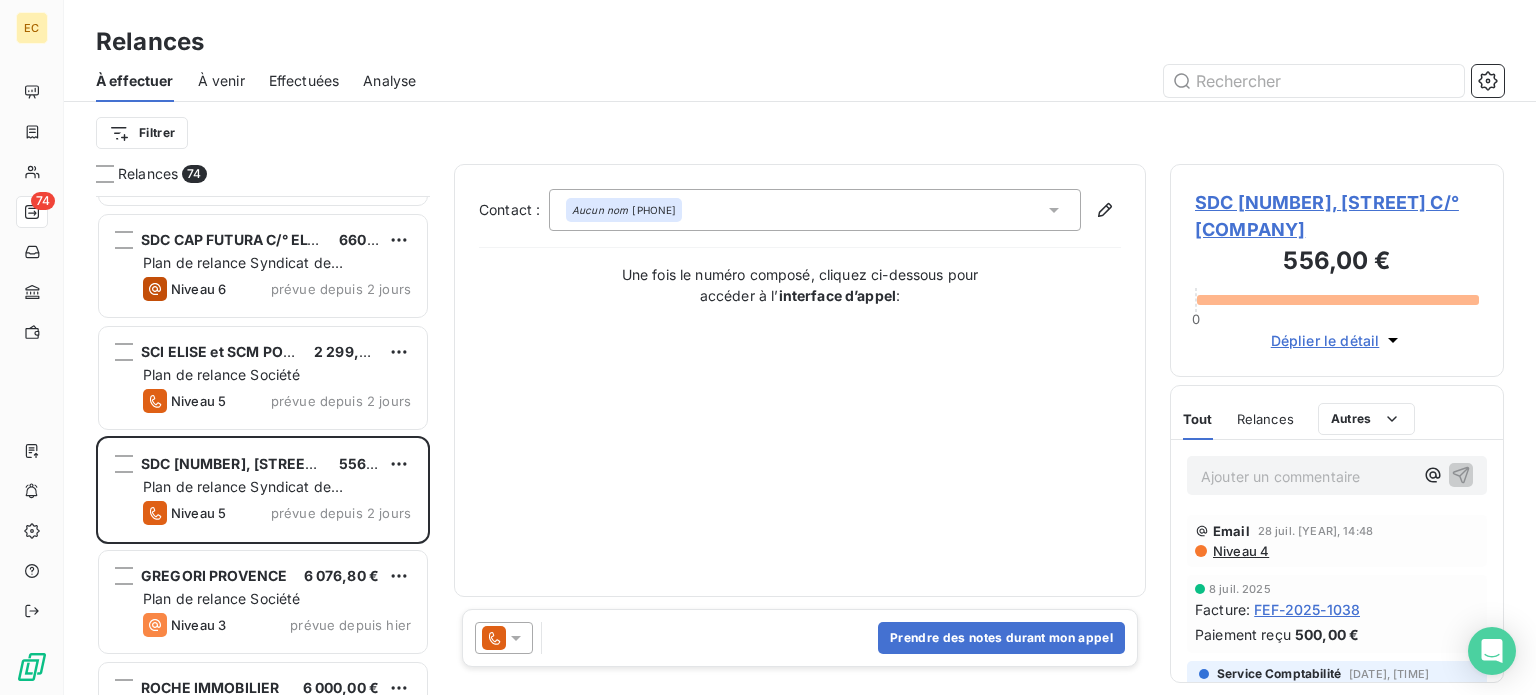 click on "SDC [NUMBER], [STREET] C/° [COMPANY]" at bounding box center (1337, 216) 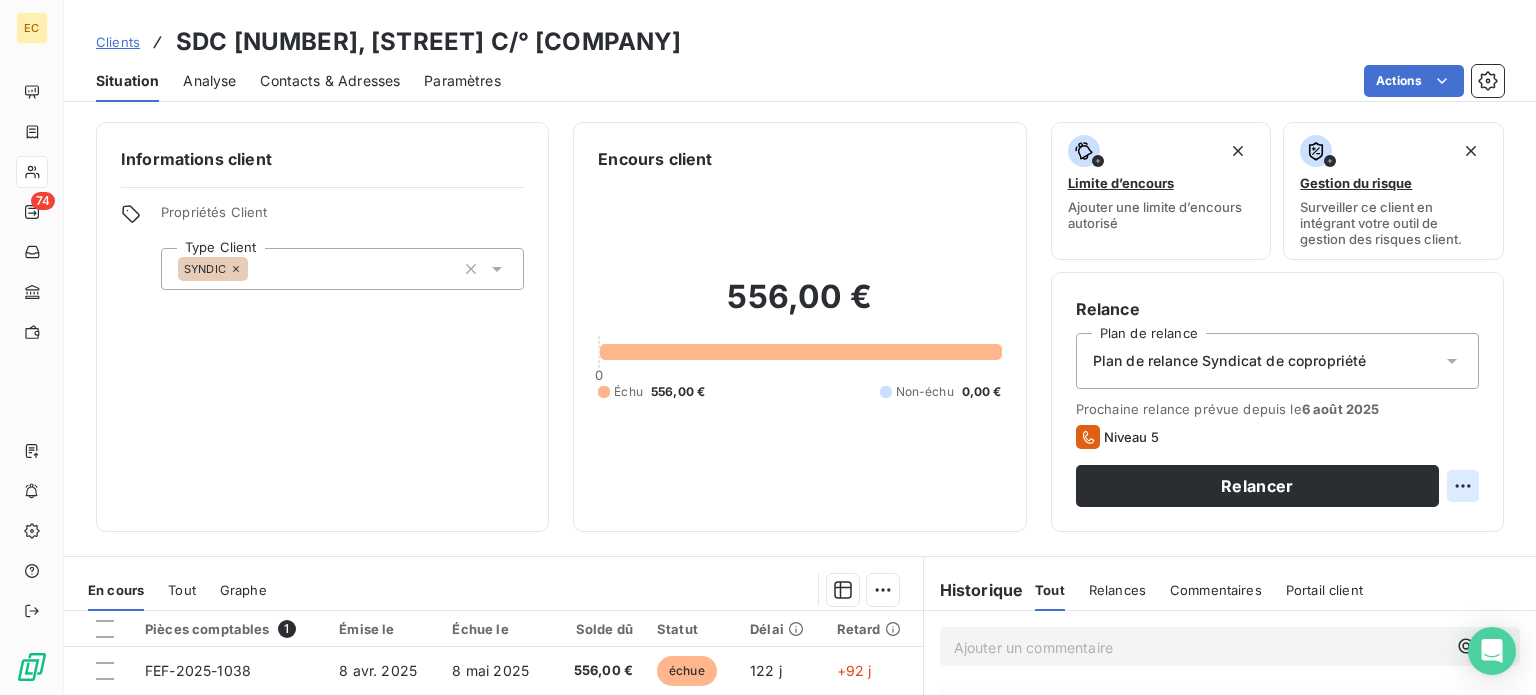 click on "EC 74 Clients SDC 15, RUE DE LA GRANDE ARMEE C/° CITYA Situation Analyse Contacts & Adresses Paramètres Actions Informations client Propriétés Client Type Client SYNDIC Encours client 556,00 € 0 Échu 556,00 € Non-échu 0,00 € Limite d’encours Ajouter une limite d’encours autorisé Gestion du risque Surveiller ce client en intégrant votre outil de gestion des risques client. Relance Plan de relance Plan de relance Syndicat de copropriété Prochaine relance prévue depuis le 6 août [YEAR] Niveau 5 Relancer En cours Tout Graphe Pièces comptables 1 Émise le Échue le Solde dû Statut Délai Retard FEF-2025-1038 8 avr. [YEAR] 8 mai [YEAR] 556,00 € échue 122 j +92 j Lignes par page 25 Précédent 1 Suivant Historique Tout Relances Commentaires Portail client Tout Relances Commentaires Portail client Ajouter un commentaire ﻿ Email 28 juil. [YEAR], 14:48 Niveau 4 8 juil. [YEAR] Facture : FEF-2025-1038 Paiement reçu 500,00 € Service Comptabilité 7 juil. [YEAR], 11:02" at bounding box center (768, 347) 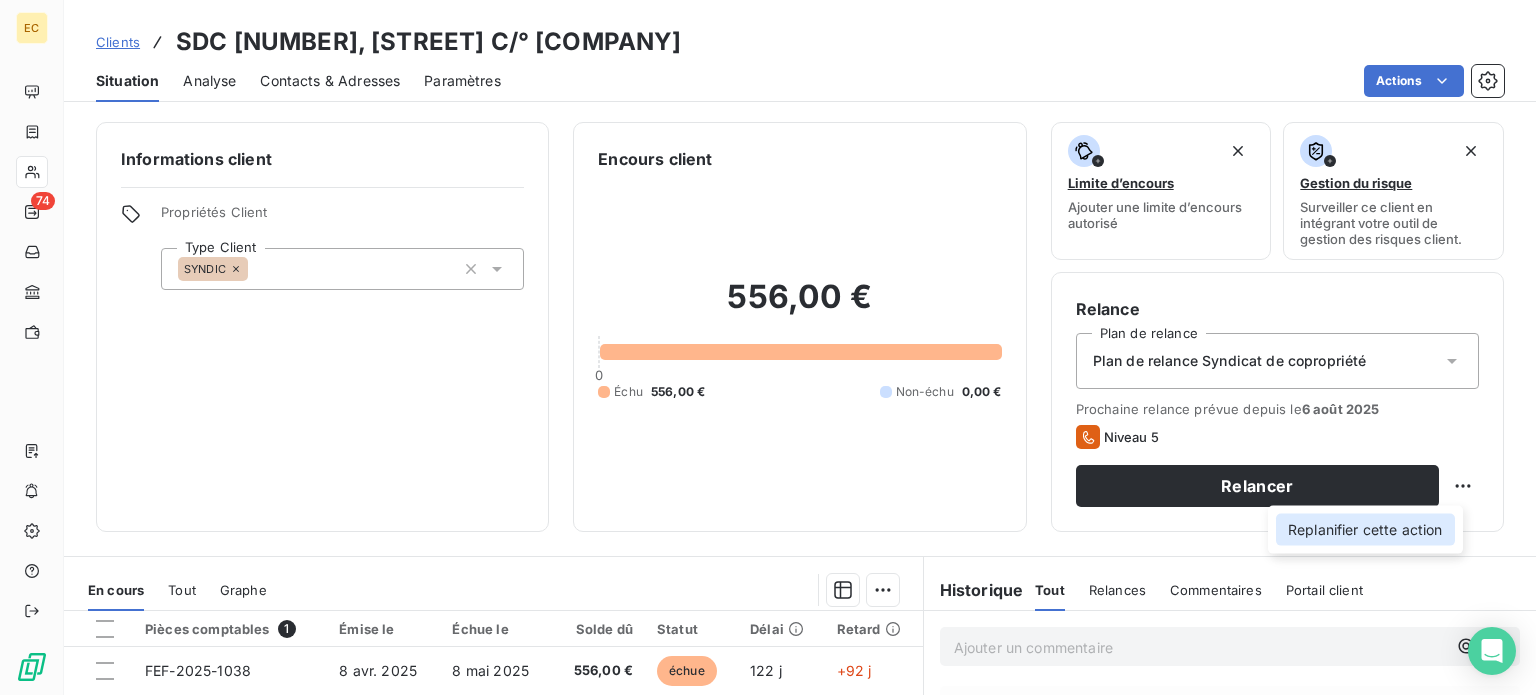click on "Replanifier cette action" at bounding box center [1365, 530] 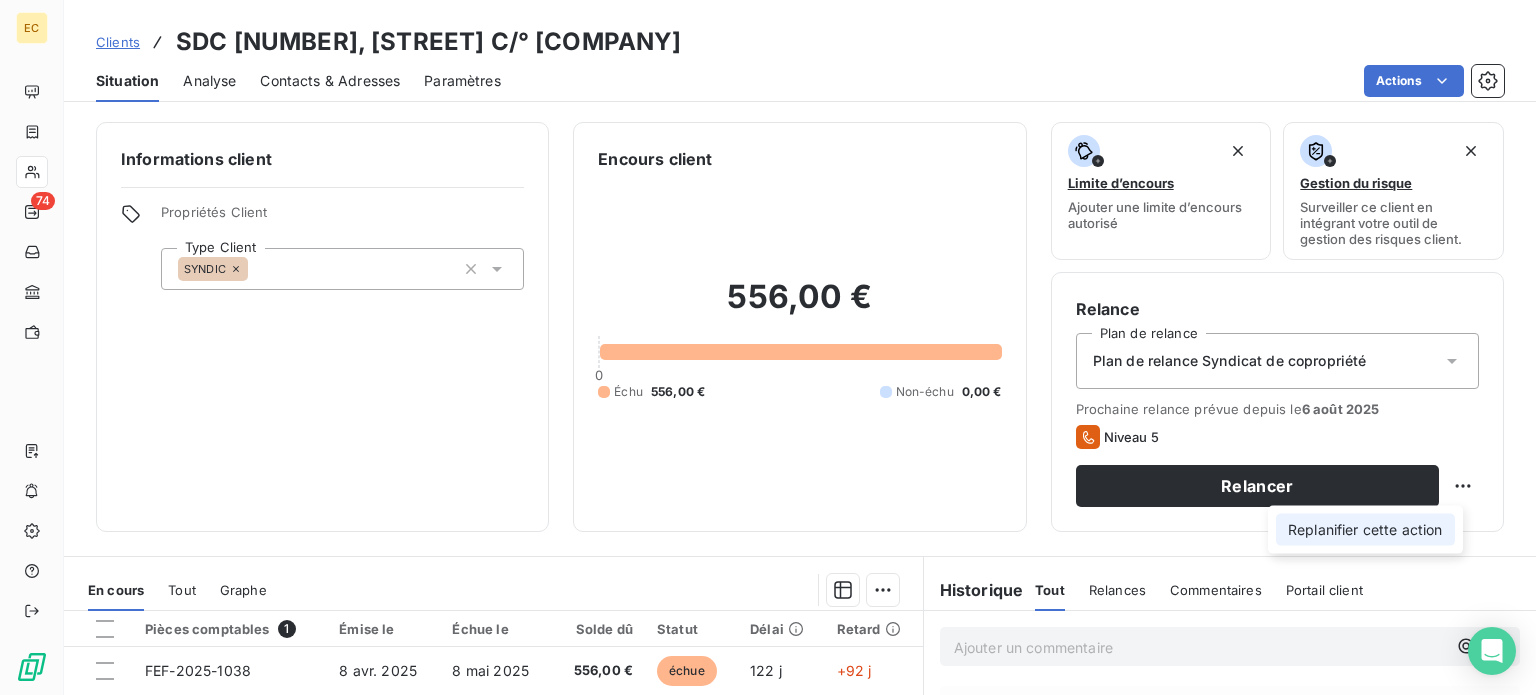 select on "7" 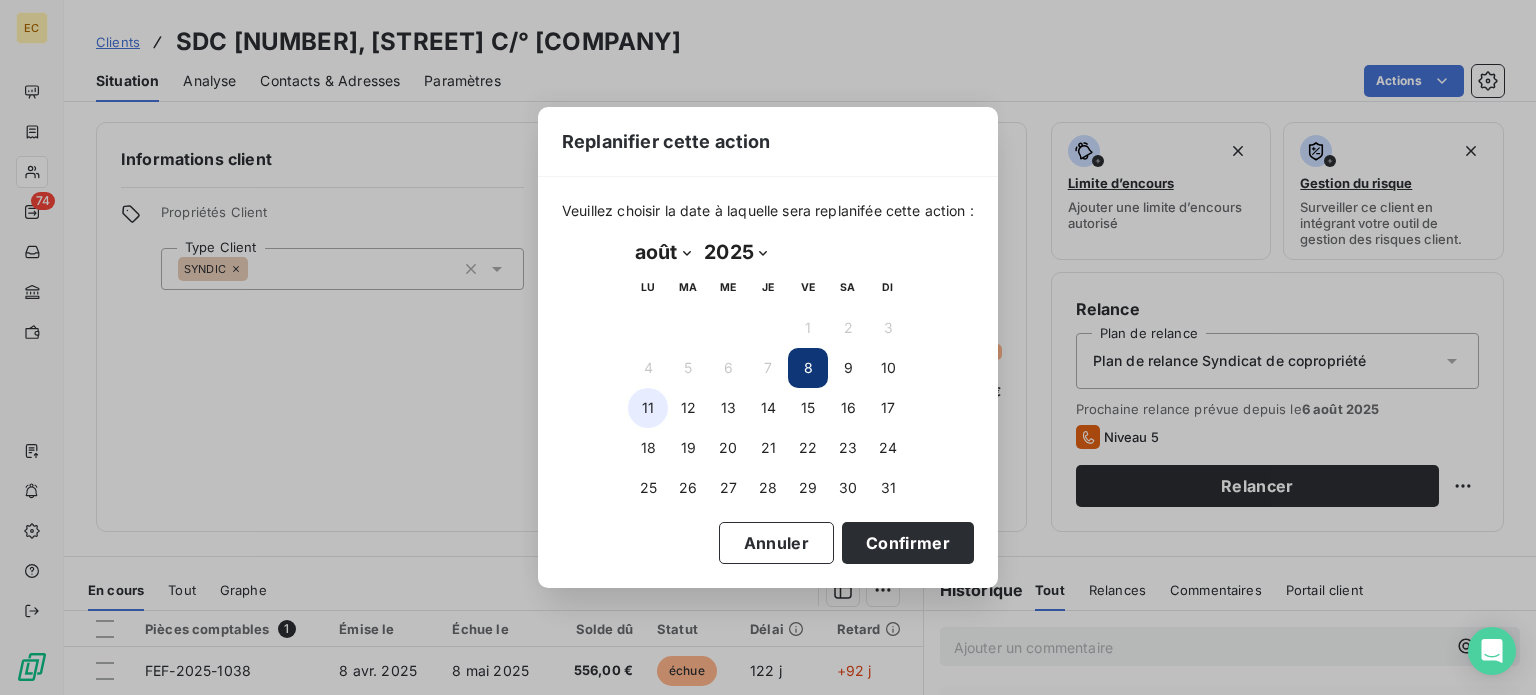 click on "11" at bounding box center (648, 408) 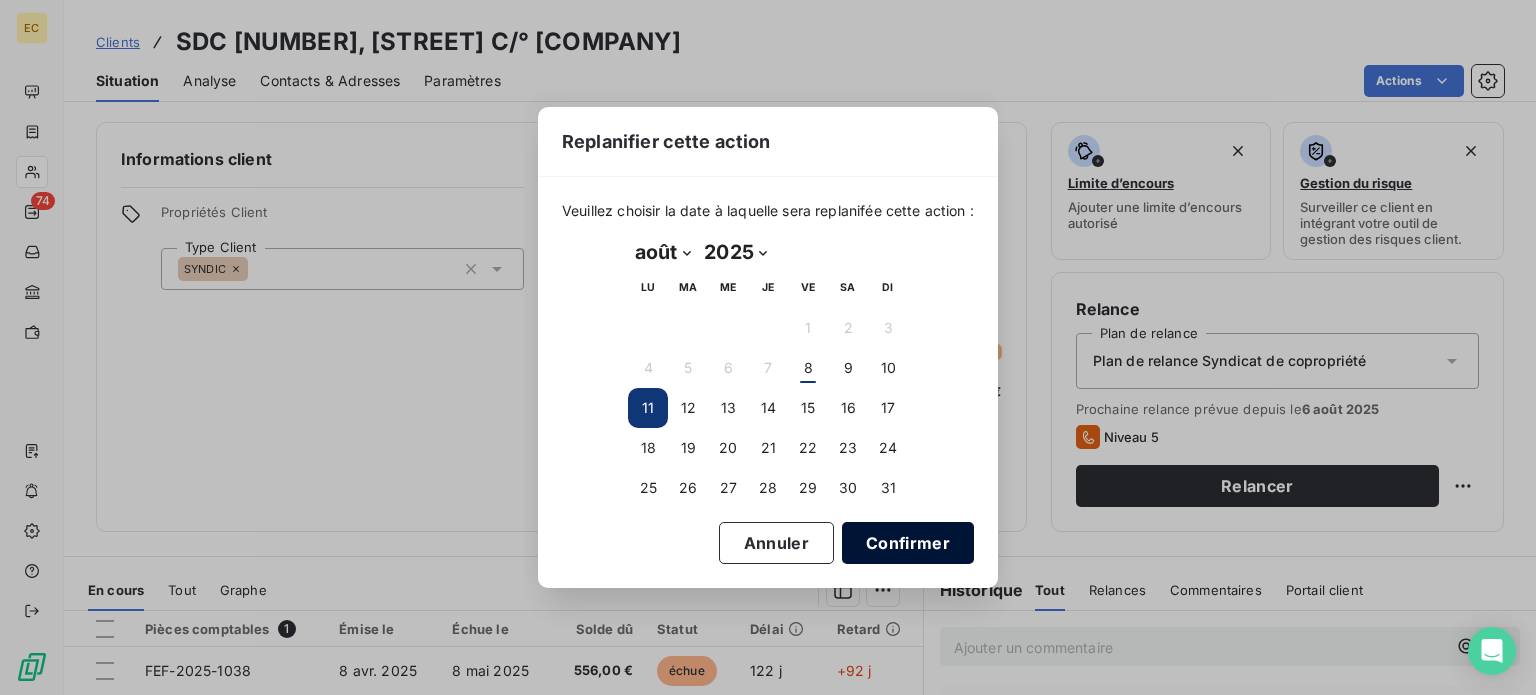 click on "Confirmer" at bounding box center [908, 543] 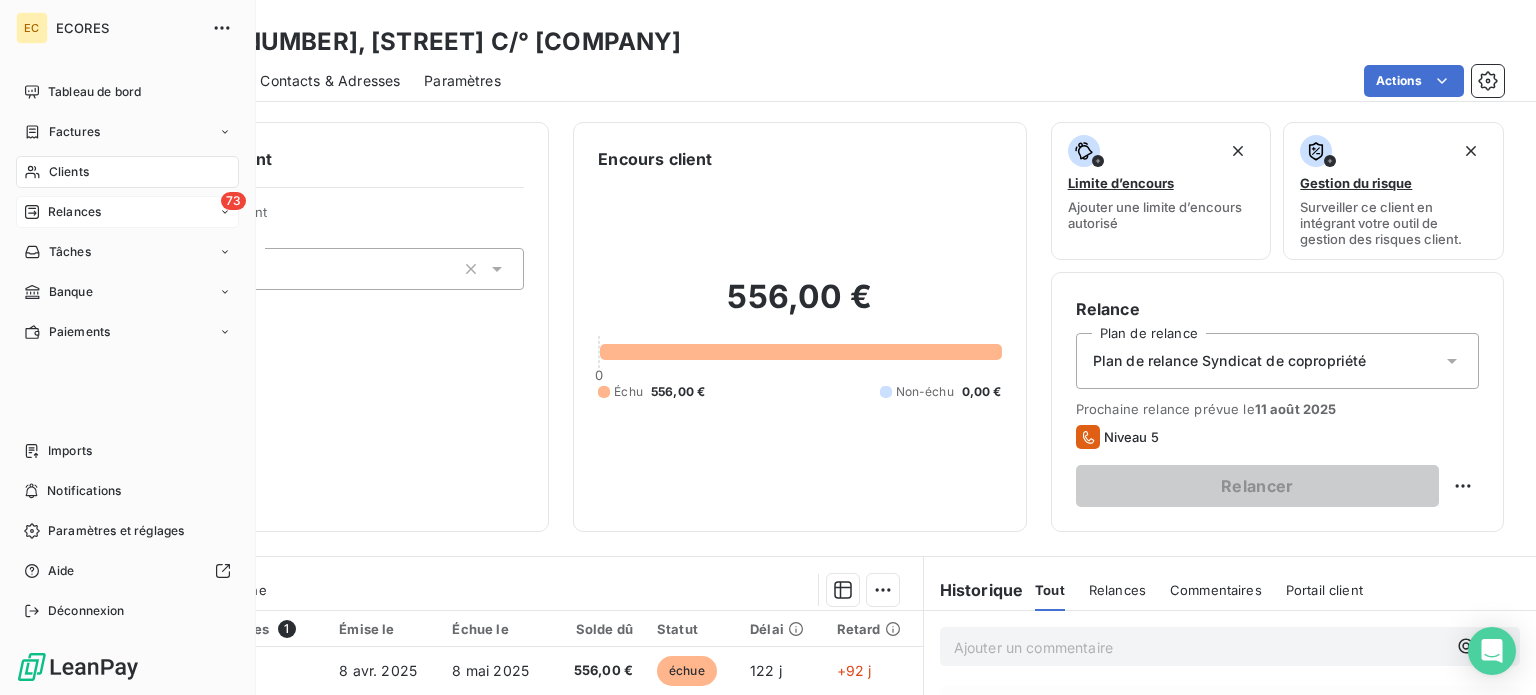 click on "Relances" at bounding box center (74, 212) 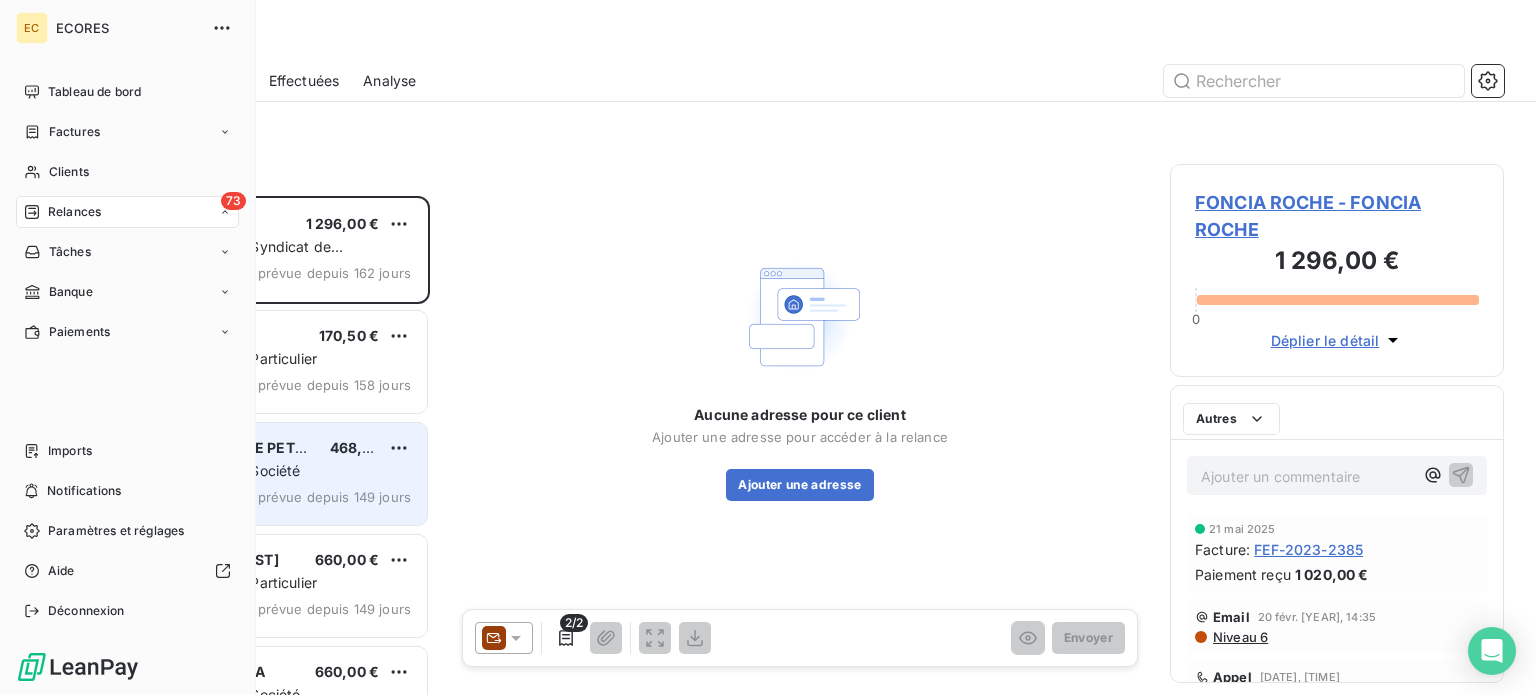 scroll, scrollTop: 16, scrollLeft: 16, axis: both 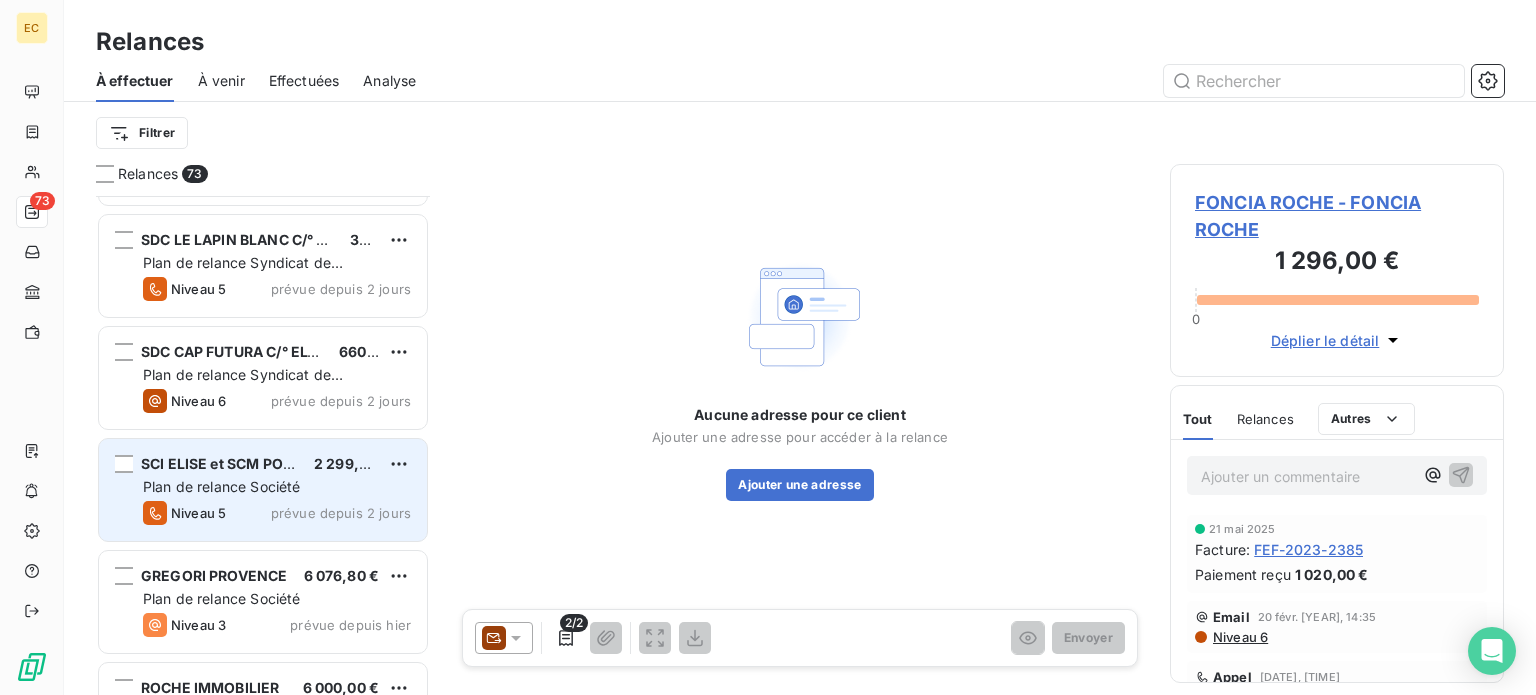 click on "Plan de relance Société" at bounding box center (221, 486) 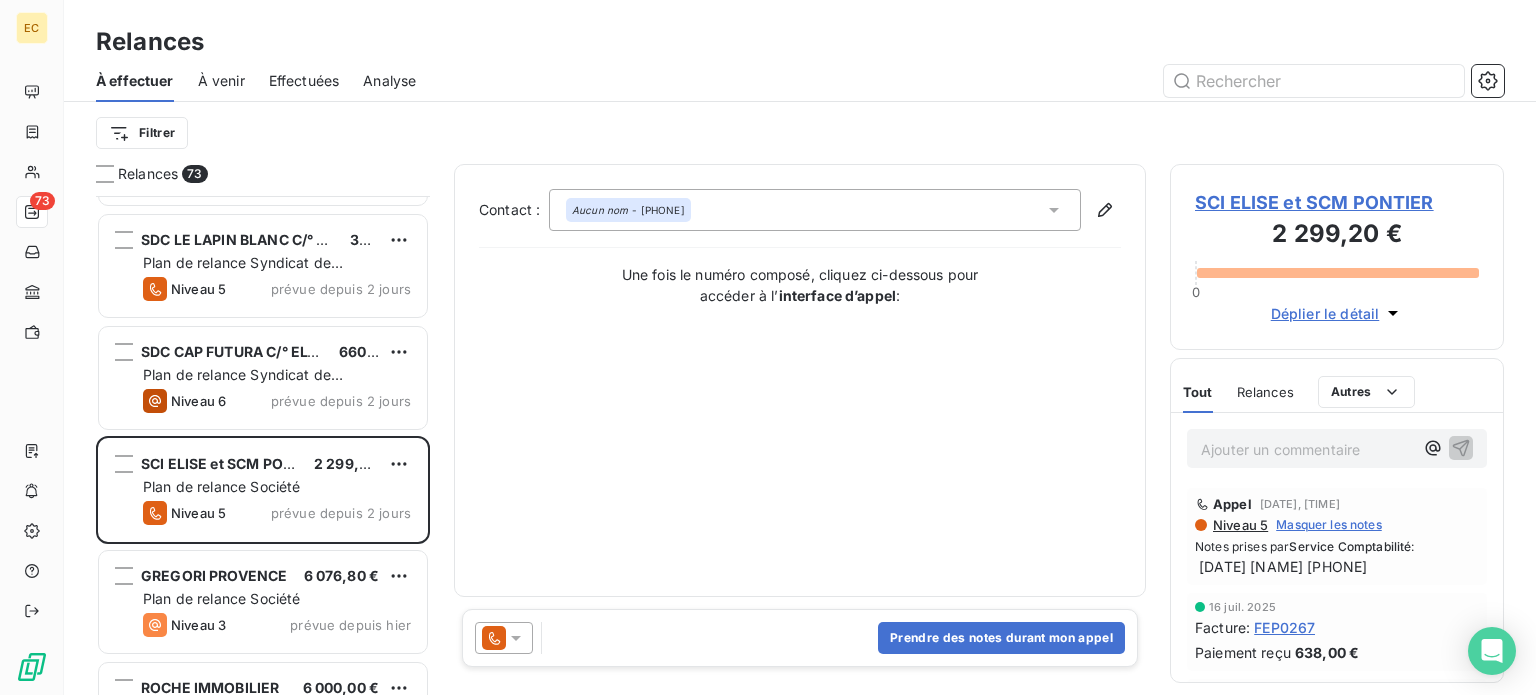 click on "SCI ELISE et SCM PONTIER" at bounding box center [1337, 202] 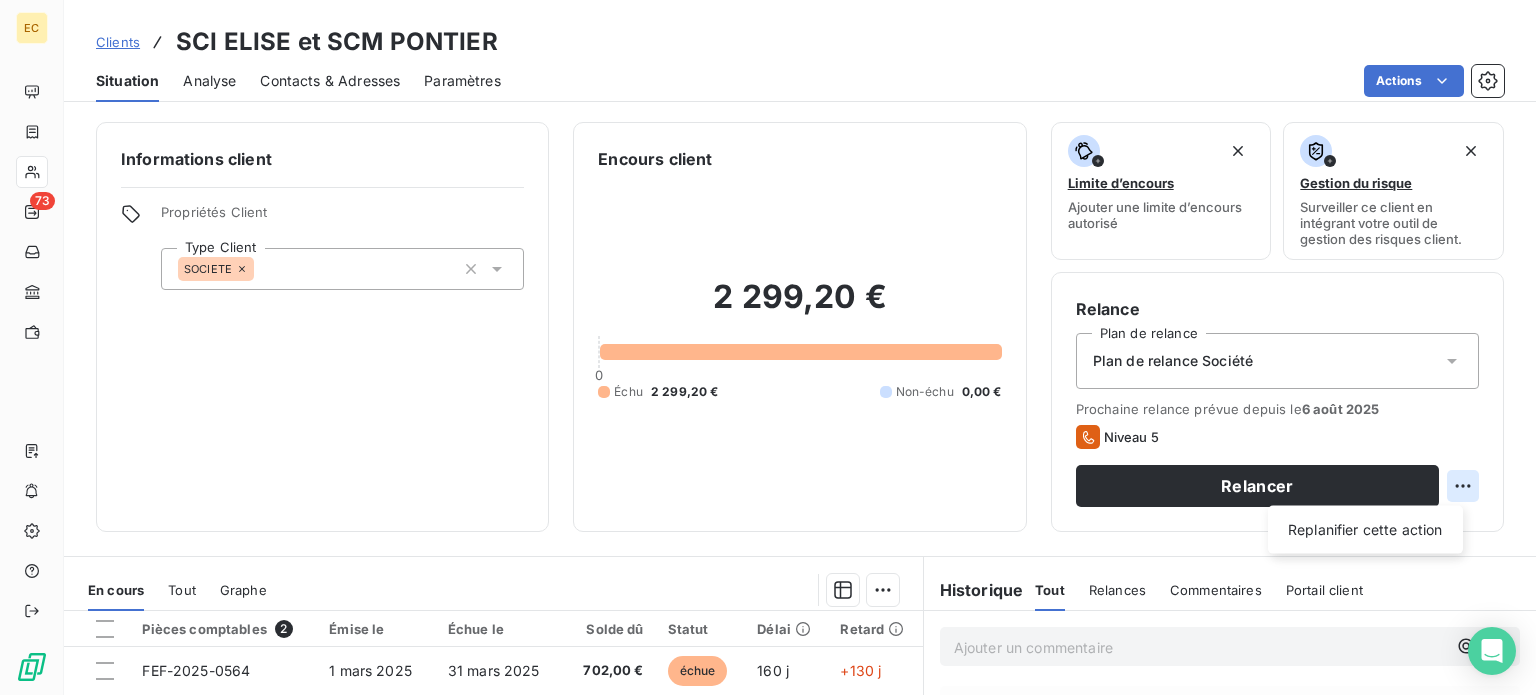 click on "EC 73 Clients SCI ELISE et SCM PONTIER Situation Analyse Contacts & Adresses Paramètres Actions Informations client Propriétés Client Type Client SOCIETE Encours client 2 299,20 € 0 Échu 2 299,20 € Non-échu 0,00 € Limite d’encours Ajouter une limite d’encours autorisé Gestion du risque Surveiller ce client en intégrant votre outil de gestion des risques client. Relance Plan de relance Plan de relance Société Prochaine relance prévue depuis le 6 août [YEAR] Niveau 5 Relancer Replanifier cette action En cours Tout Graphe Pièces comptables 2 Émise le Échue le Solde dû Statut Délai Retard FEF-2025-0564 1 mars [YEAR] 31 mars [YEAR] 702,00 € échue 160 j +130 j FEP0229 29 avr. [YEAR] 29 mai [YEAR] 1 597,20 € échue 101 j +71 j Lignes par page 25 Précédent 1 Suivant Historique Tout Relances Commentaires Portail client Tout Relances Commentaires Portail client Ajouter un commentaire ﻿ Appel 30 juil. [YEAR], 11:40 Niveau 5 Masquer les notes Notes prises par :" at bounding box center (768, 347) 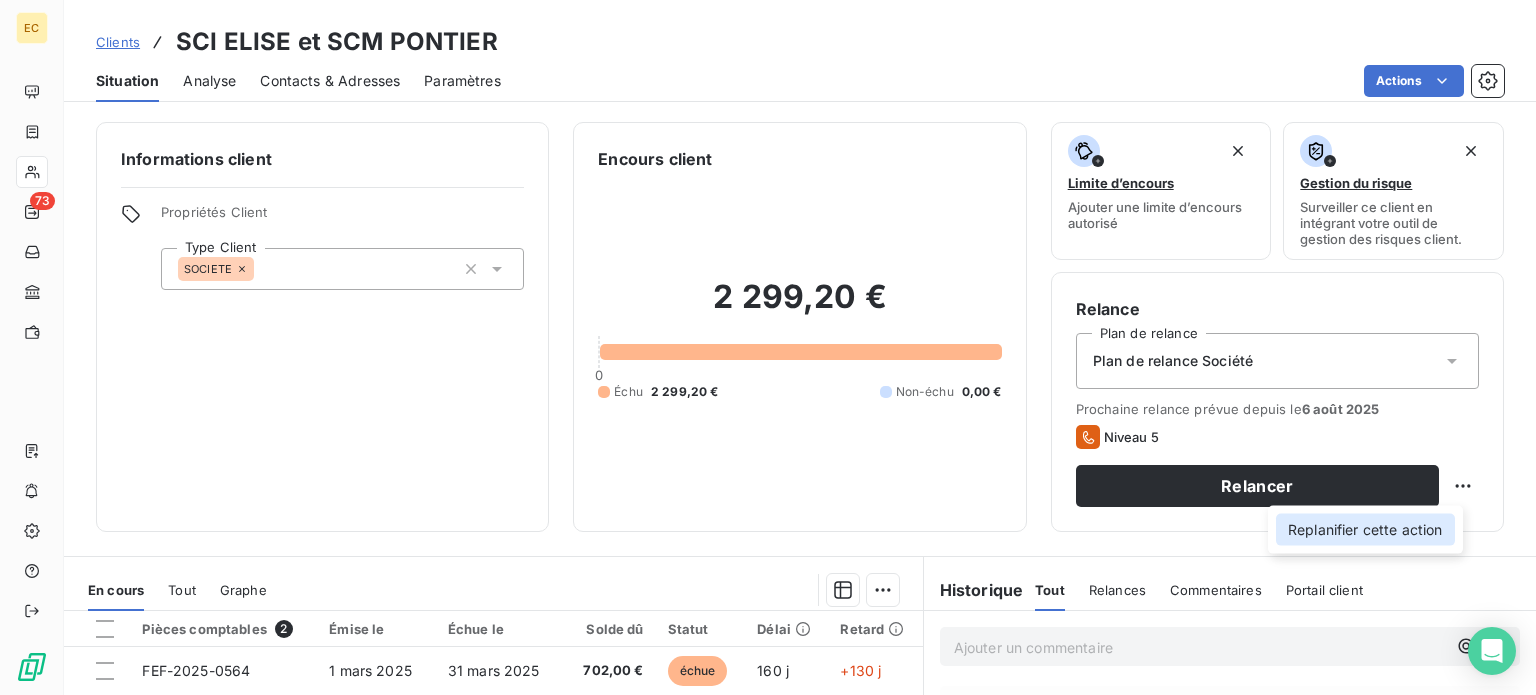click on "Replanifier cette action" at bounding box center (1365, 530) 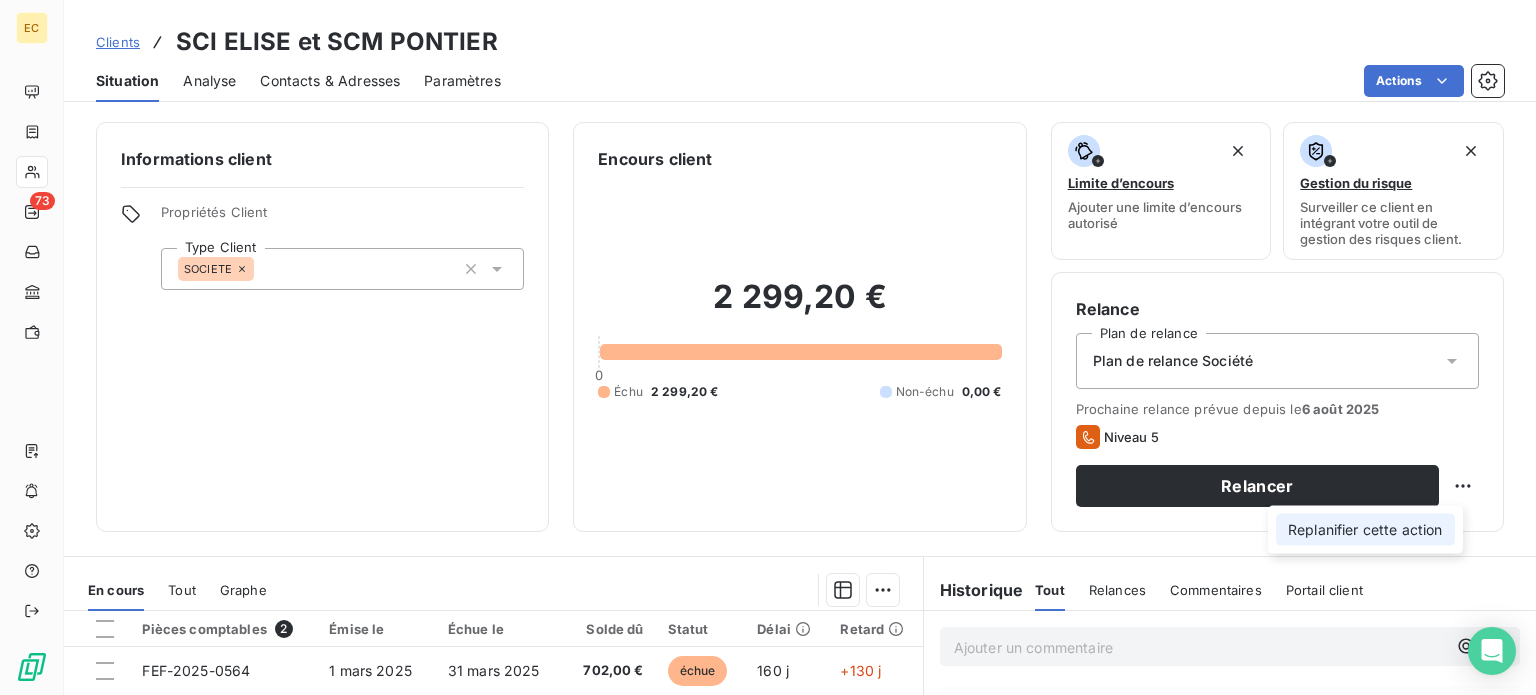 select on "7" 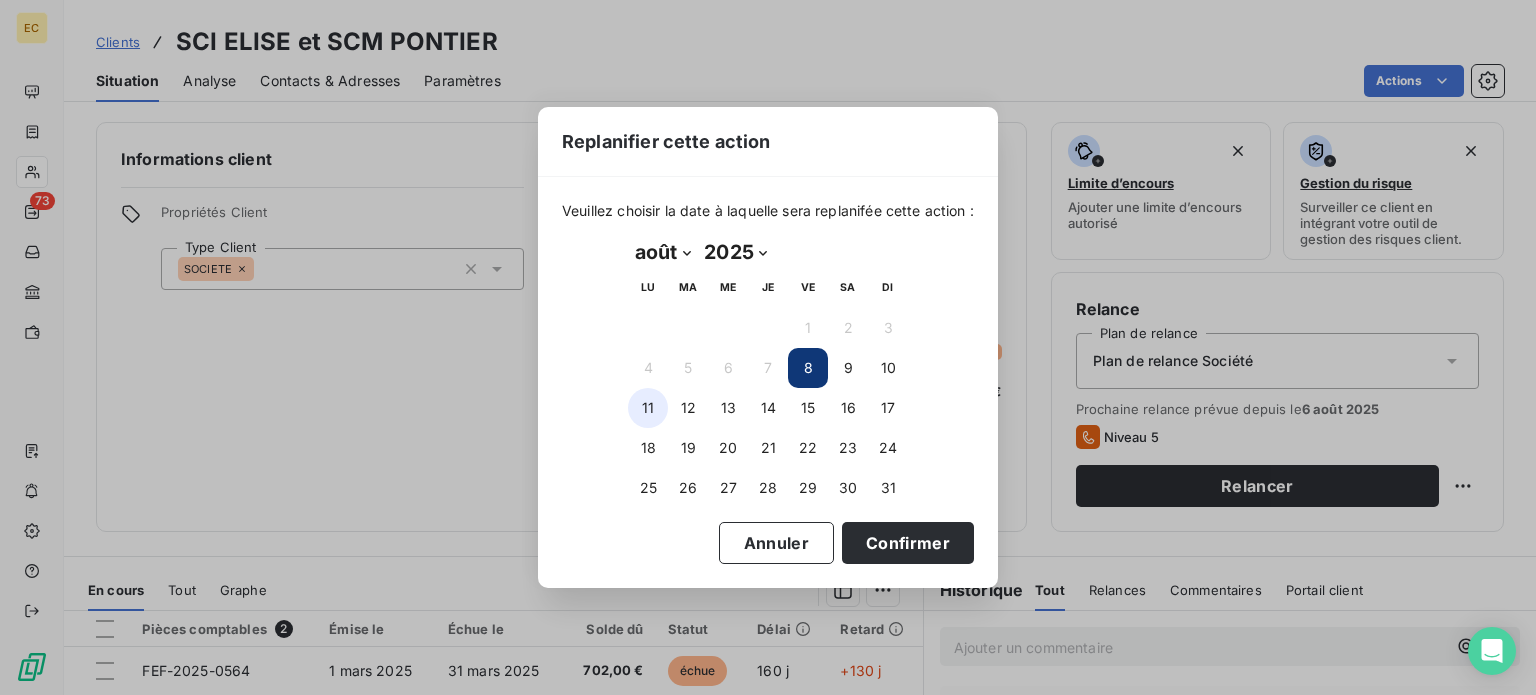 click on "11" at bounding box center (648, 408) 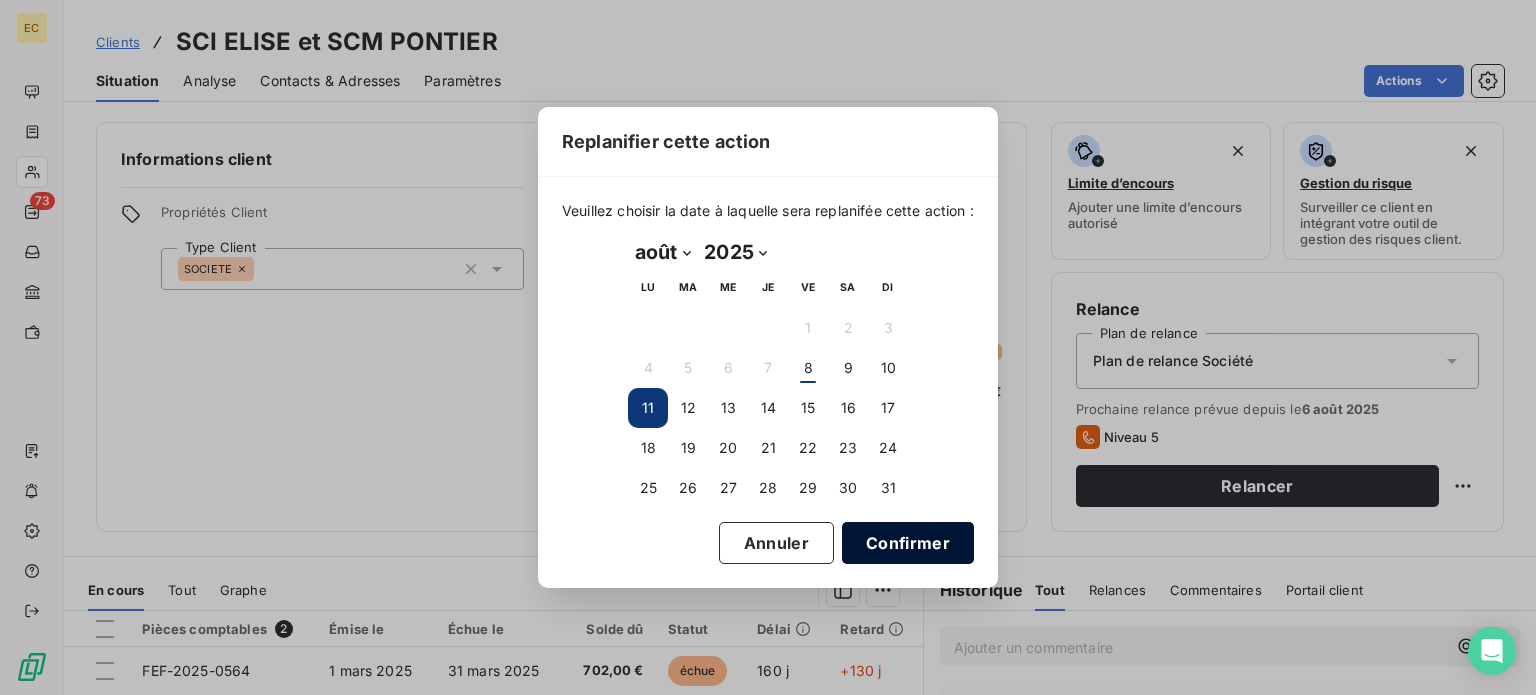 click on "Confirmer" at bounding box center (908, 543) 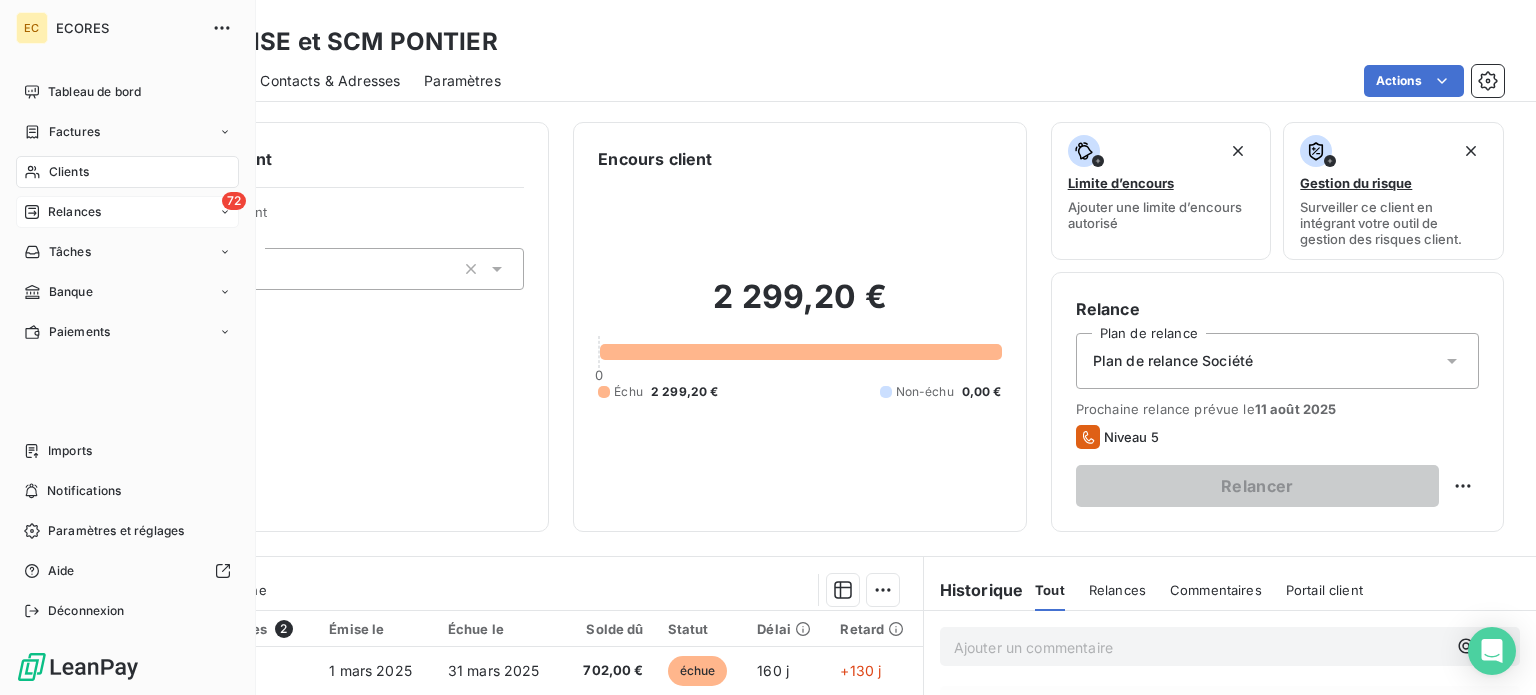 click on "Relances" at bounding box center [74, 212] 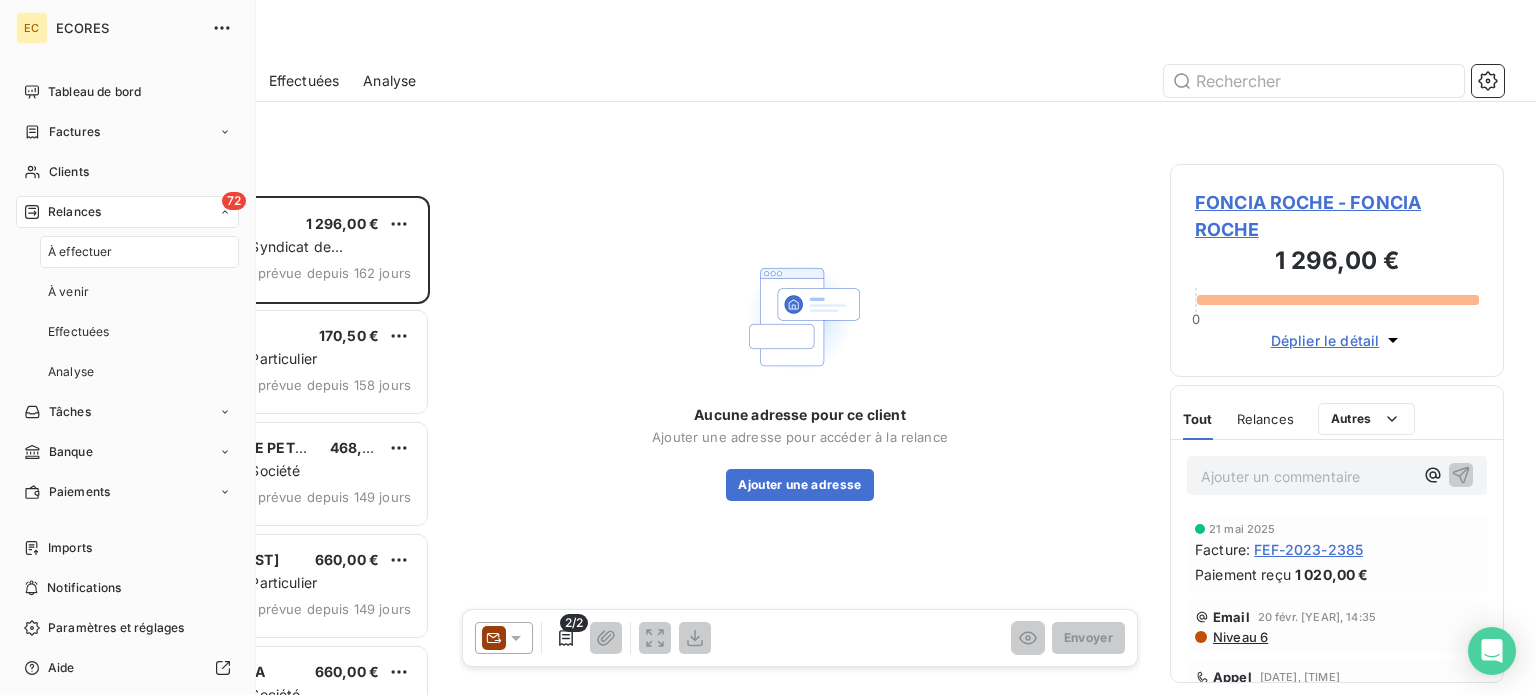 scroll, scrollTop: 16, scrollLeft: 16, axis: both 